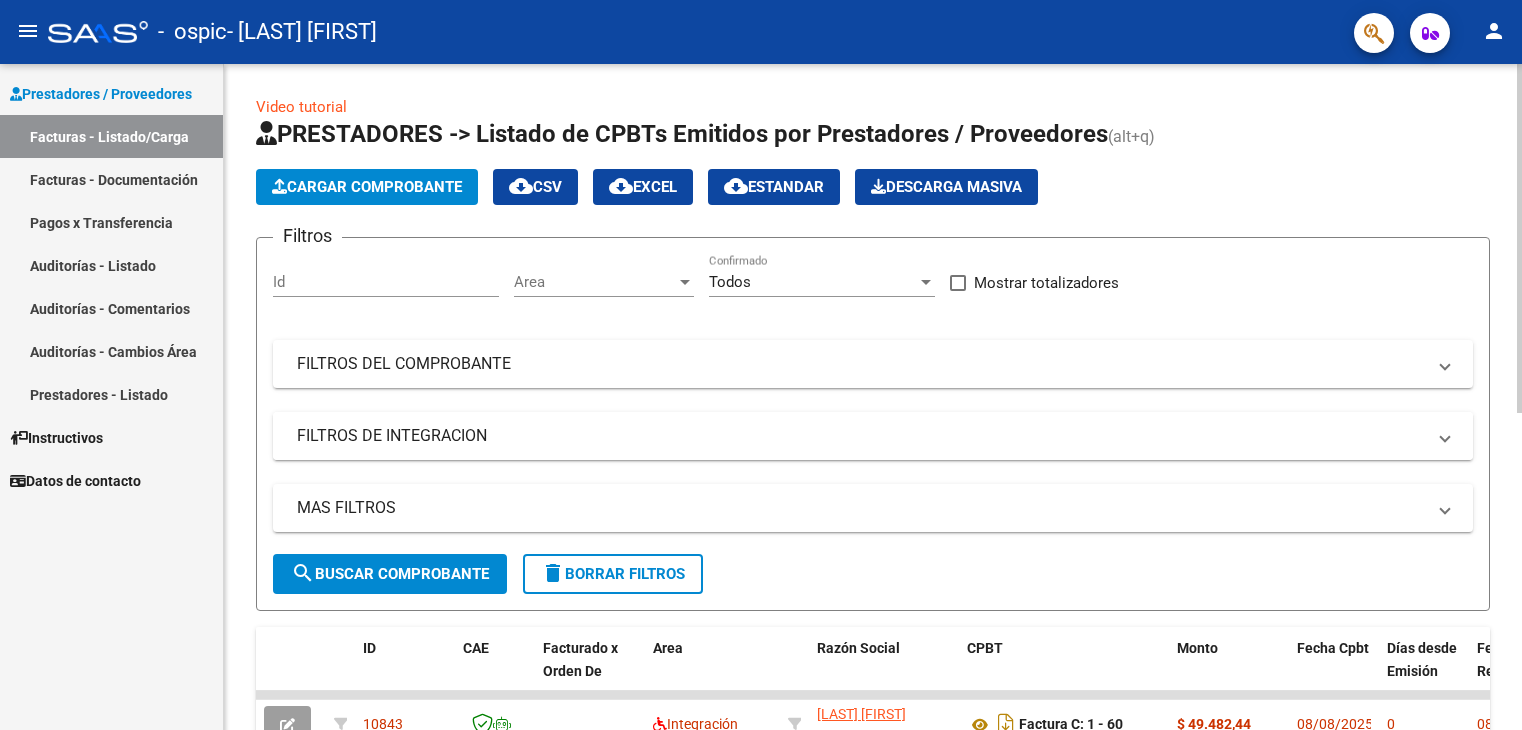 scroll, scrollTop: 0, scrollLeft: 0, axis: both 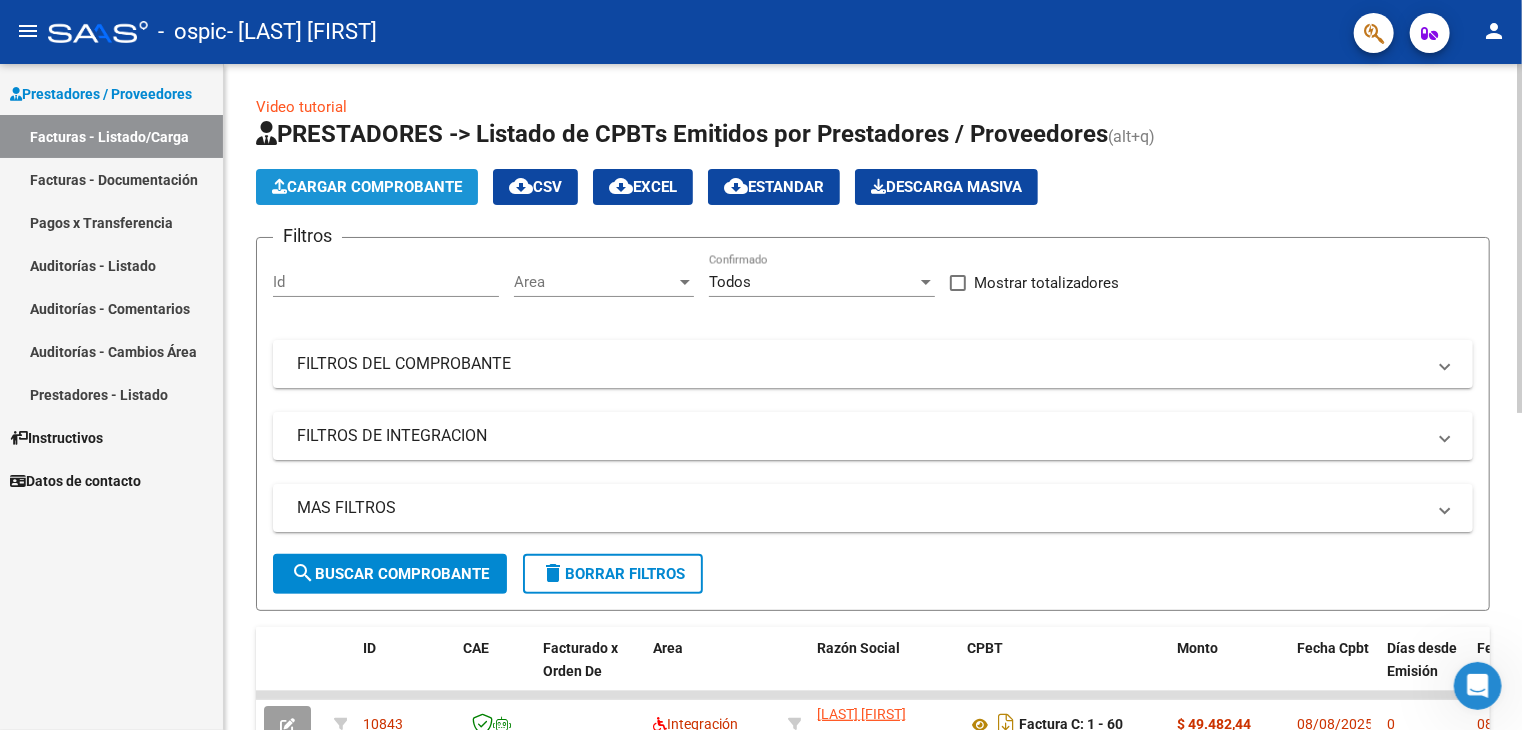 click on "Cargar Comprobante" 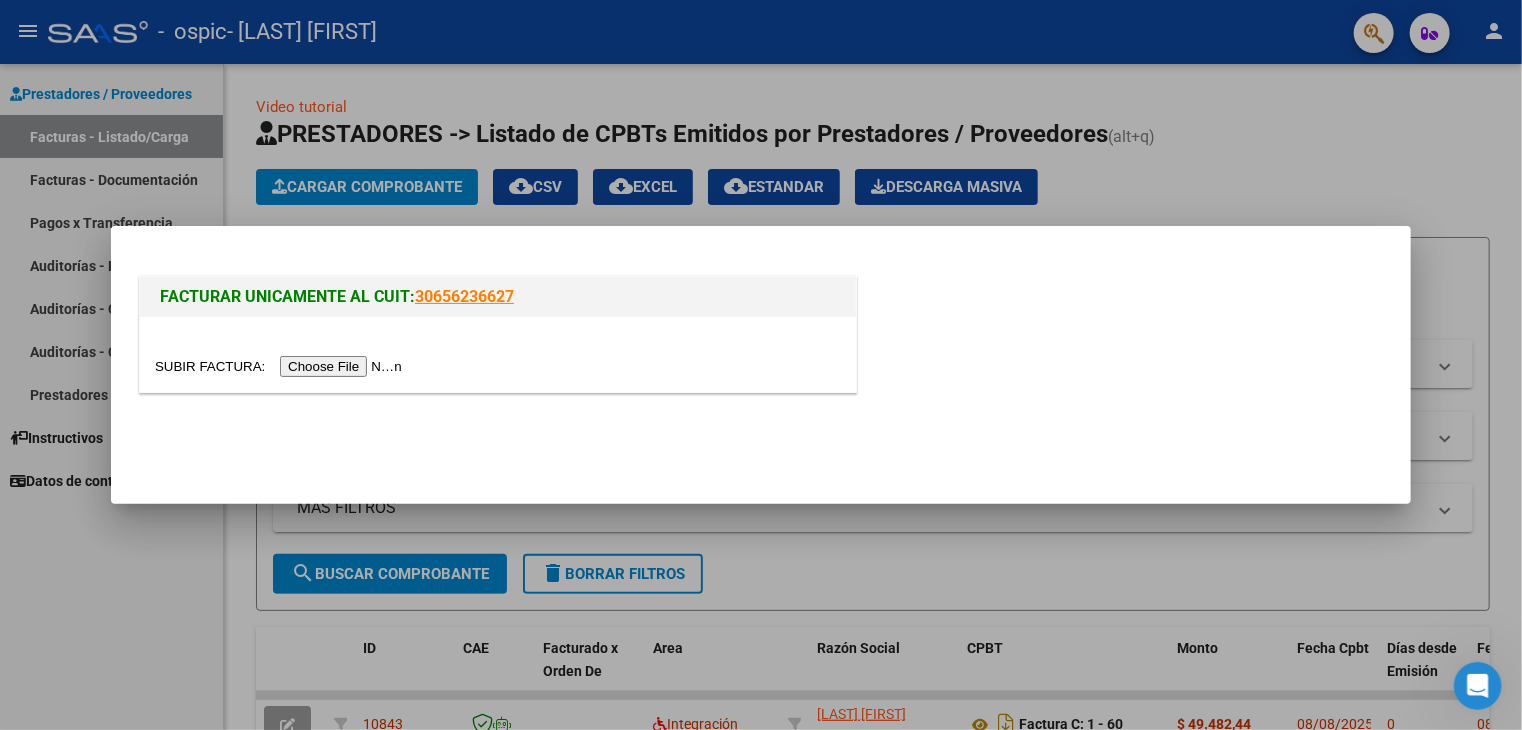 click at bounding box center (281, 366) 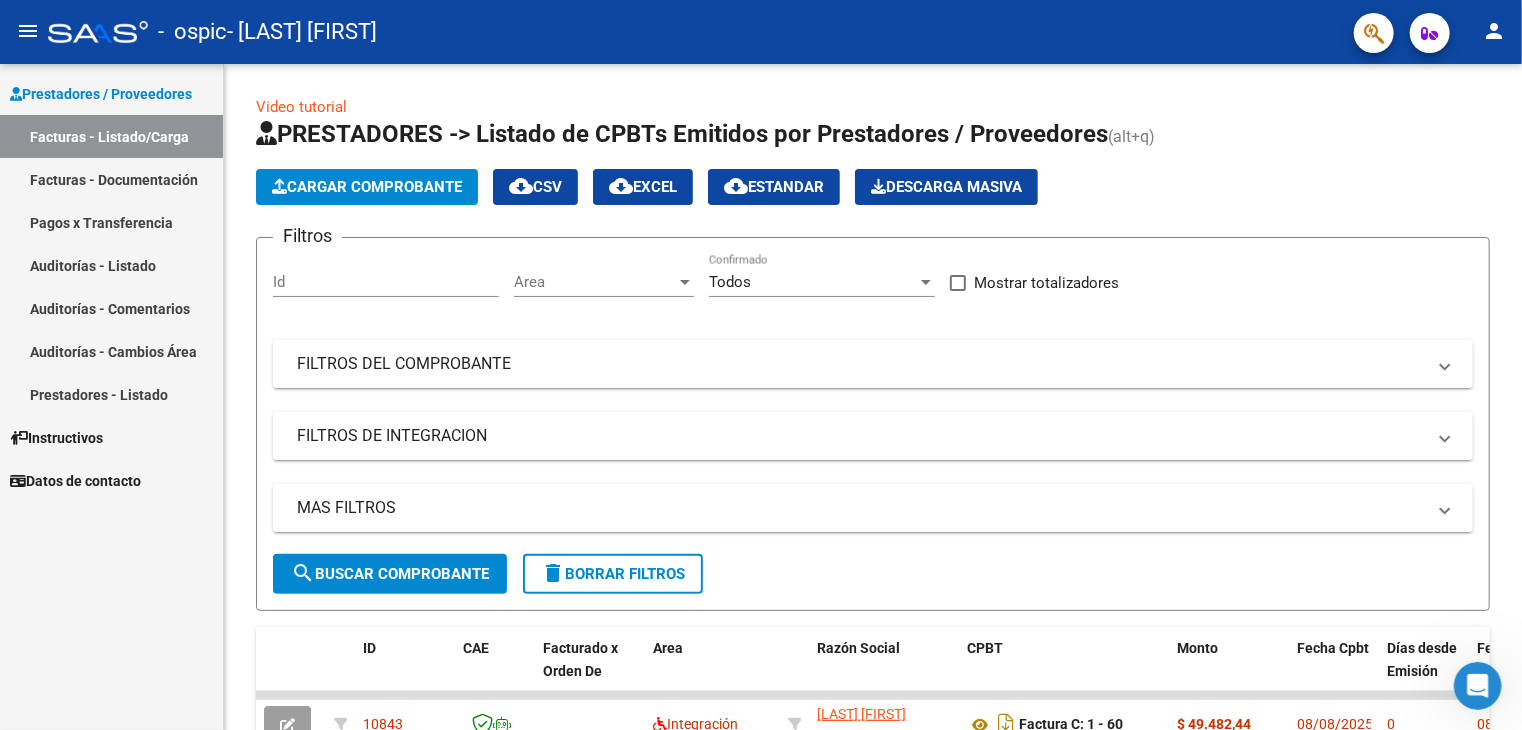 click on "Facturas - Documentación" at bounding box center (111, 179) 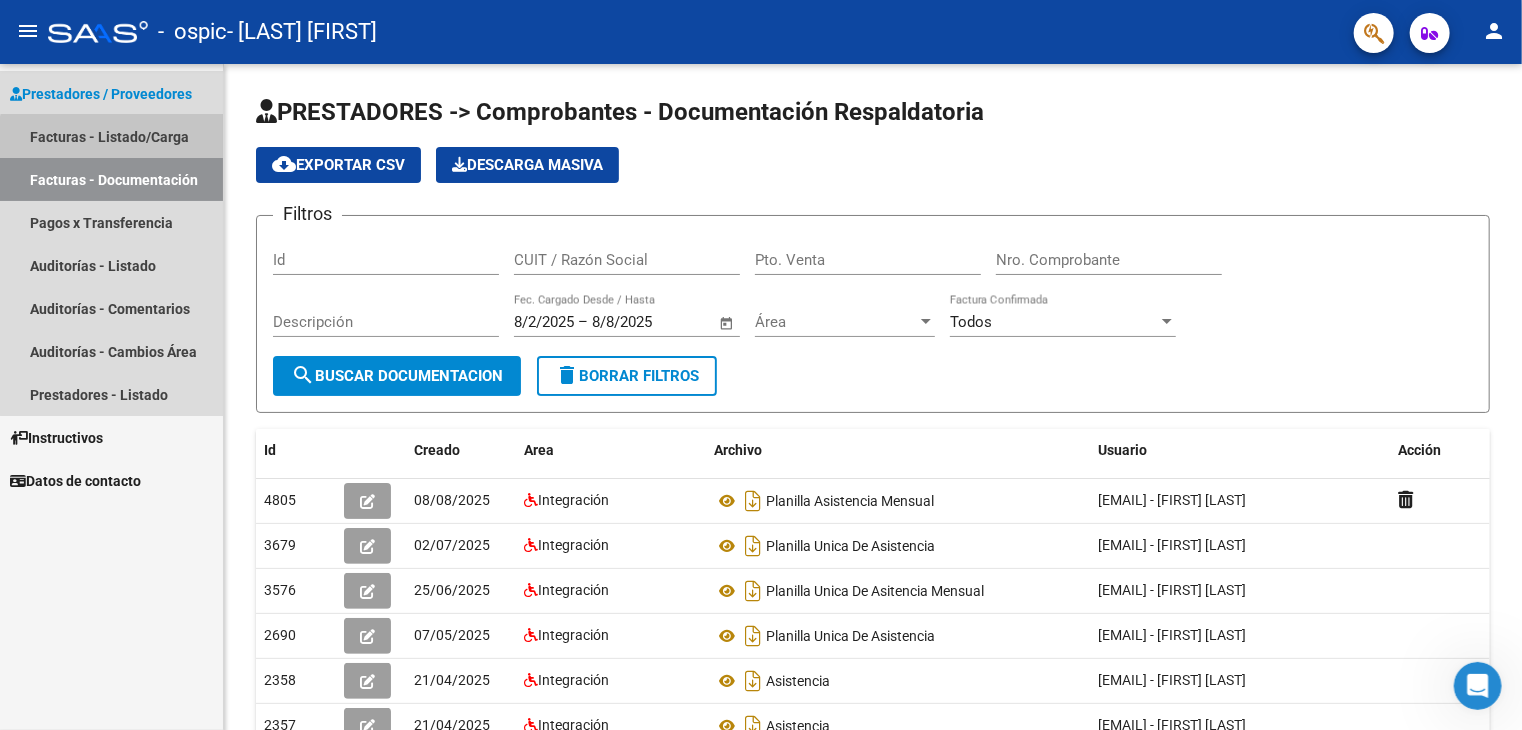 click on "Facturas - Listado/Carga" at bounding box center (111, 136) 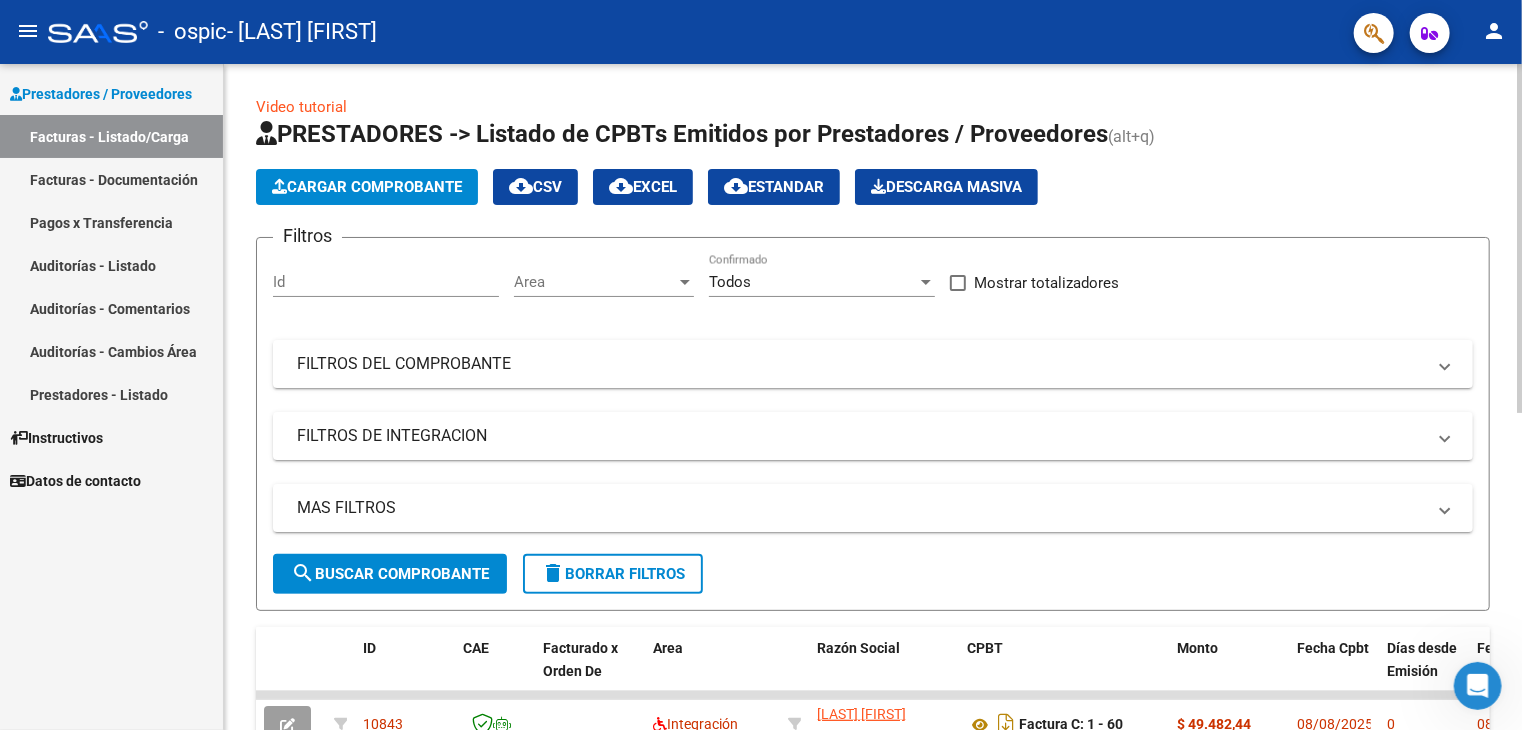click on "Cargar Comprobante" 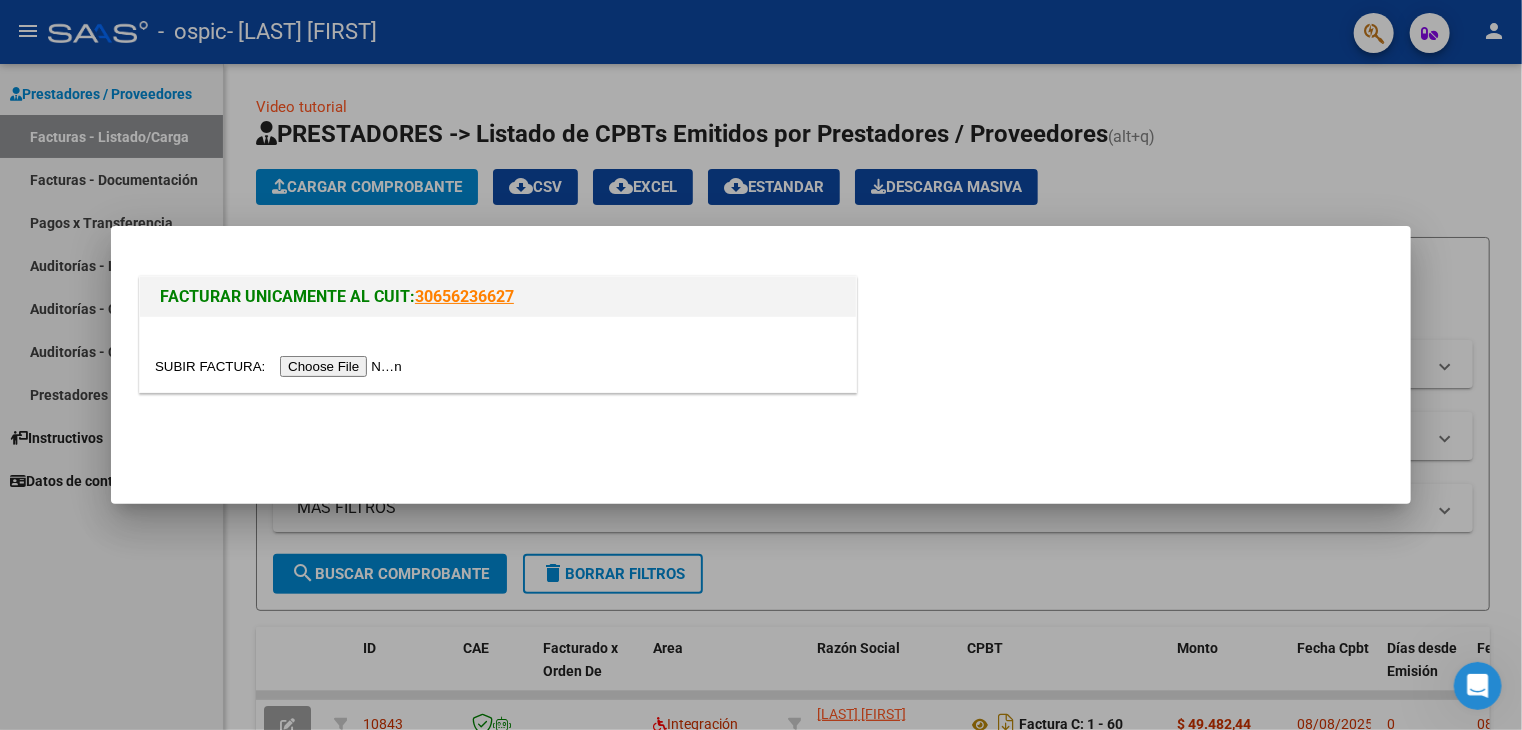 click on "30656236627" at bounding box center (464, 296) 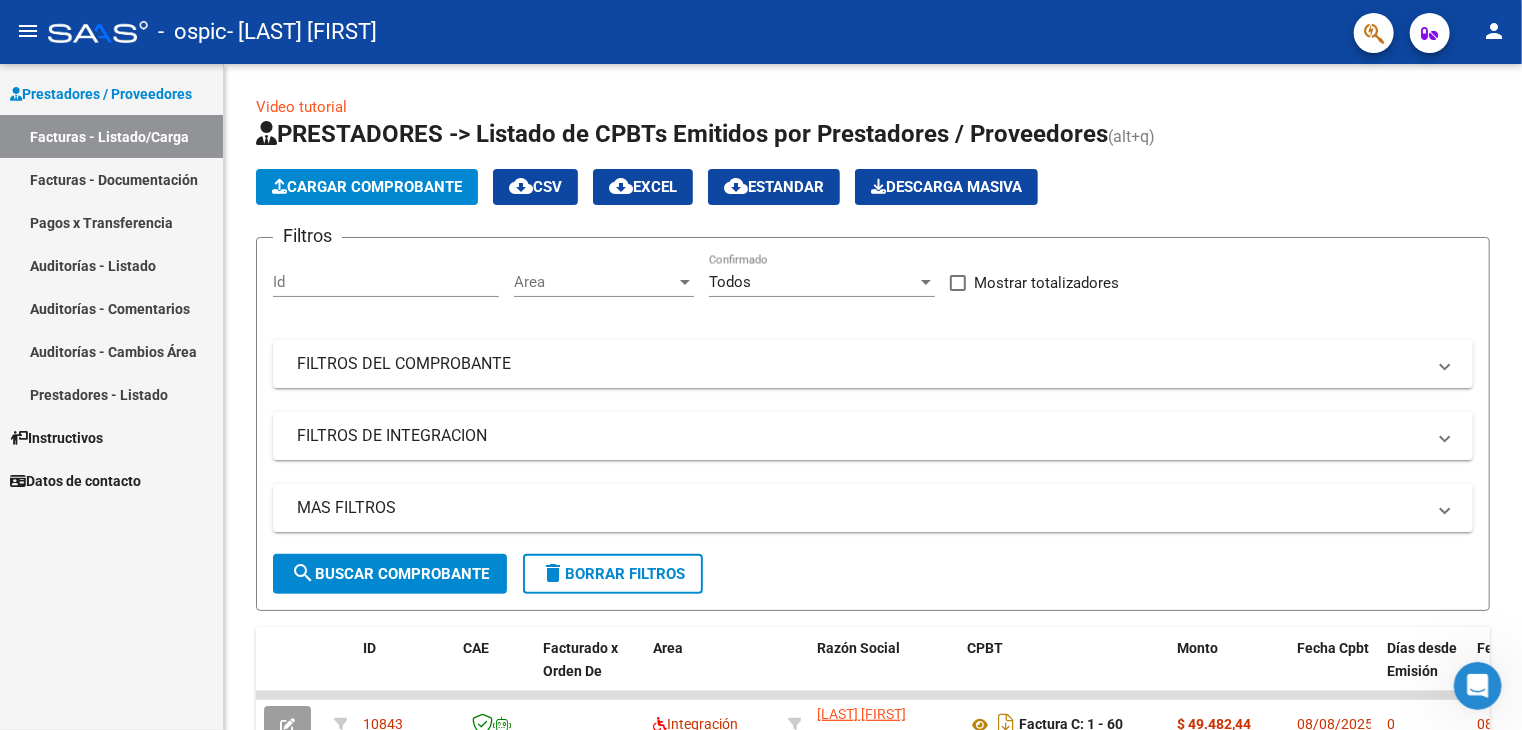 click on "Facturas - Documentación" at bounding box center [111, 179] 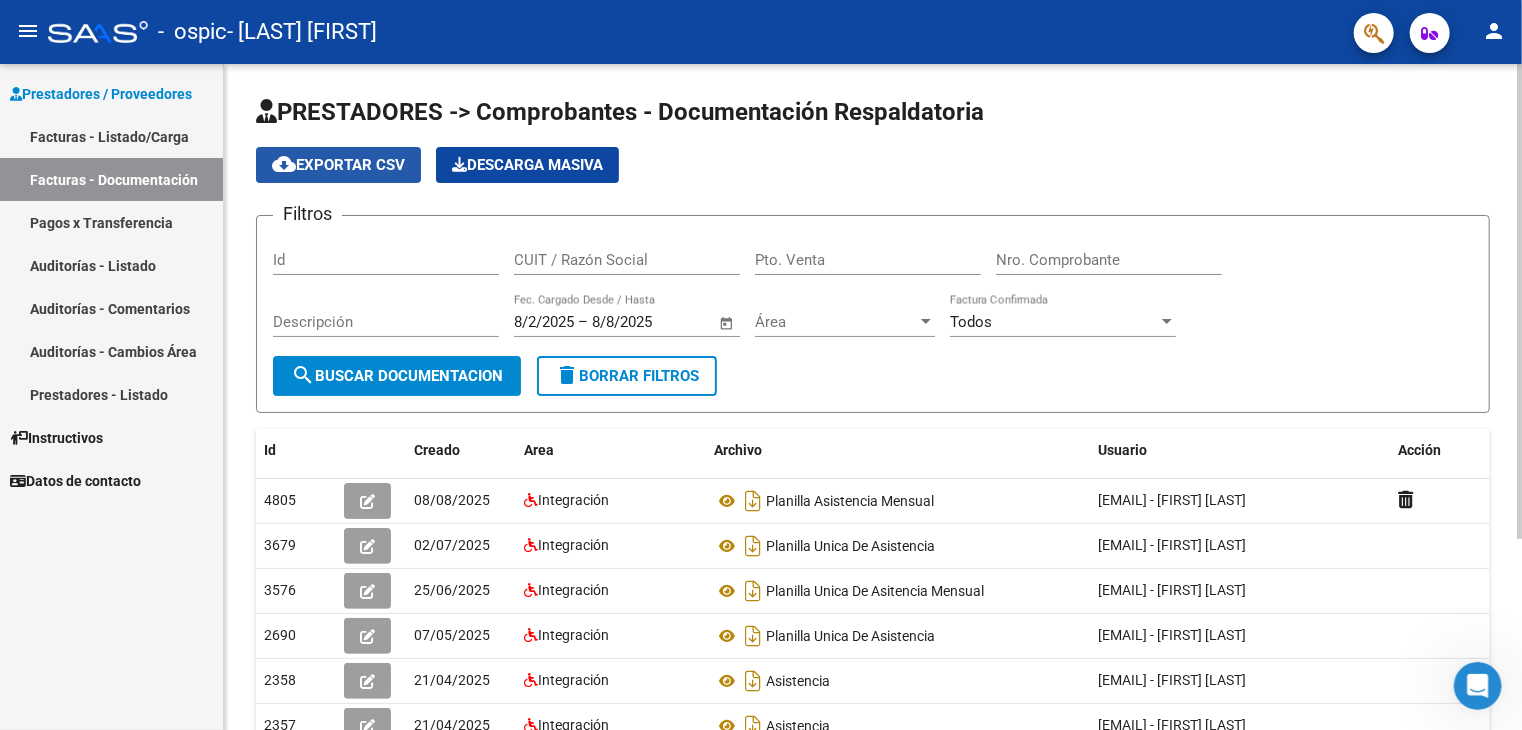 click on "cloud_download  Exportar CSV" 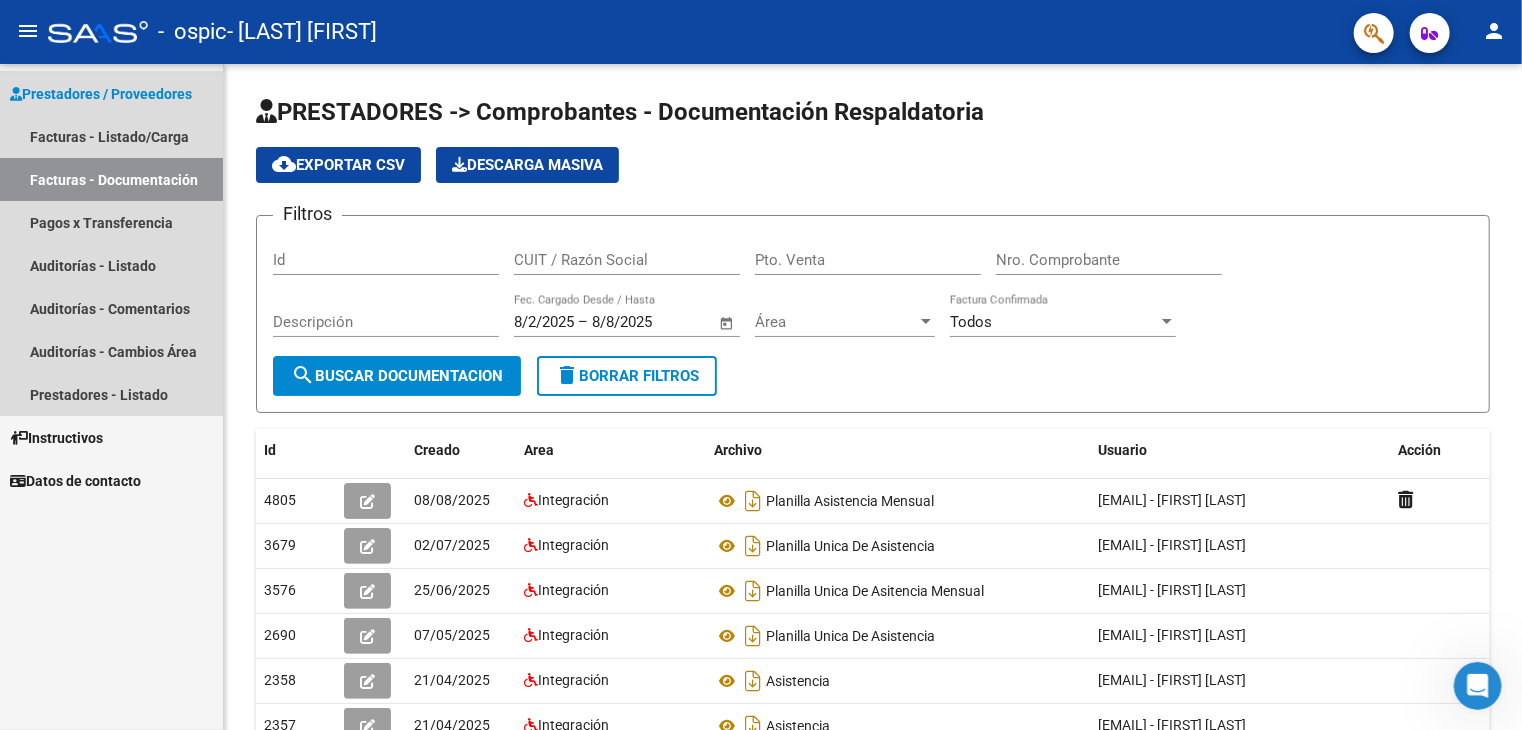 click on "Prestadores / Proveedores" at bounding box center (101, 94) 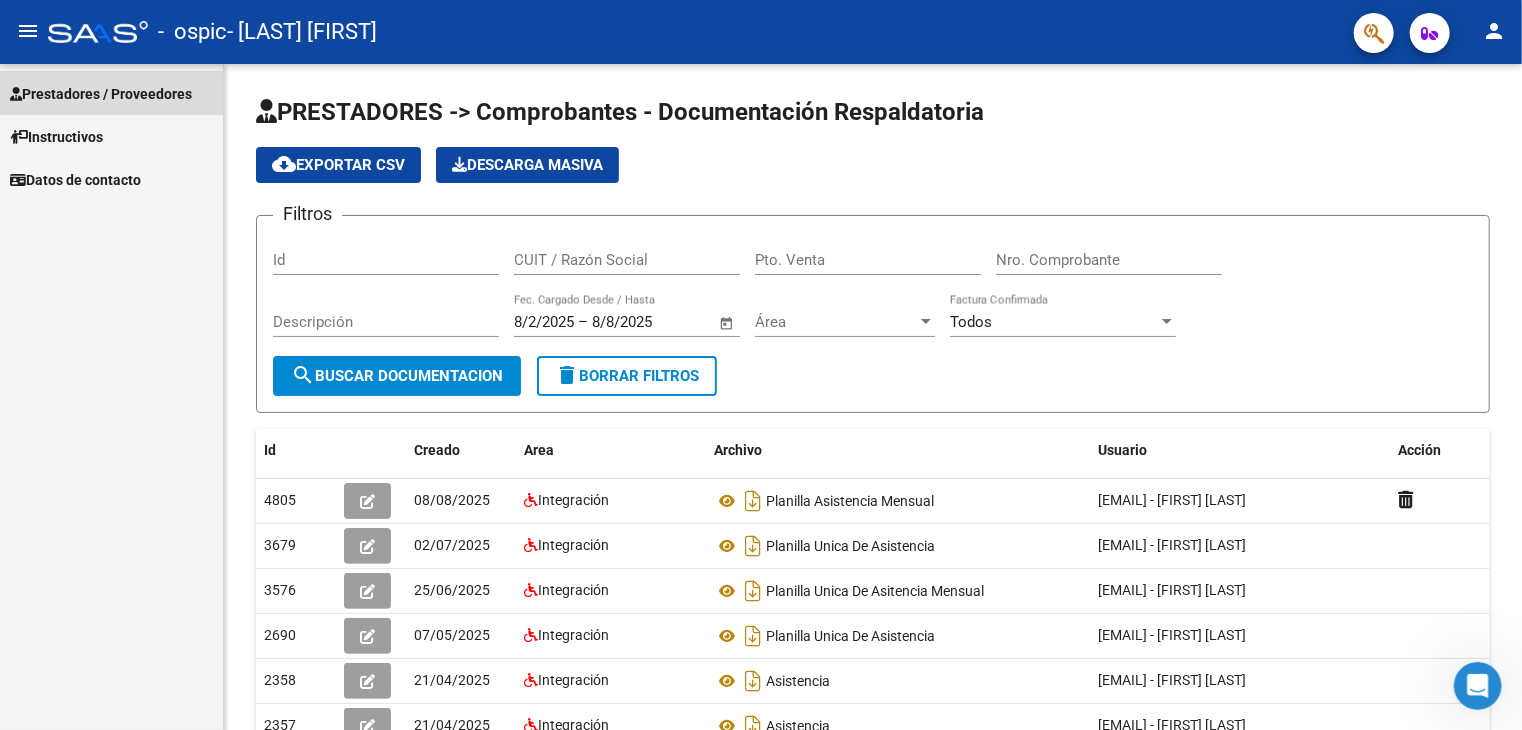 click on "Prestadores / Proveedores" at bounding box center [101, 94] 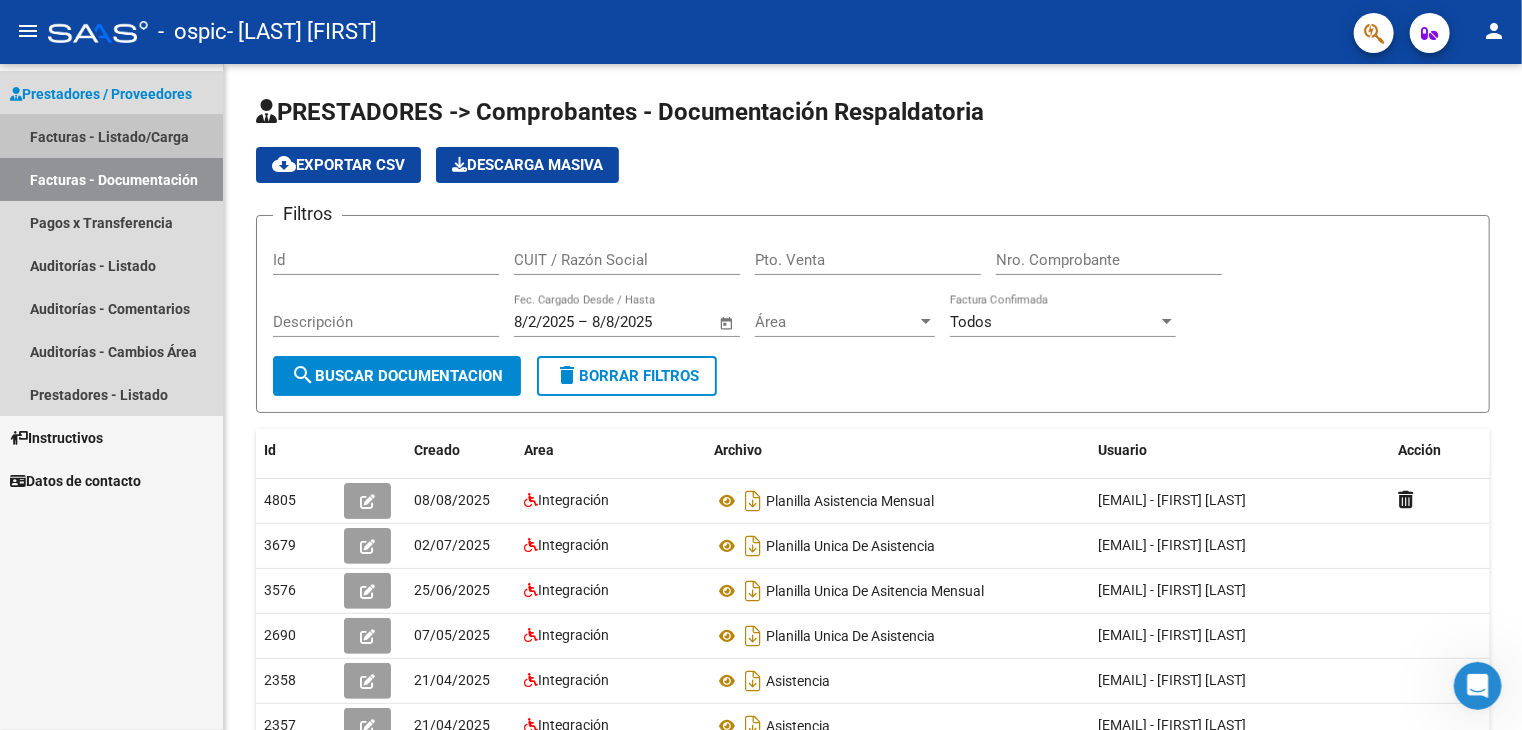 click on "Facturas - Listado/Carga" at bounding box center (111, 136) 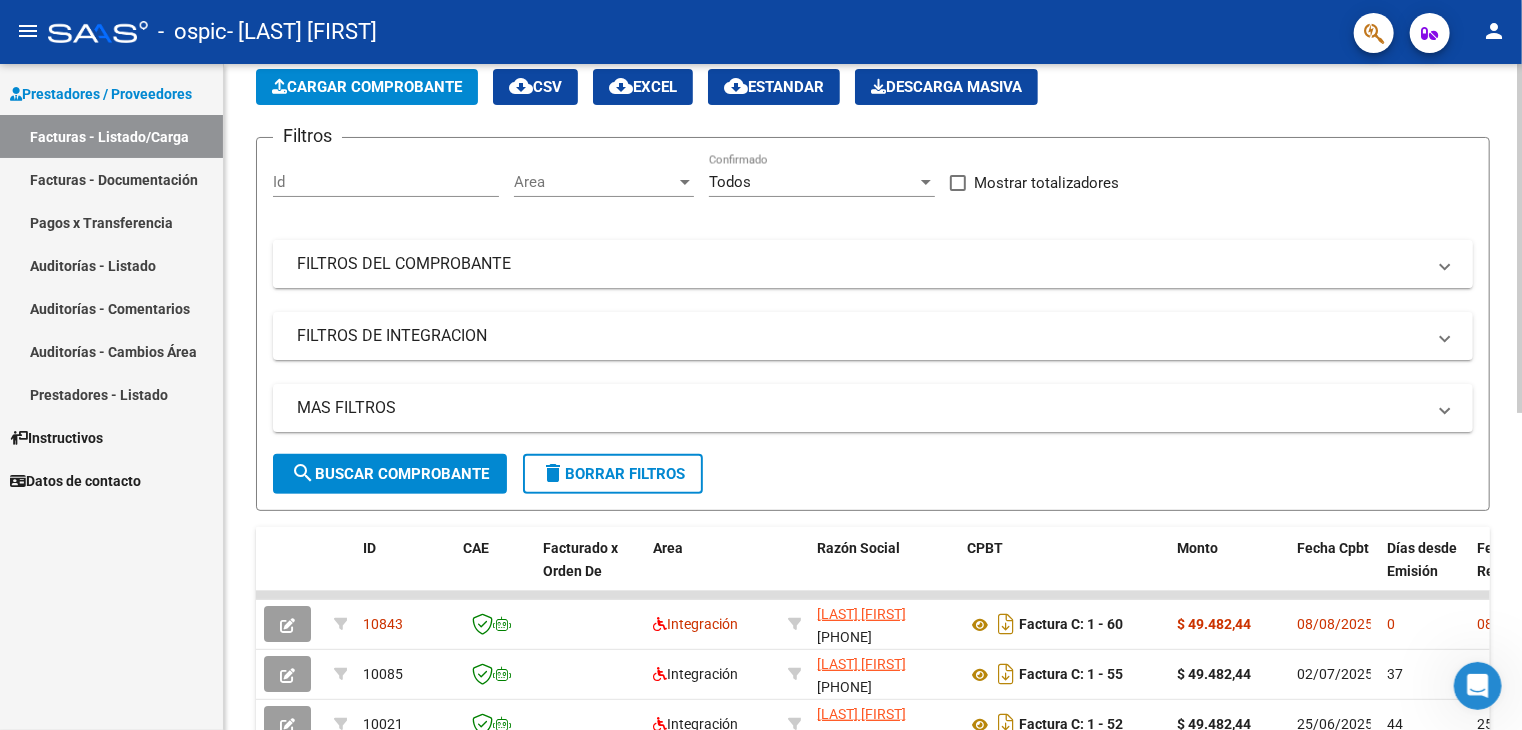 scroll, scrollTop: 0, scrollLeft: 0, axis: both 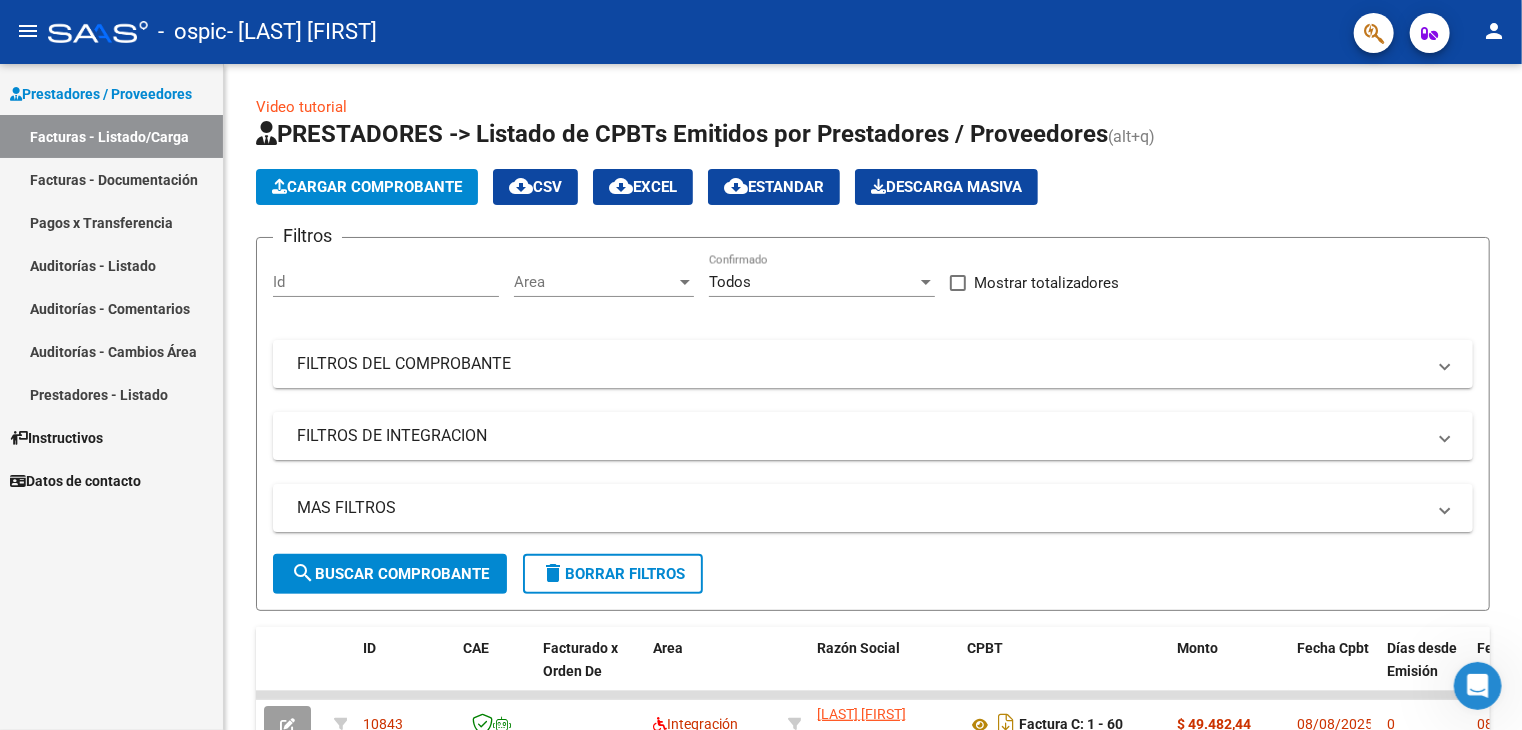 click on "Prestadores / Proveedores" at bounding box center [101, 94] 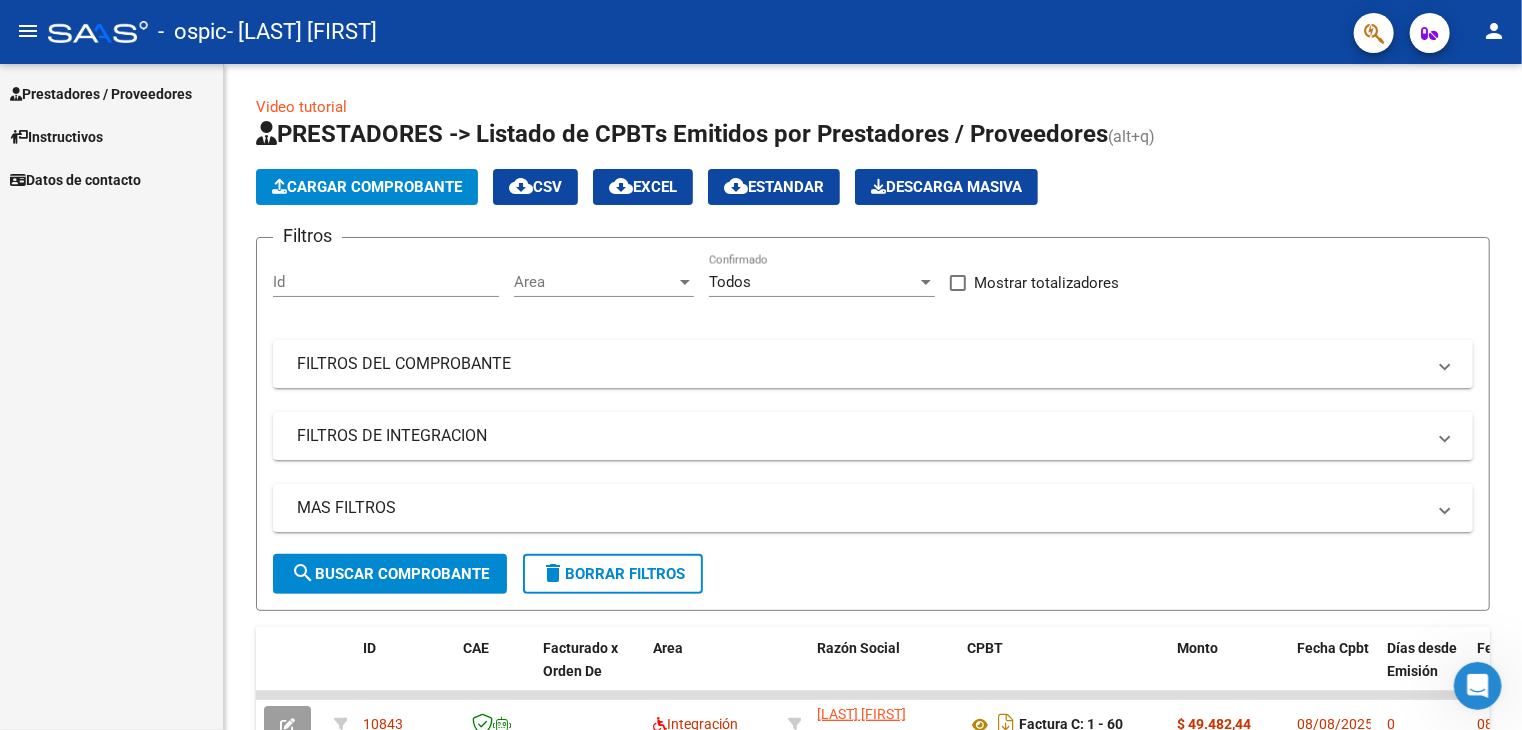 click on "Prestadores / Proveedores" at bounding box center [101, 94] 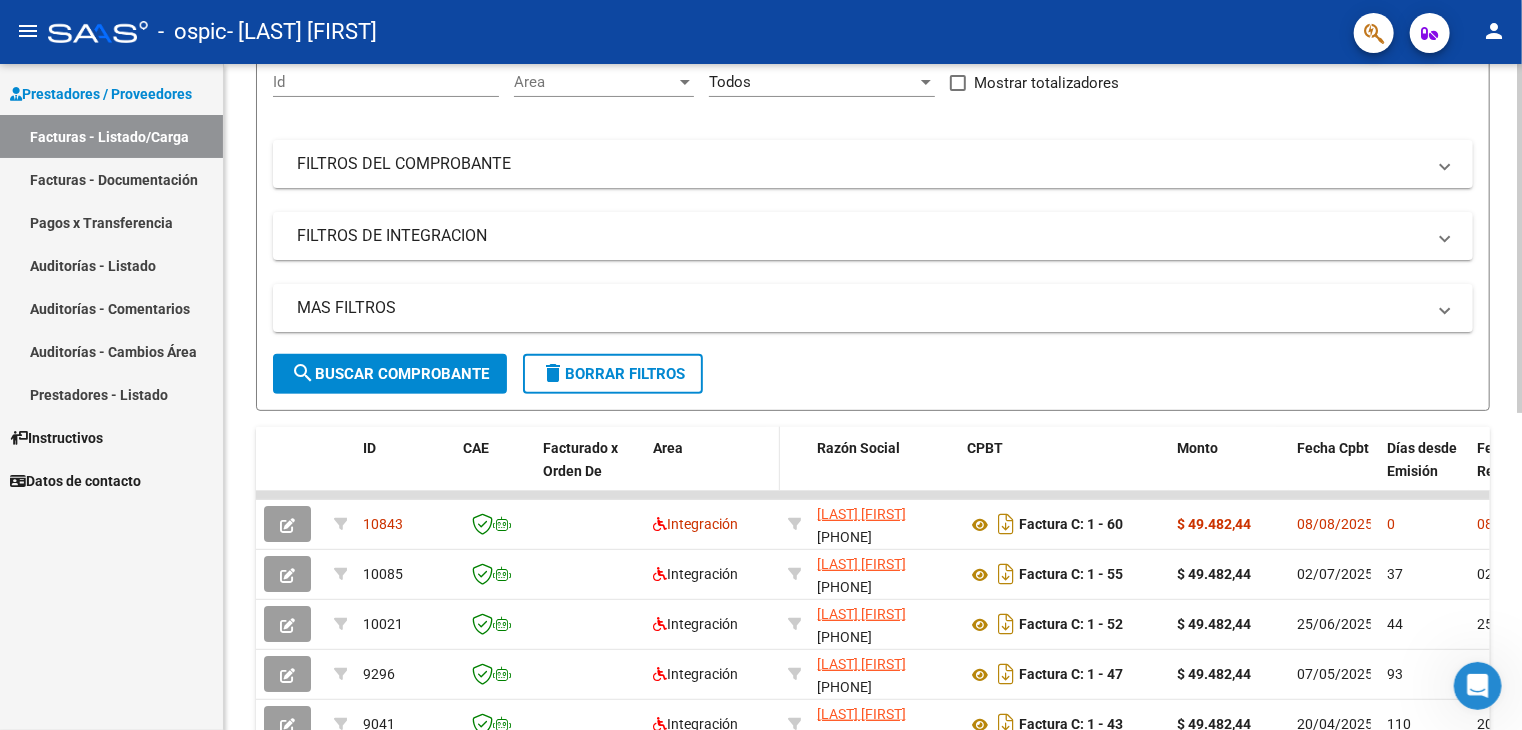 scroll, scrollTop: 0, scrollLeft: 0, axis: both 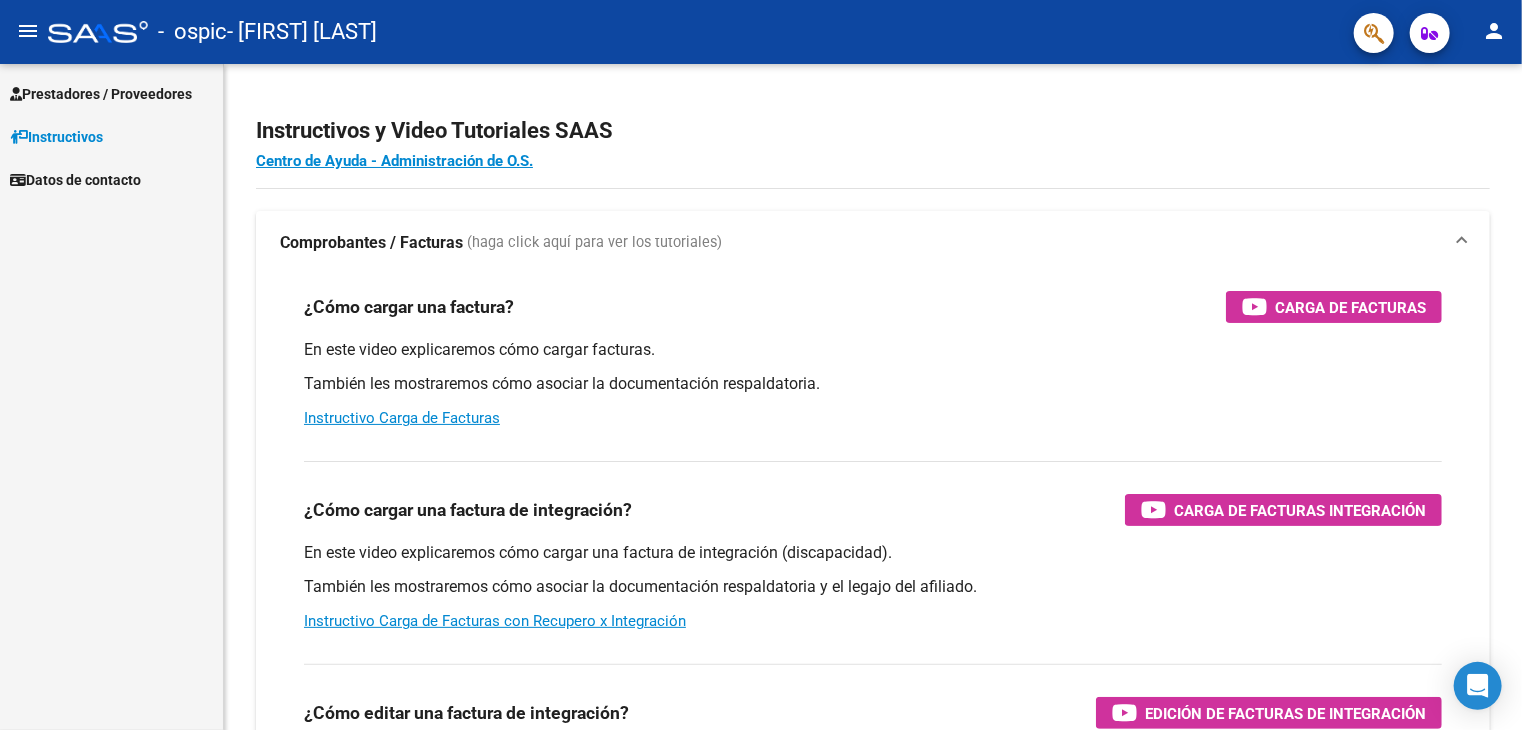 click on "Prestadores / Proveedores" at bounding box center (101, 94) 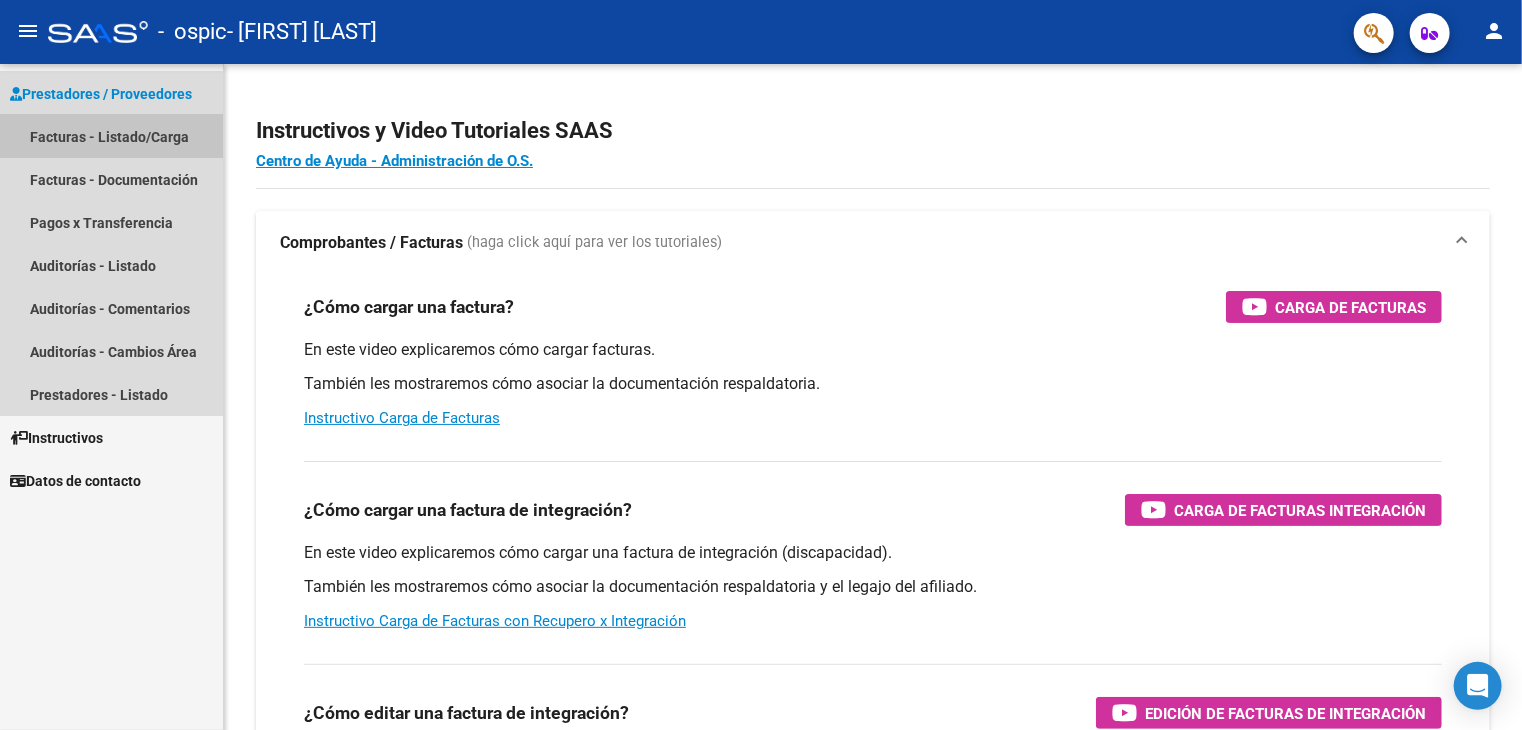 click on "Facturas - Listado/Carga" at bounding box center (111, 136) 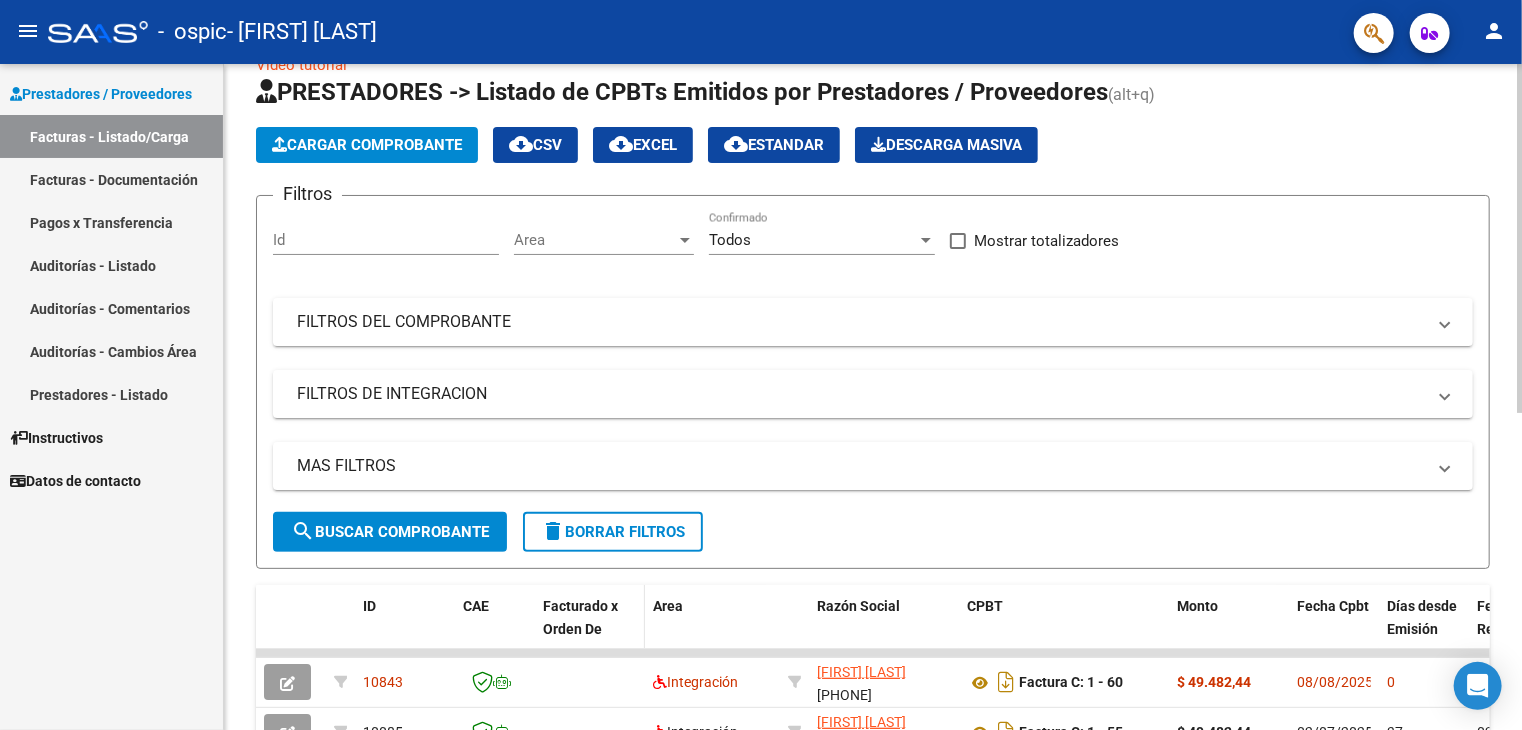 scroll, scrollTop: 0, scrollLeft: 0, axis: both 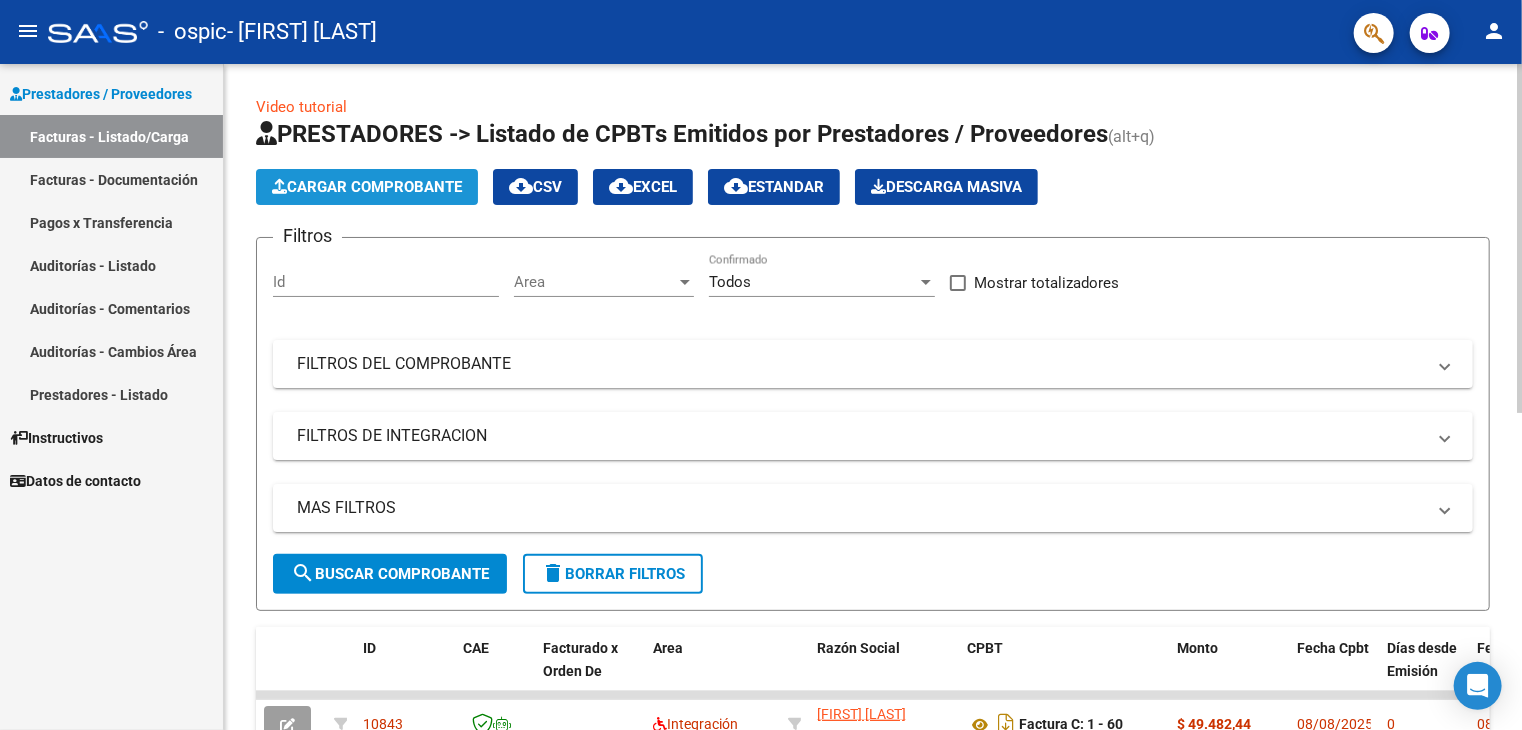 click on "Cargar Comprobante" 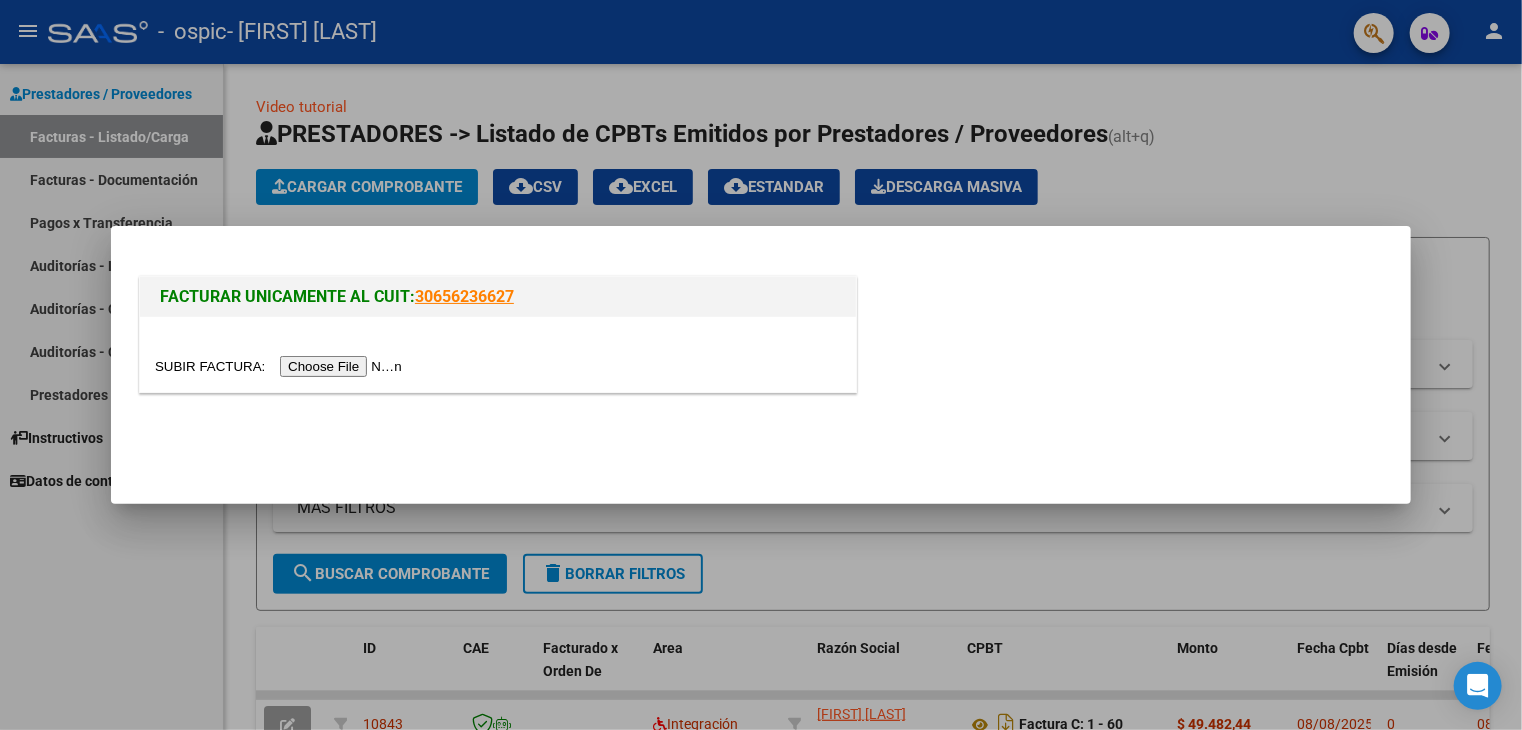 click at bounding box center (281, 366) 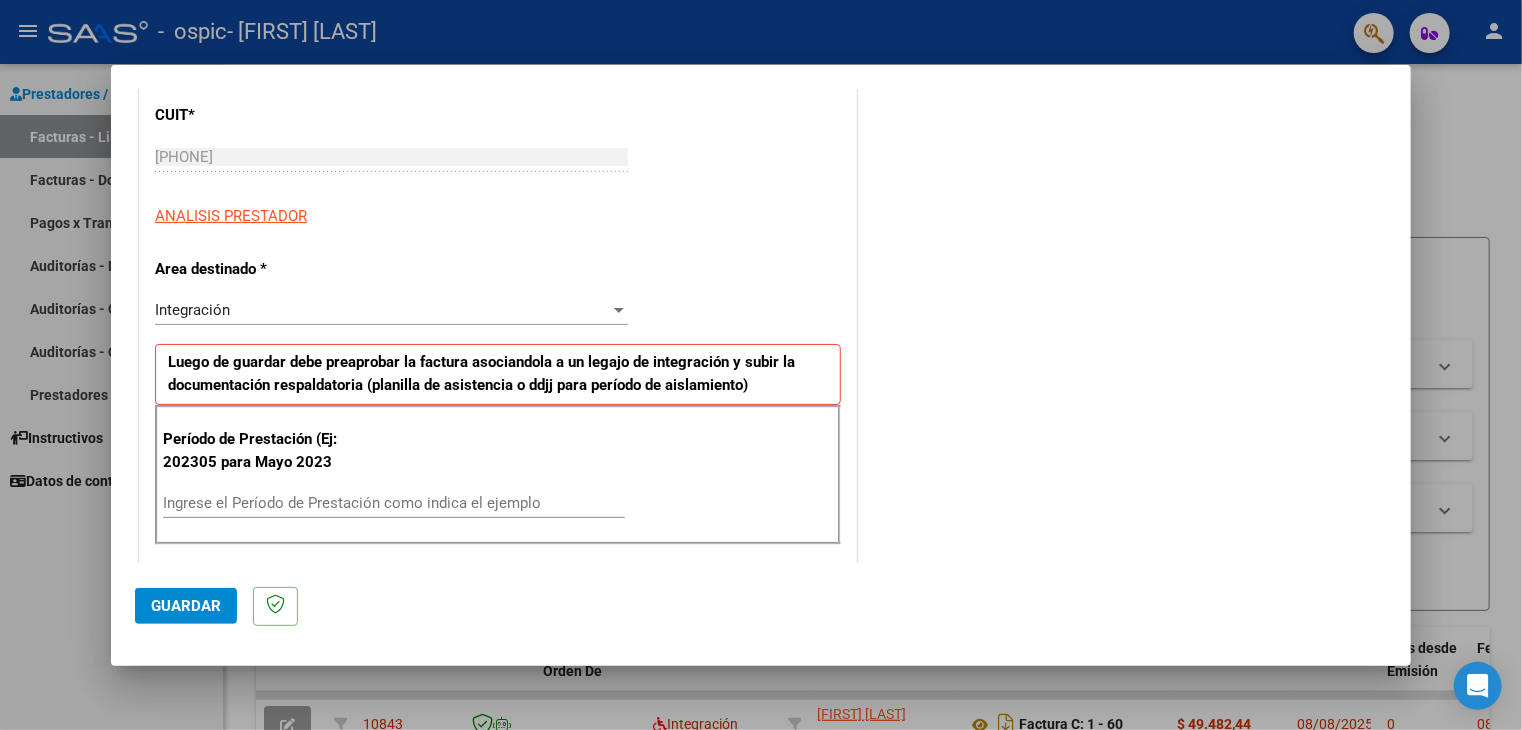 scroll, scrollTop: 300, scrollLeft: 0, axis: vertical 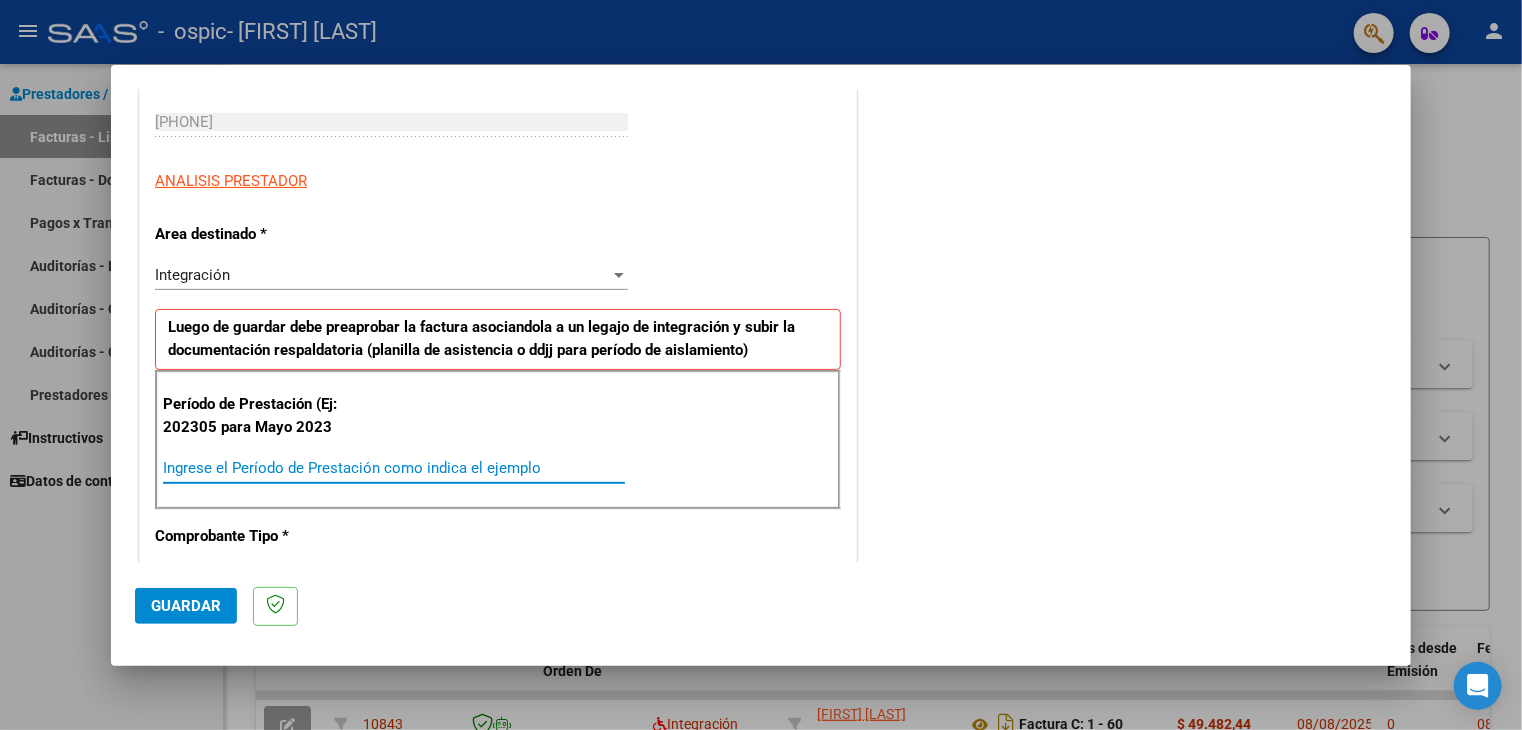 click on "Ingrese el Período de Prestación como indica el ejemplo" at bounding box center [394, 468] 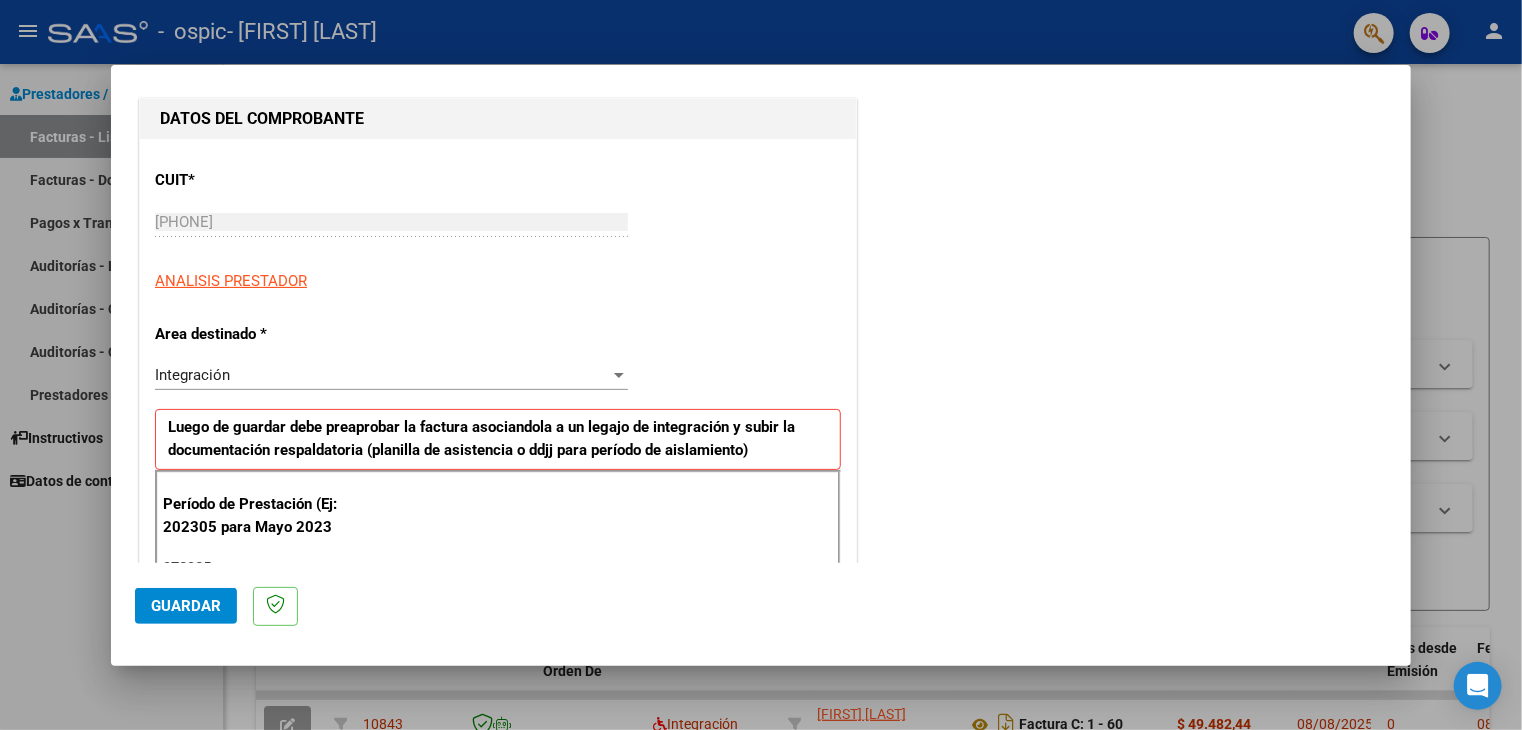 scroll, scrollTop: 700, scrollLeft: 0, axis: vertical 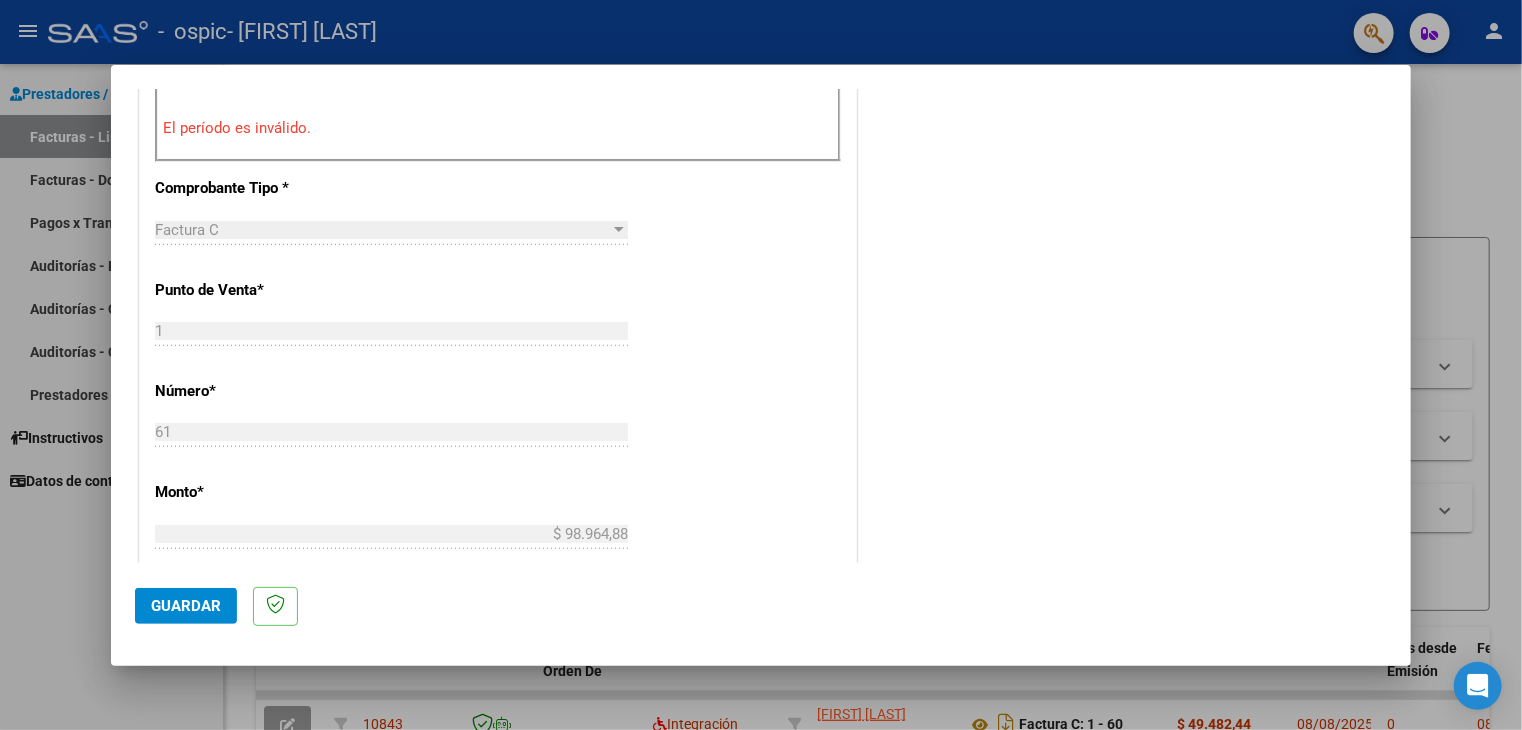 click on "Guardar" 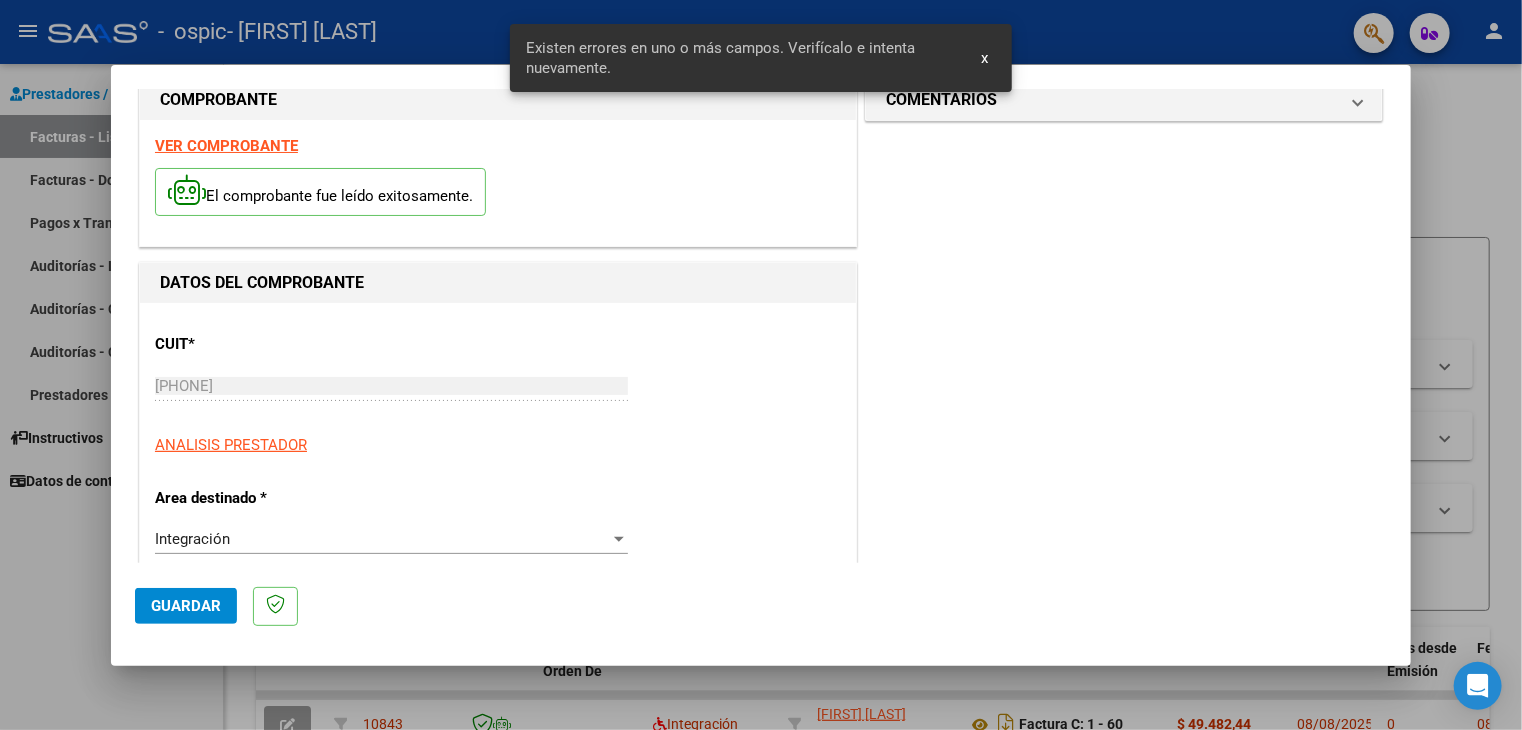 scroll, scrollTop: 0, scrollLeft: 0, axis: both 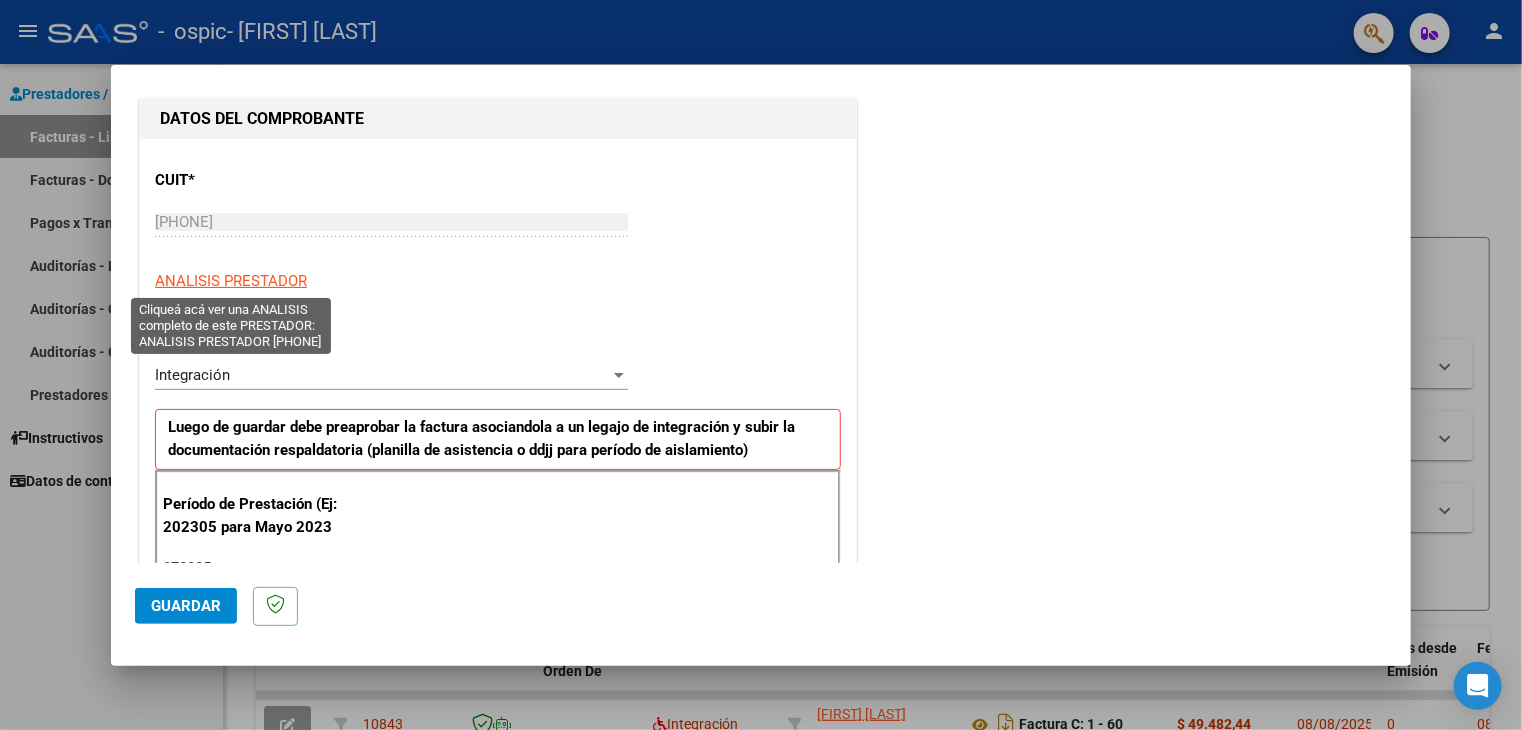 click on "ANALISIS PRESTADOR" at bounding box center [231, 281] 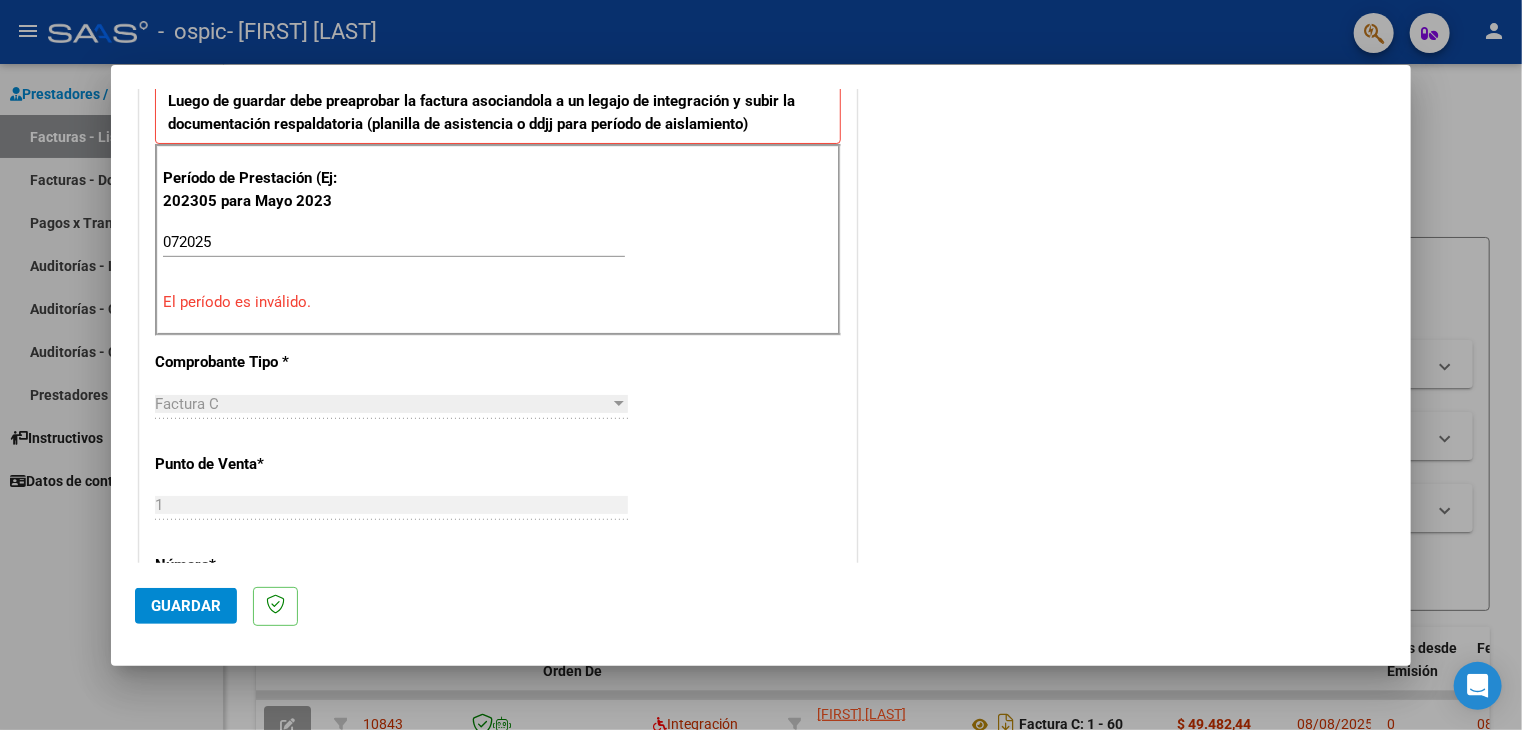 scroll, scrollTop: 0, scrollLeft: 0, axis: both 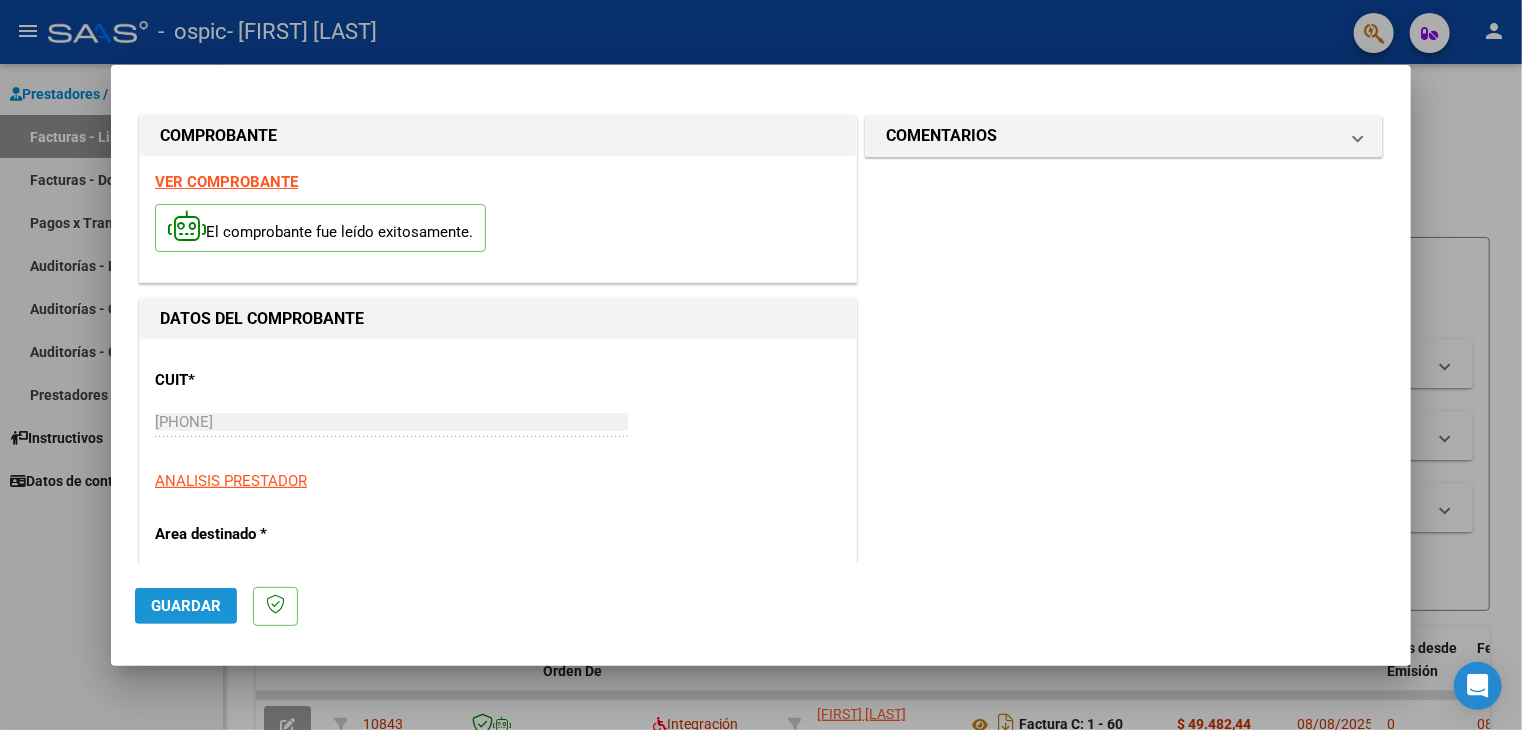 click on "Guardar" 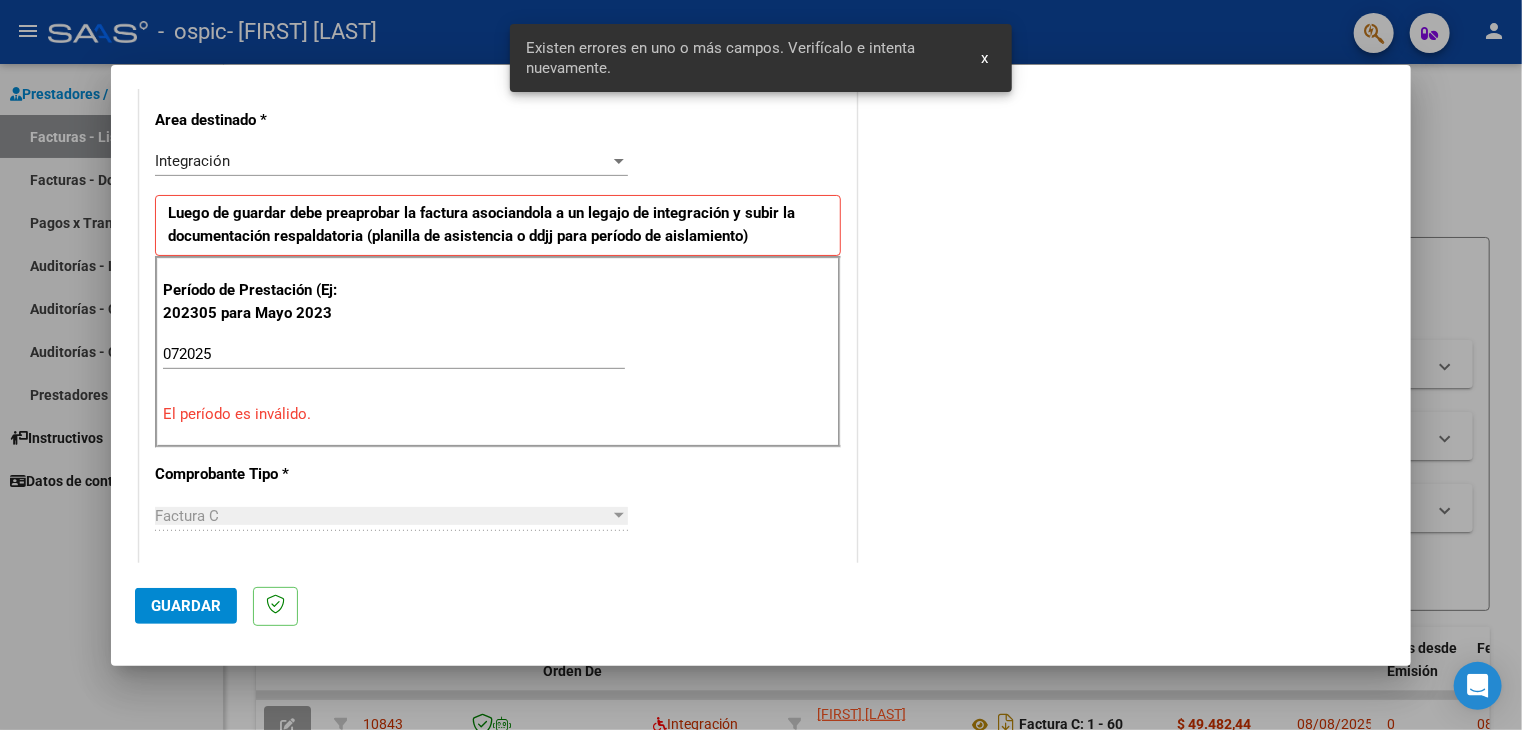 scroll, scrollTop: 420, scrollLeft: 0, axis: vertical 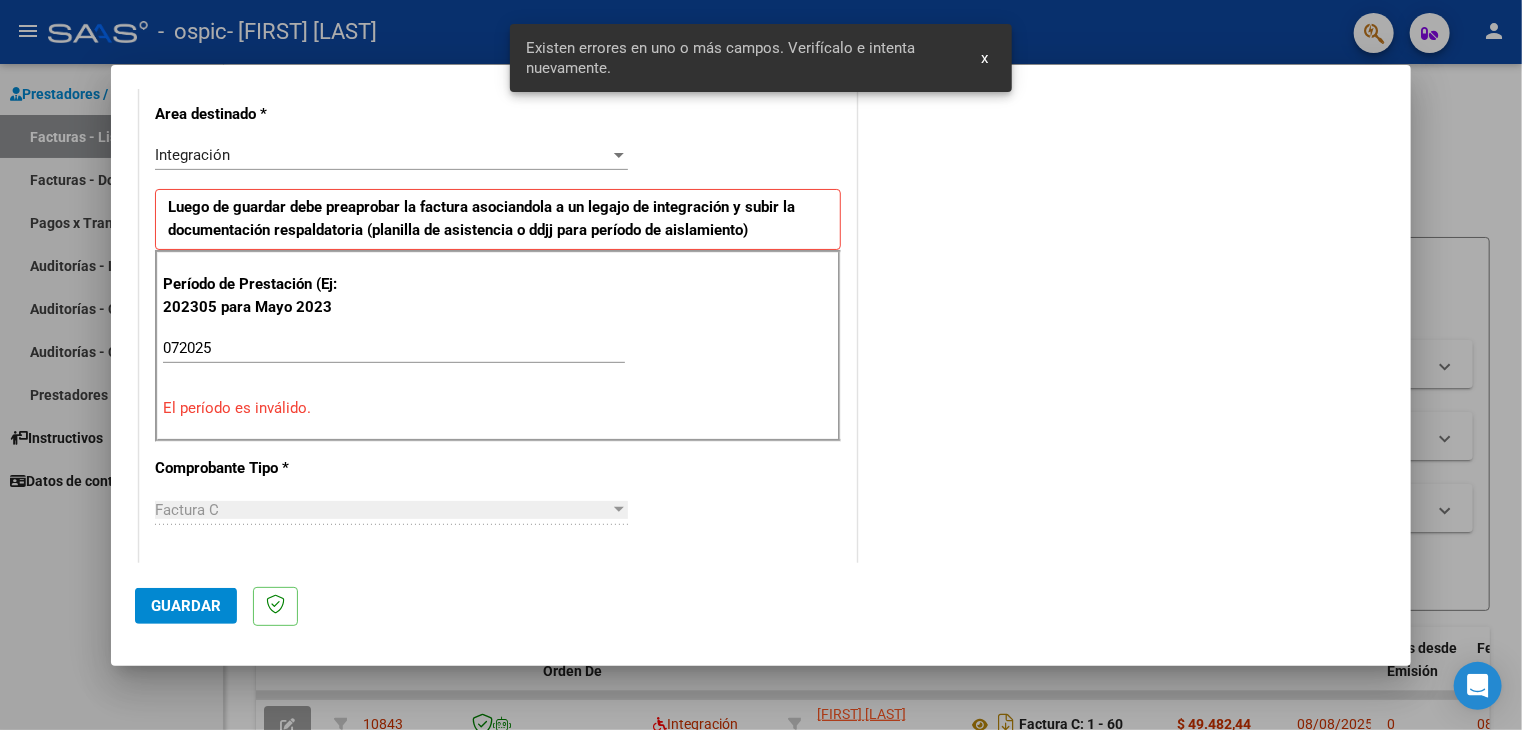 click on "x" at bounding box center [984, 58] 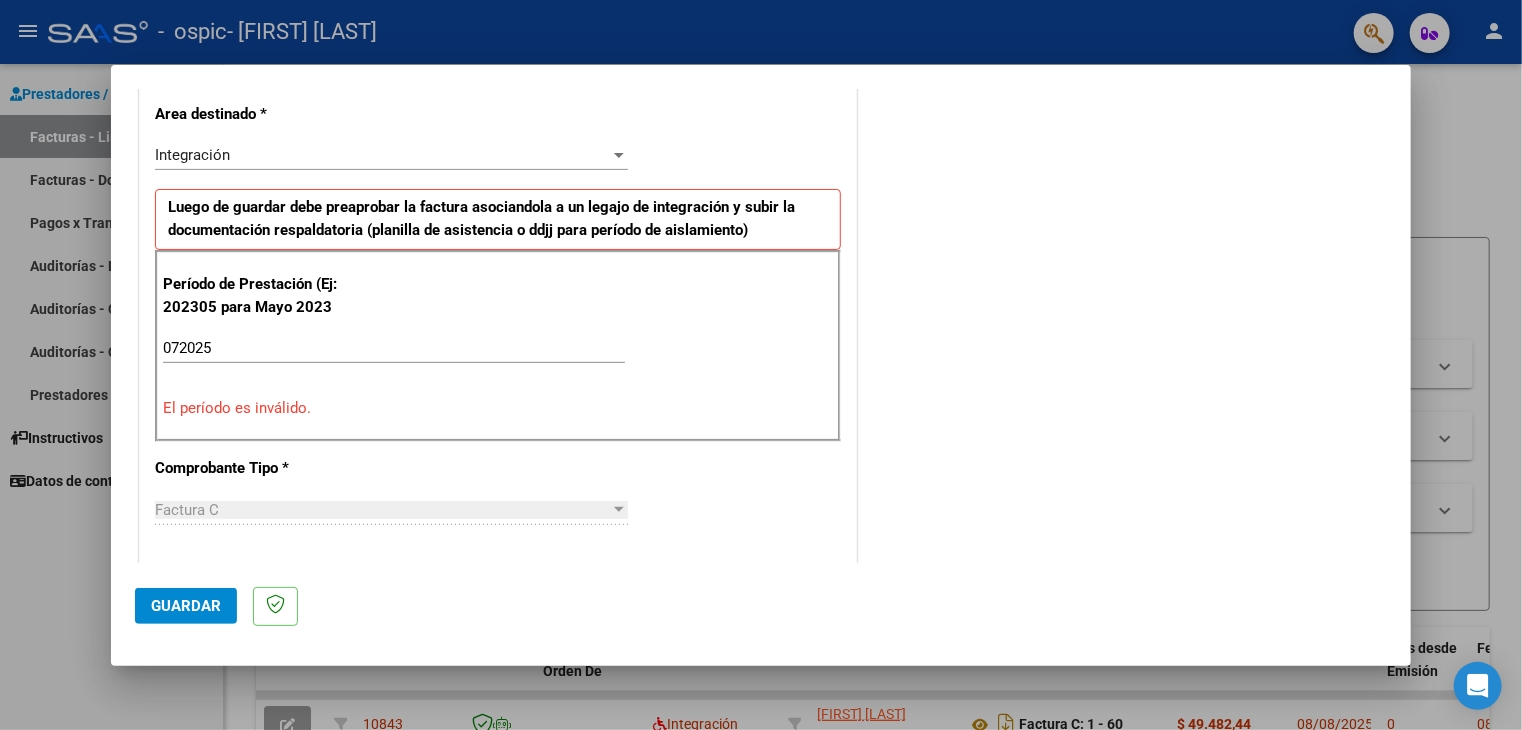 click on "072025" at bounding box center [394, 348] 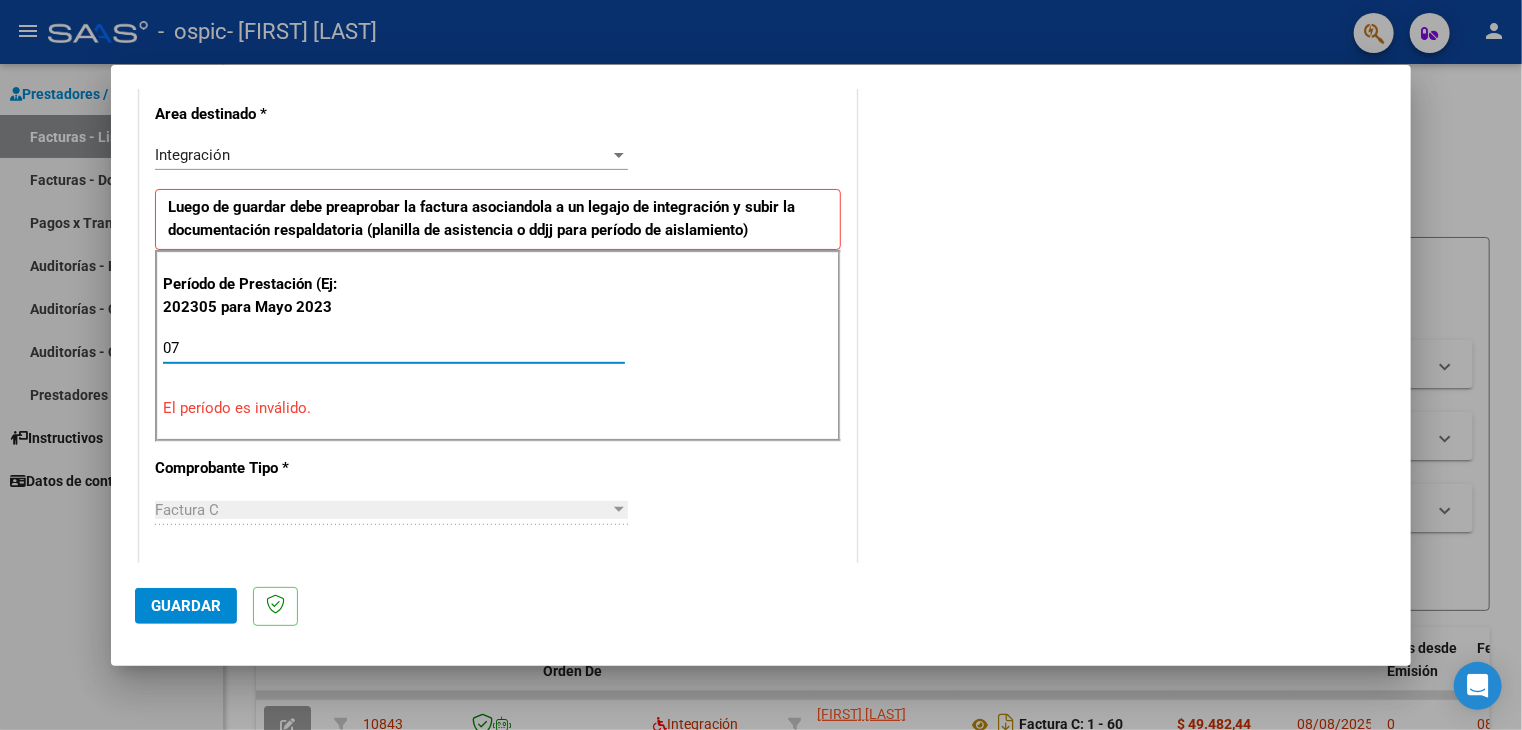 type on "0" 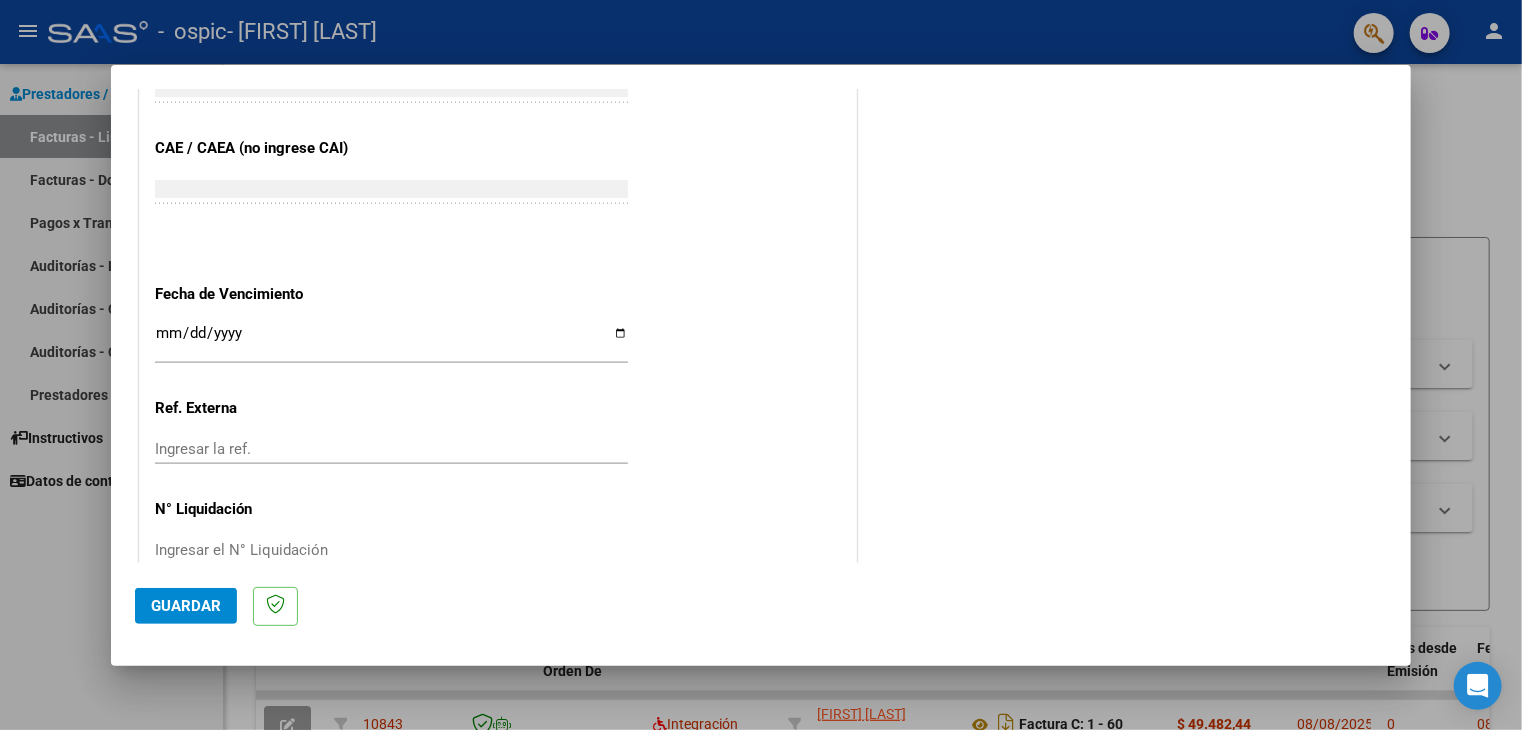 scroll, scrollTop: 1245, scrollLeft: 0, axis: vertical 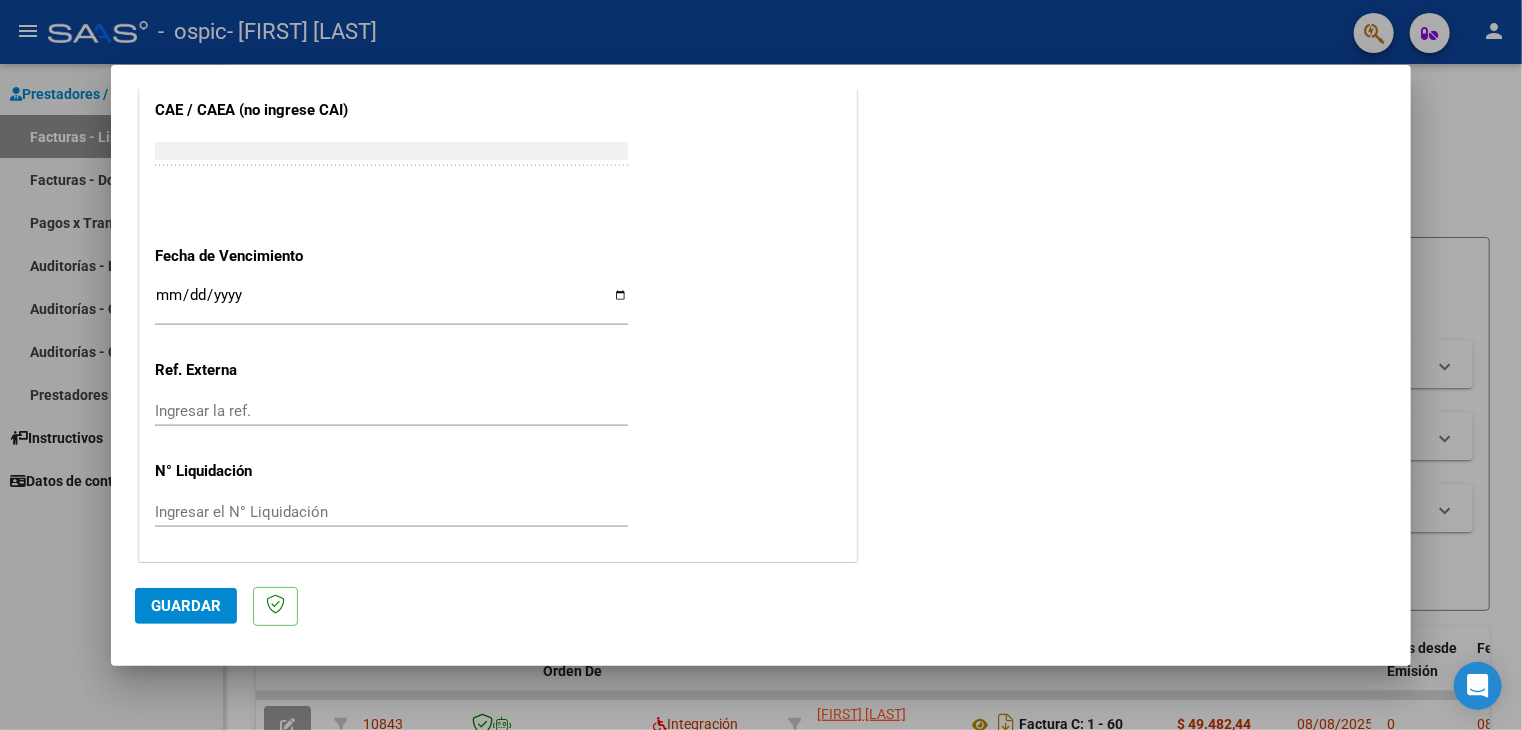type on "202507" 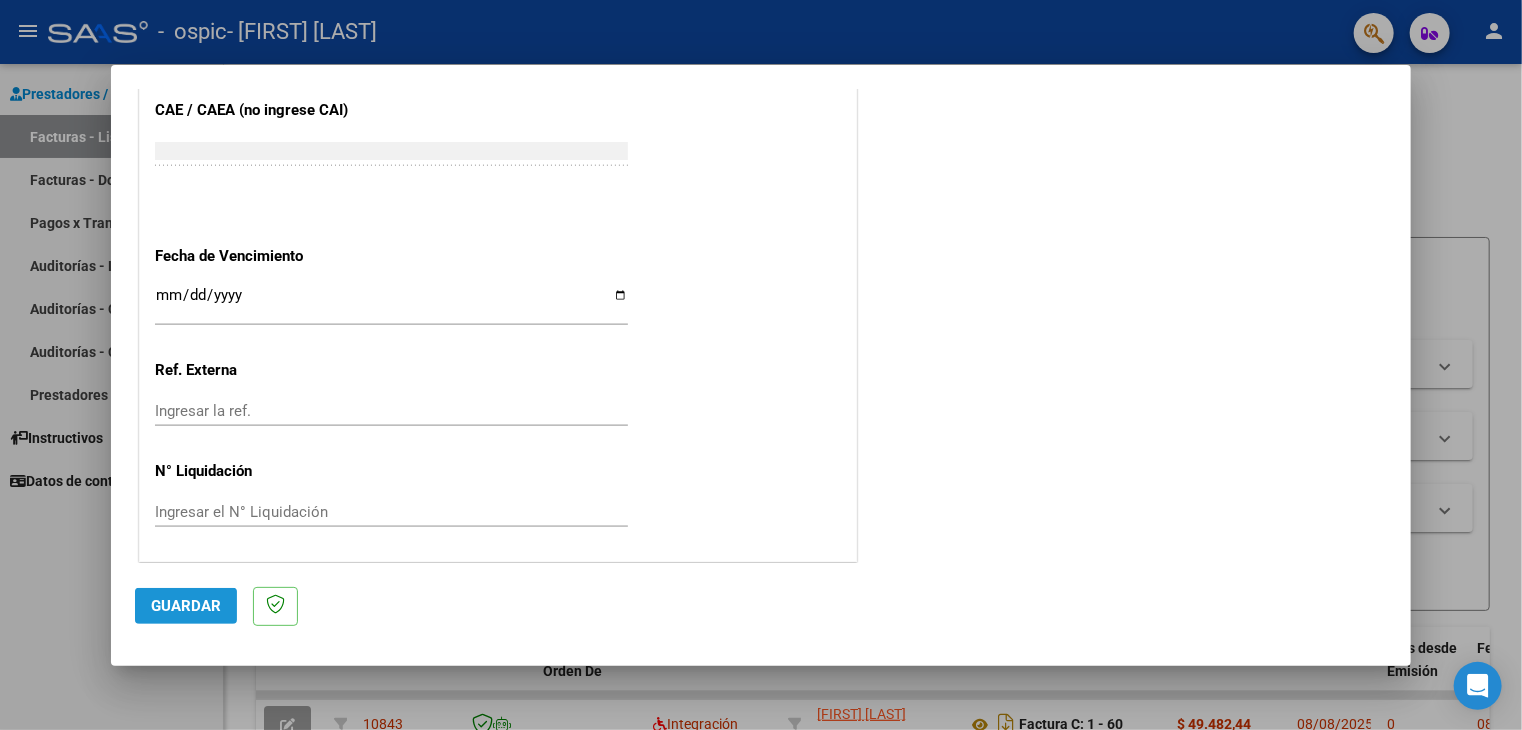click on "Guardar" 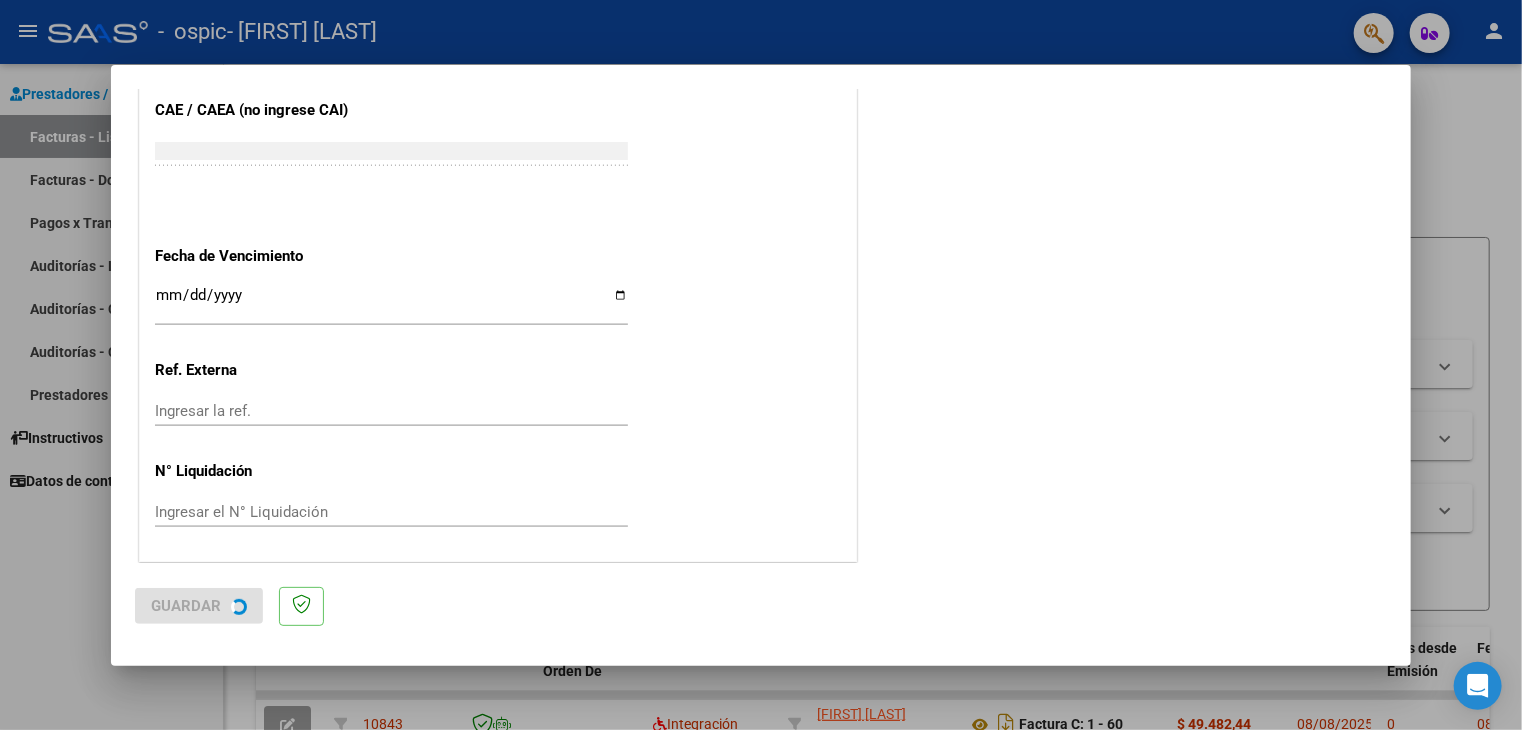 scroll, scrollTop: 0, scrollLeft: 0, axis: both 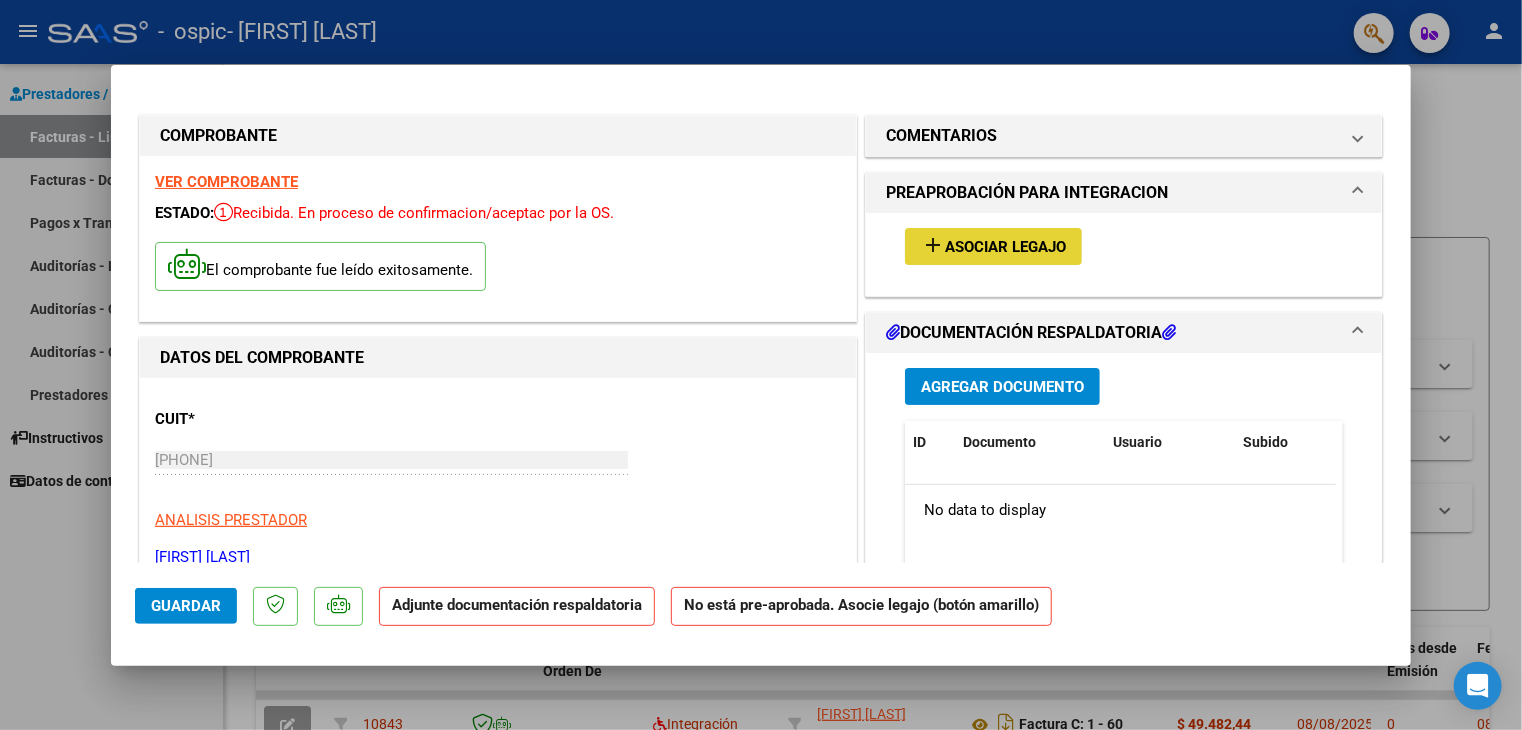 click on "Asociar Legajo" at bounding box center [1005, 247] 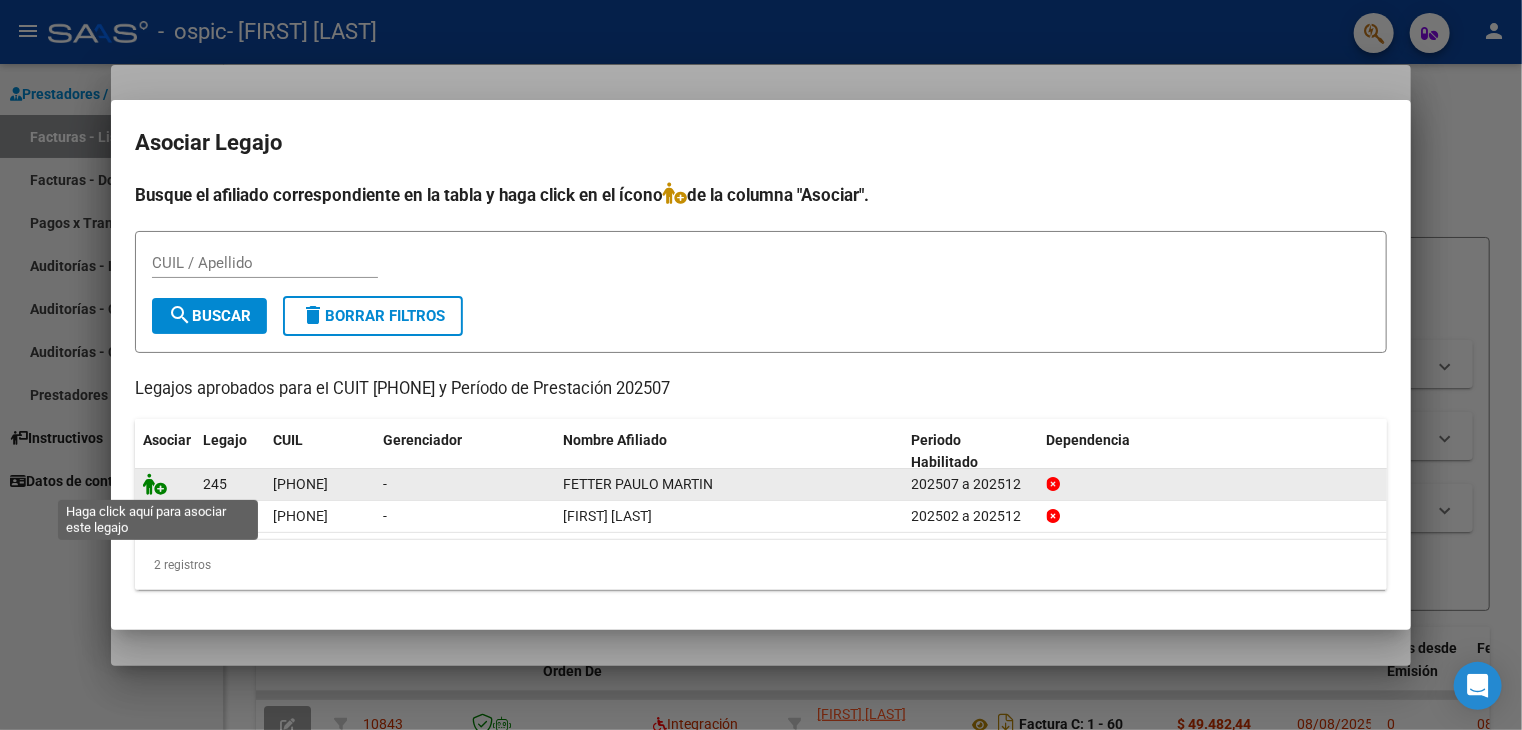 click 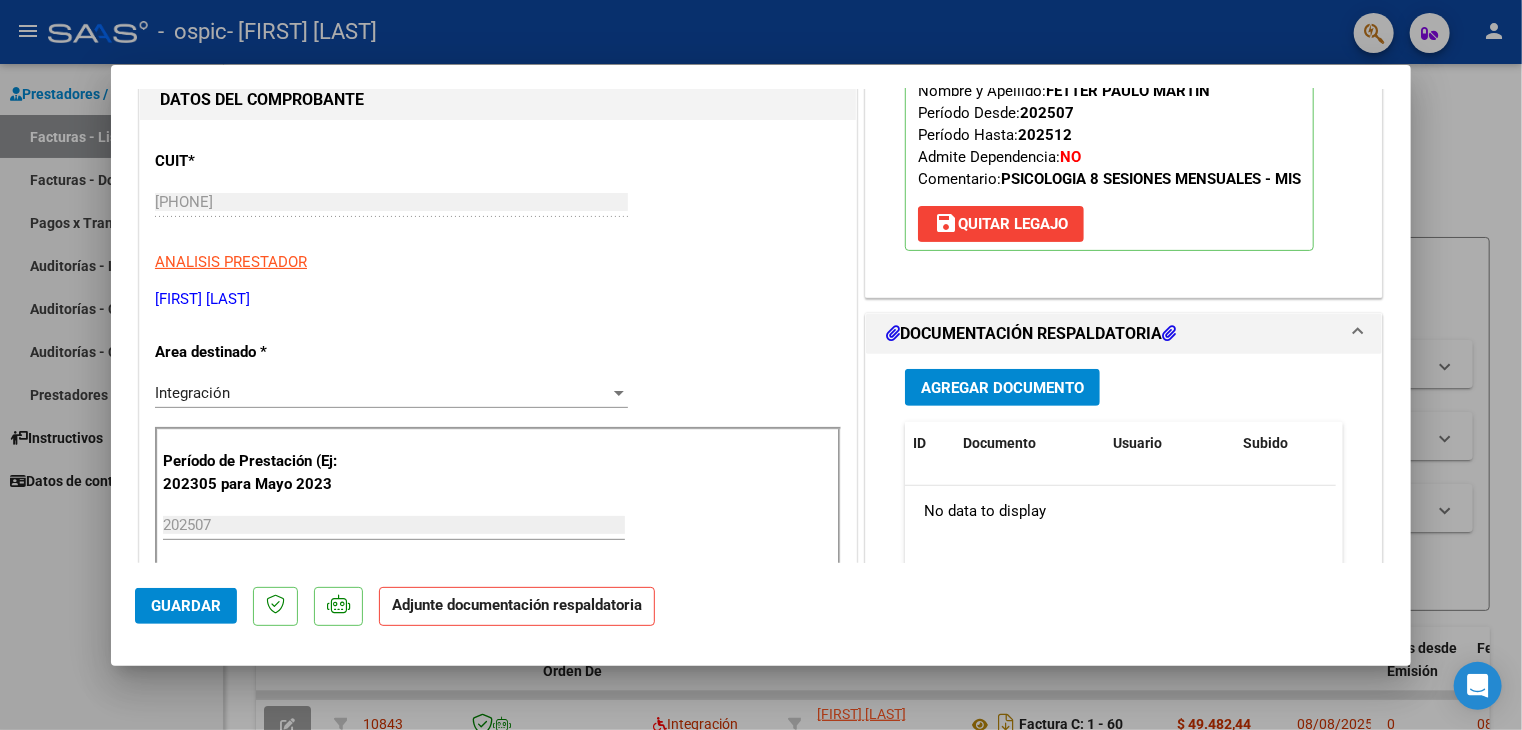 scroll, scrollTop: 300, scrollLeft: 0, axis: vertical 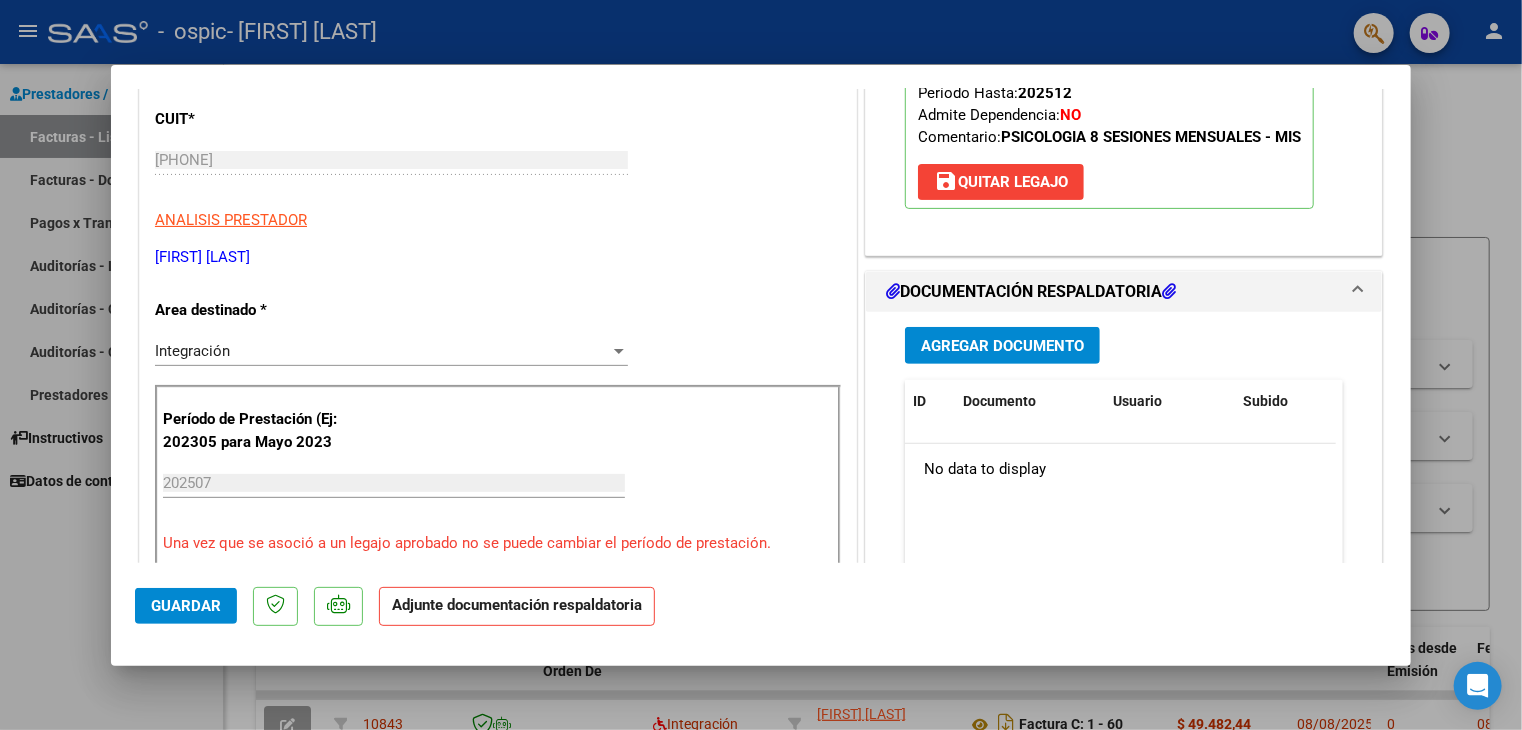 click on "202507" at bounding box center [394, 483] 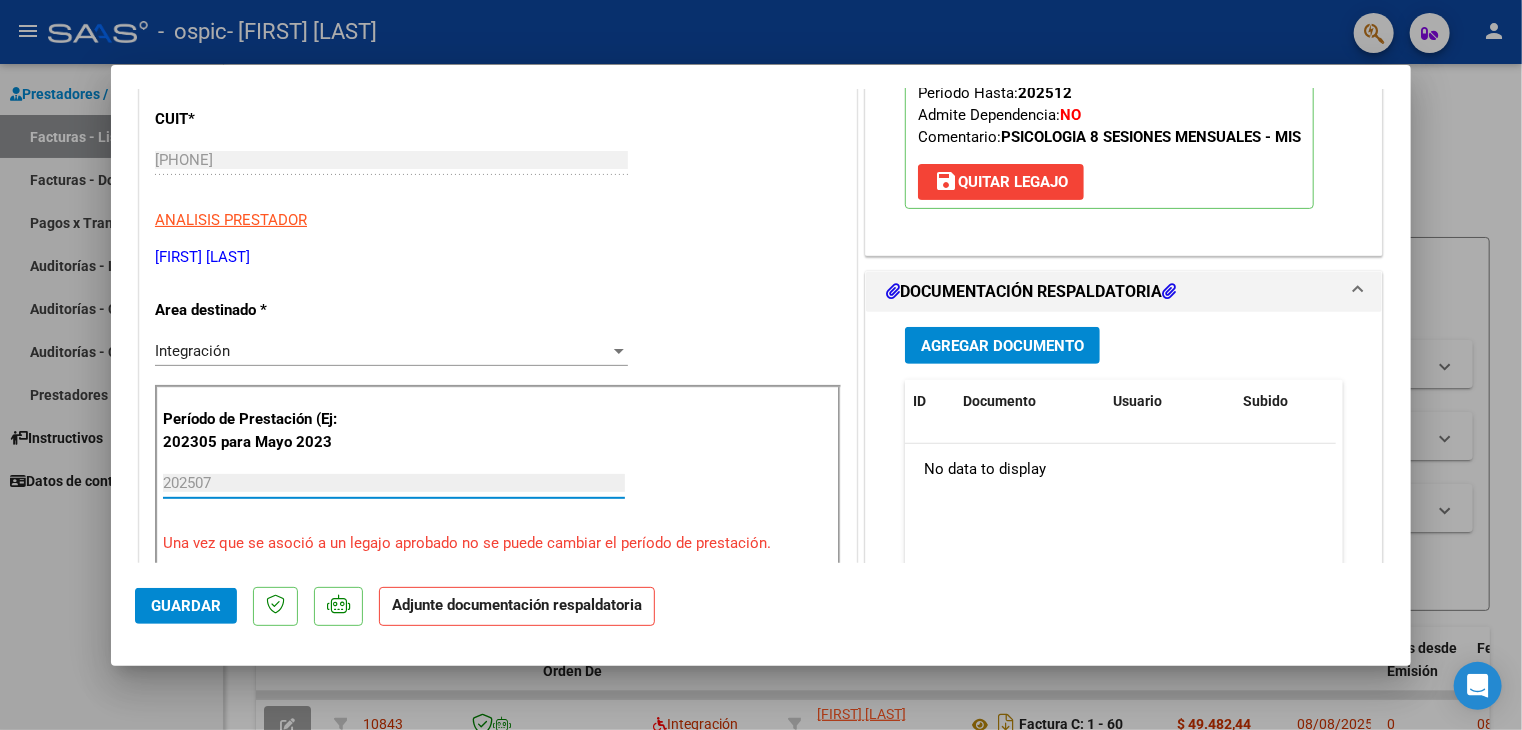 click on "202507" at bounding box center [394, 483] 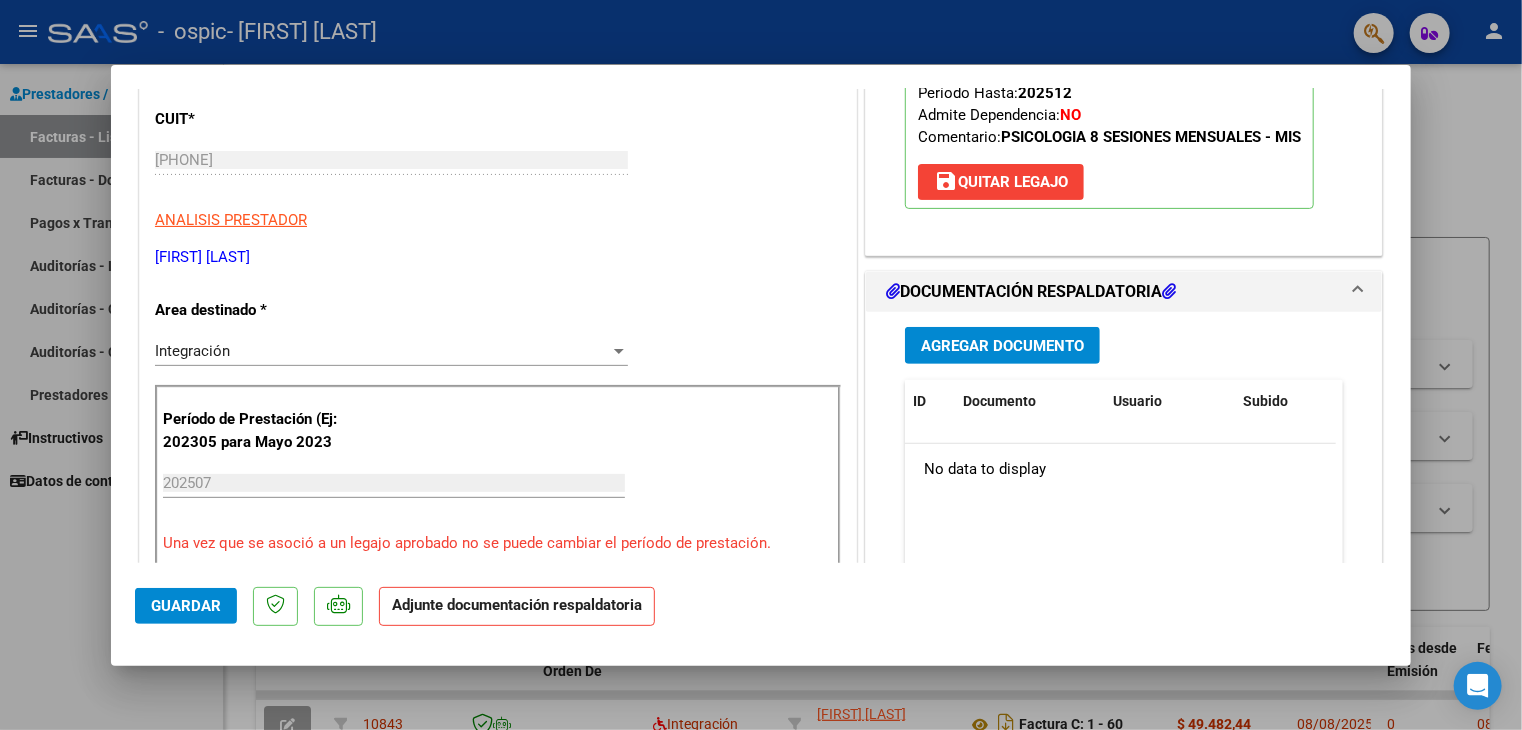click on "Adjunte documentación respaldatoria" 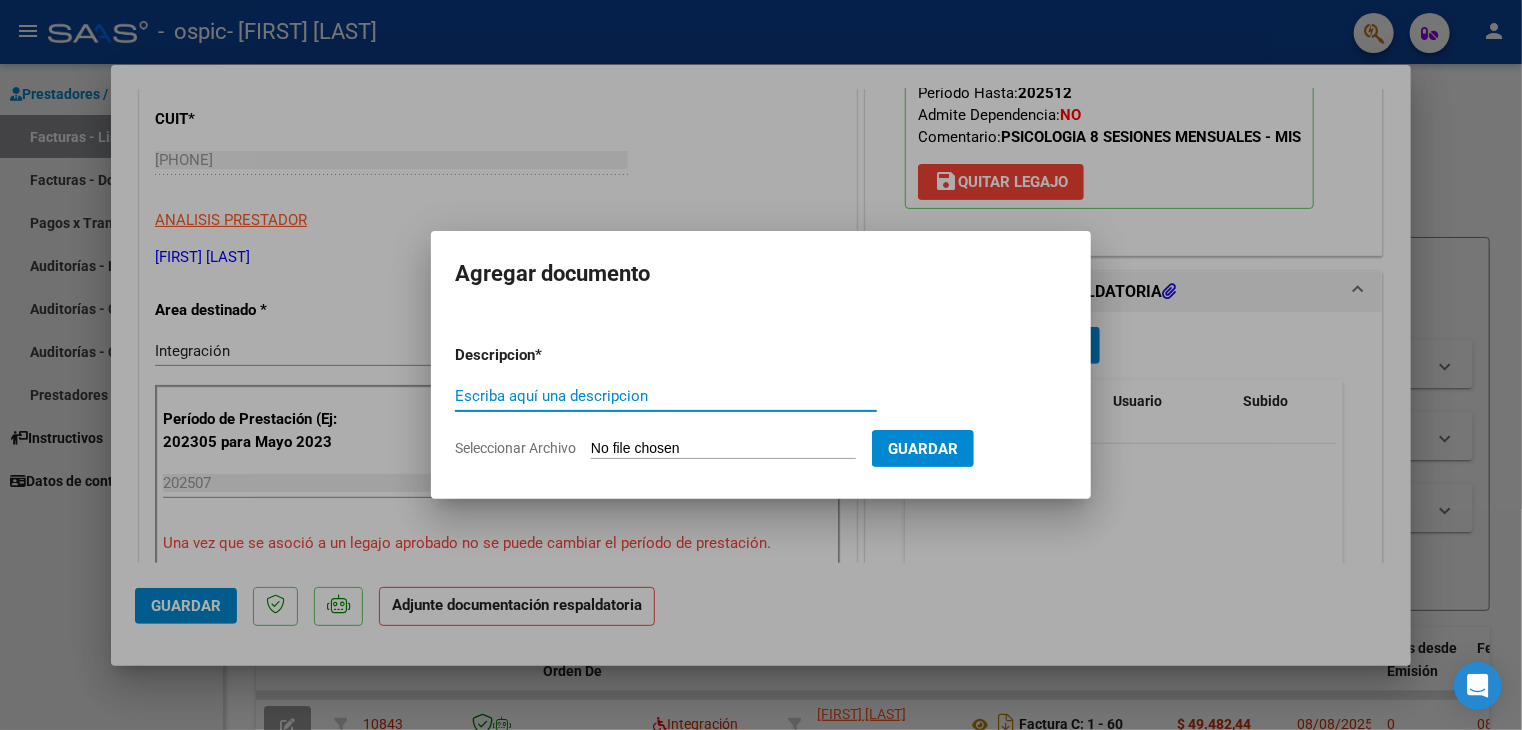 click on "Escriba aquí una descripcion" at bounding box center (666, 396) 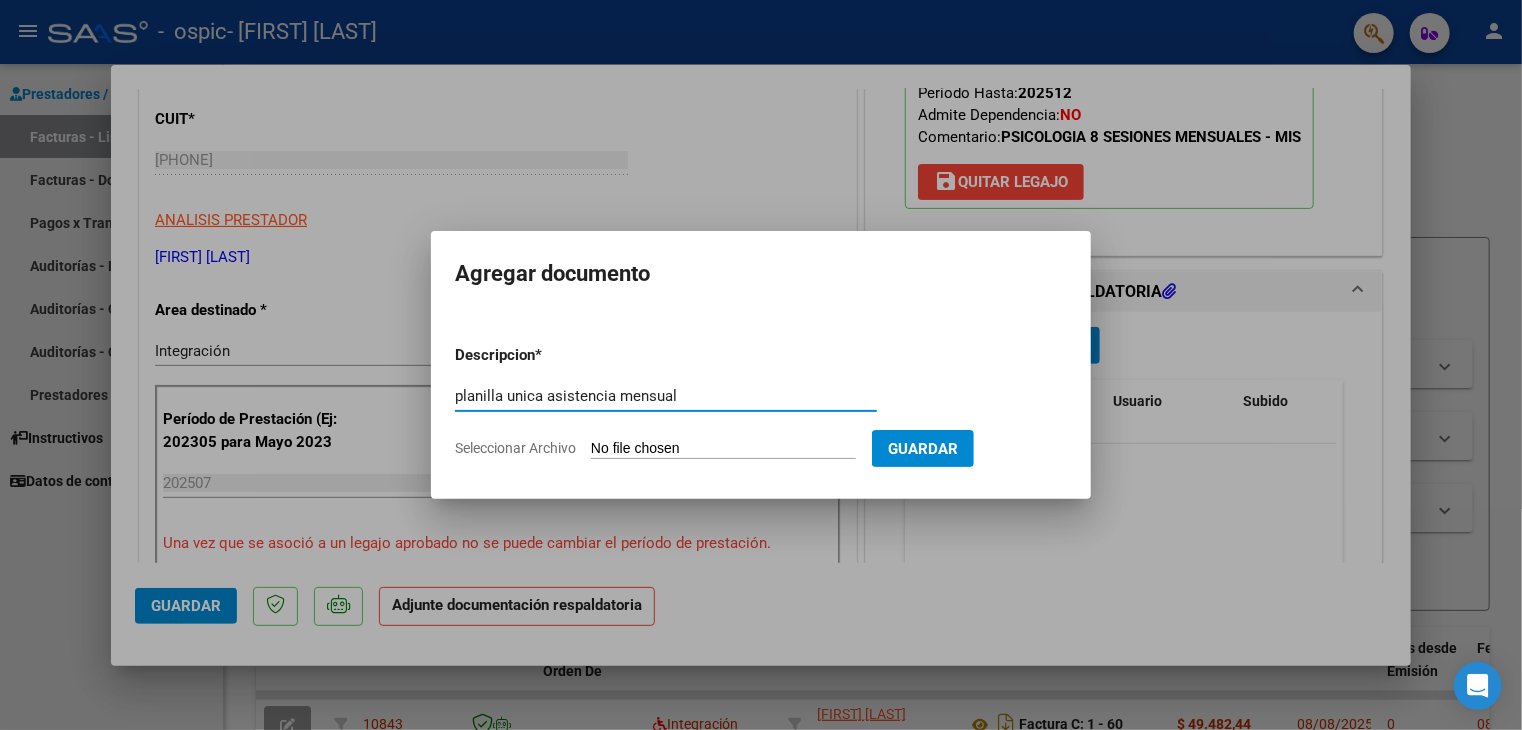 type on "planilla unica asistencia mensual" 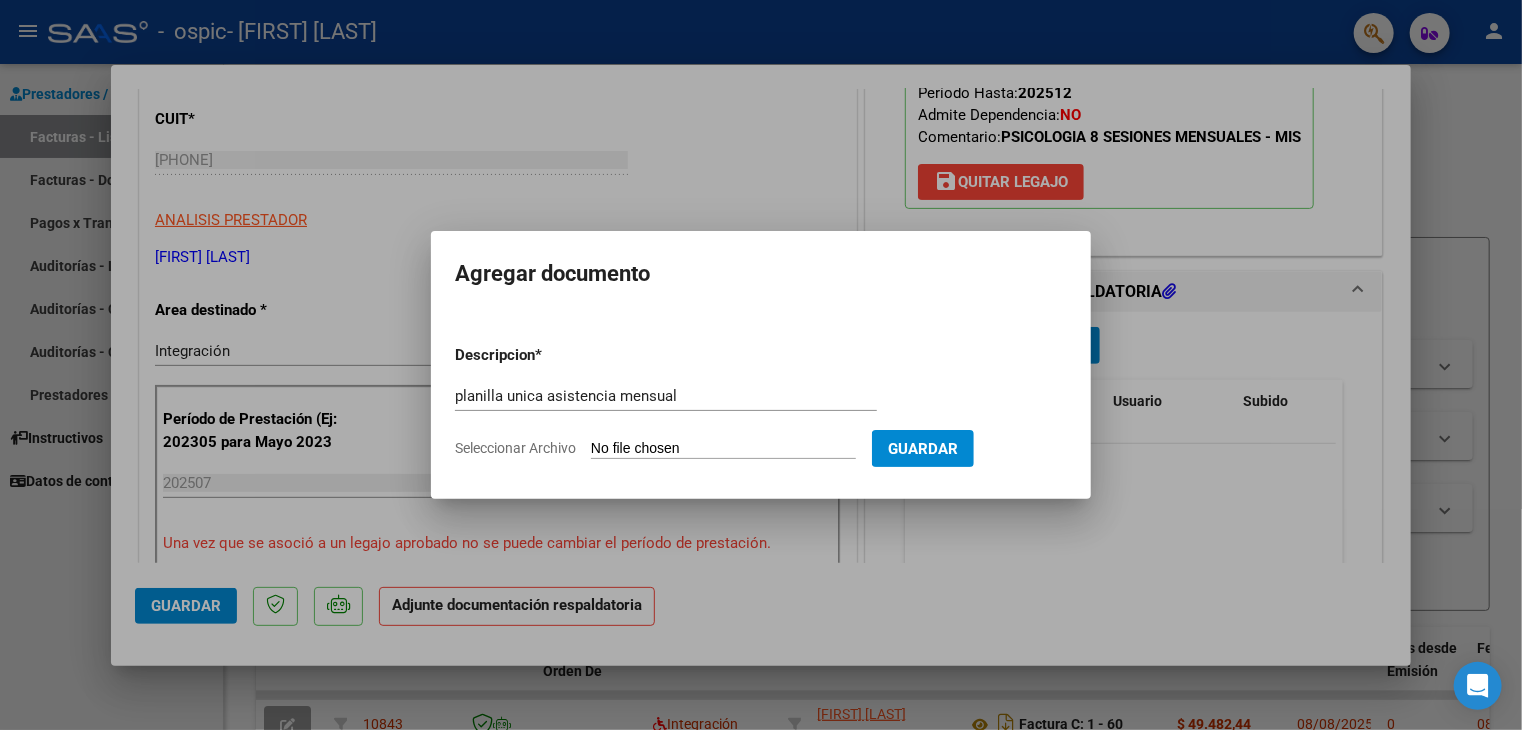 type on "C:\fakepath\[PHONE]-FACTURA_C-1-55-ANEXO-PLANILLA UNICA DE ASISTENCIA.pdf" 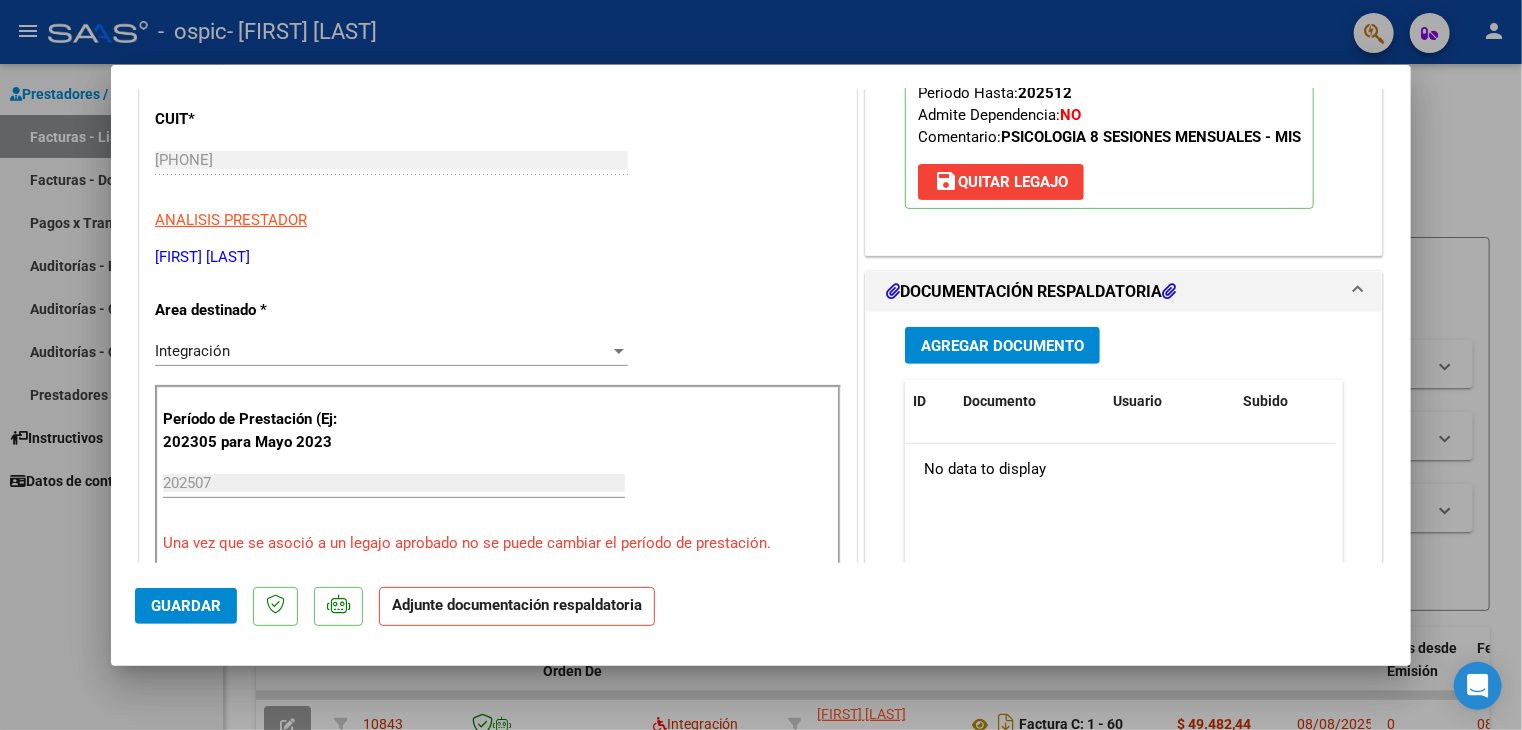 drag, startPoint x: 1395, startPoint y: 189, endPoint x: 1380, endPoint y: 176, distance: 19.849434 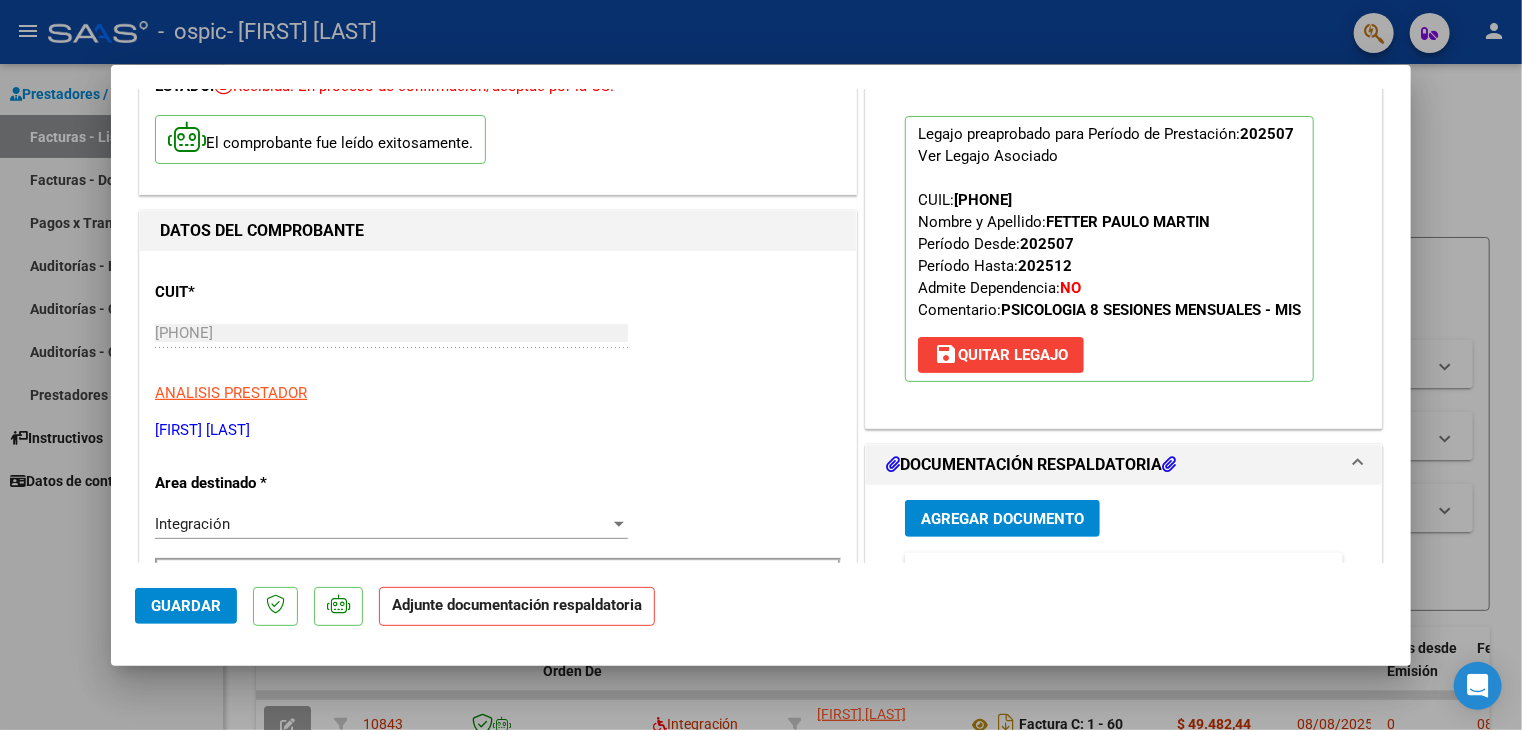 scroll, scrollTop: 0, scrollLeft: 0, axis: both 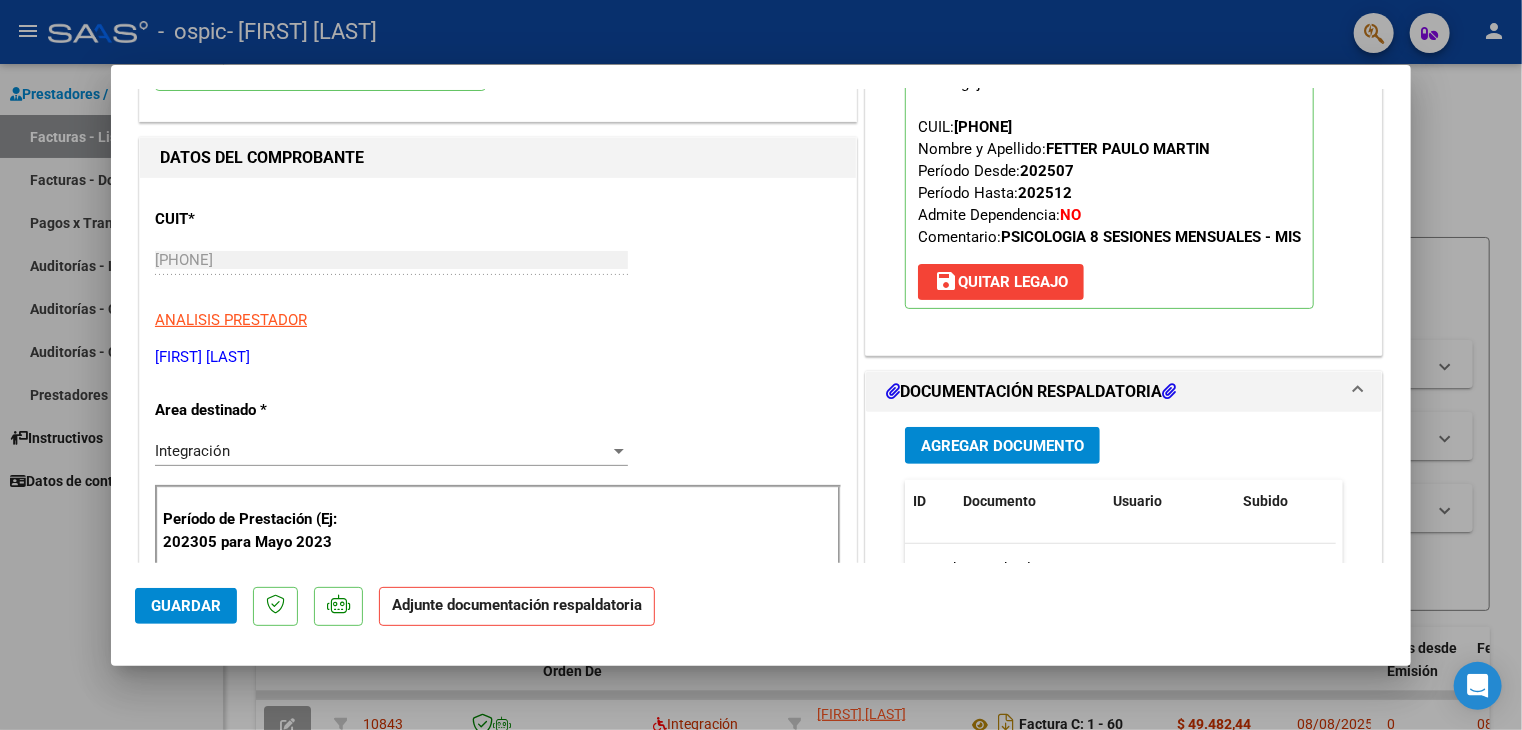 click on "DOCUMENTACIÓN RESPALDATORIA" at bounding box center (1031, 392) 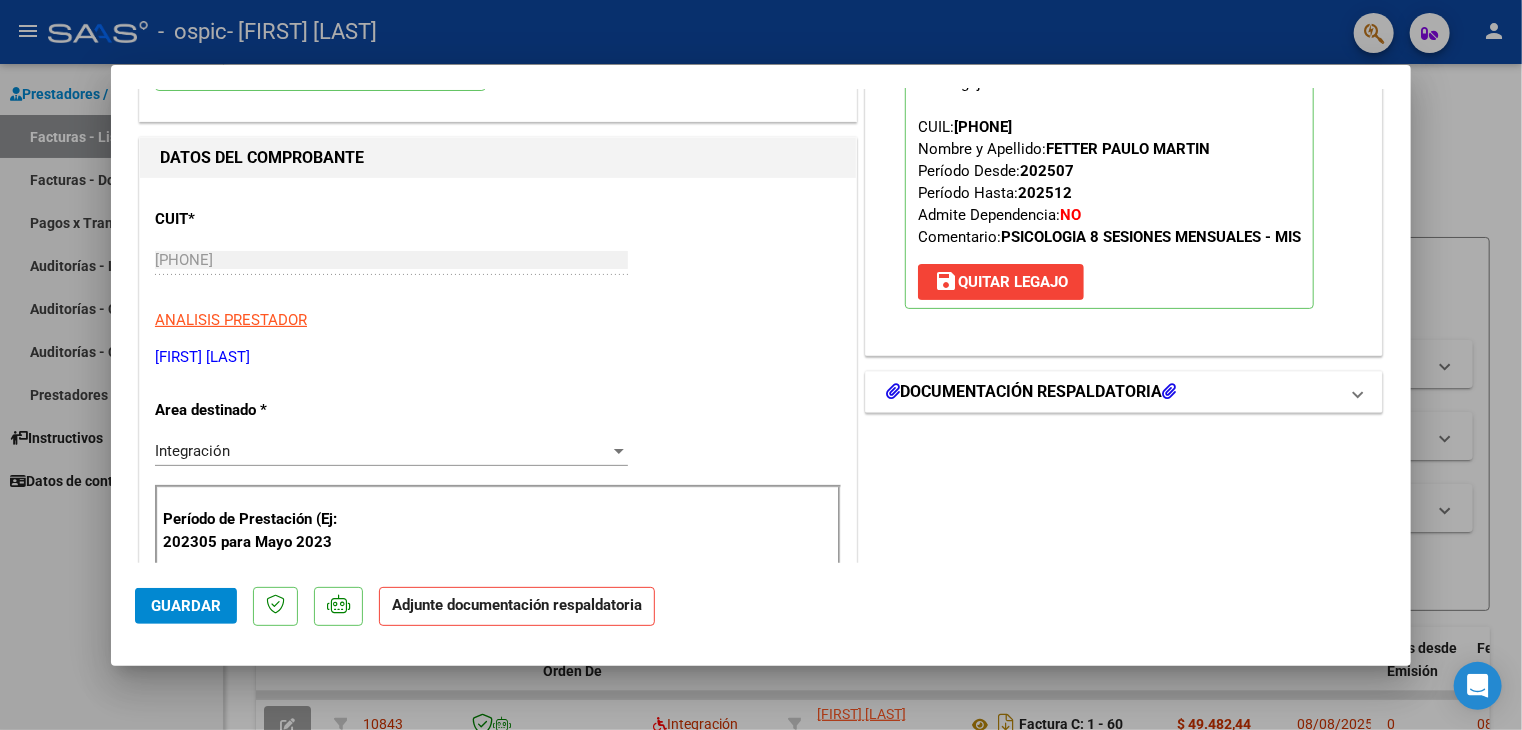click on "DOCUMENTACIÓN RESPALDATORIA" at bounding box center (1031, 392) 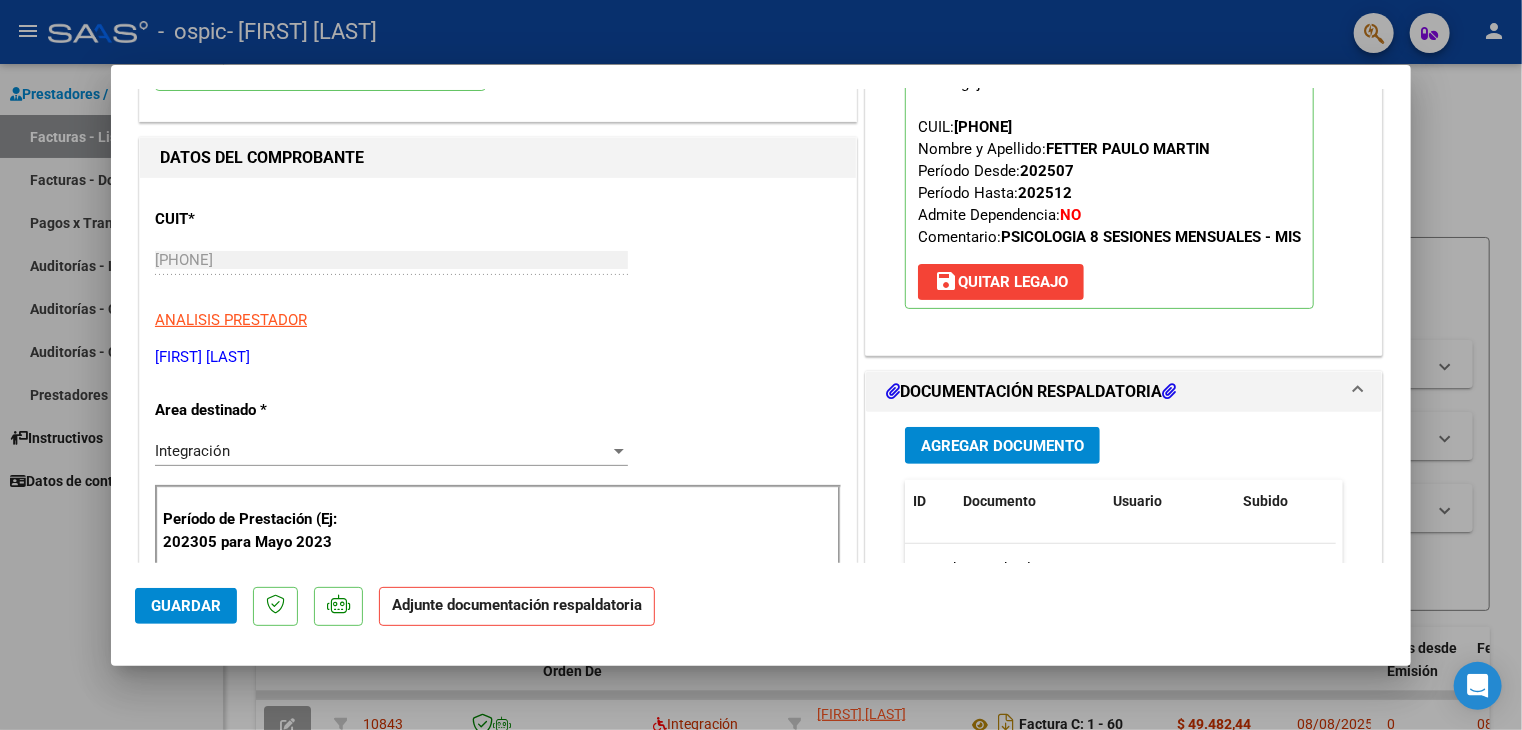 click on "Agregar Documento" at bounding box center [1002, 446] 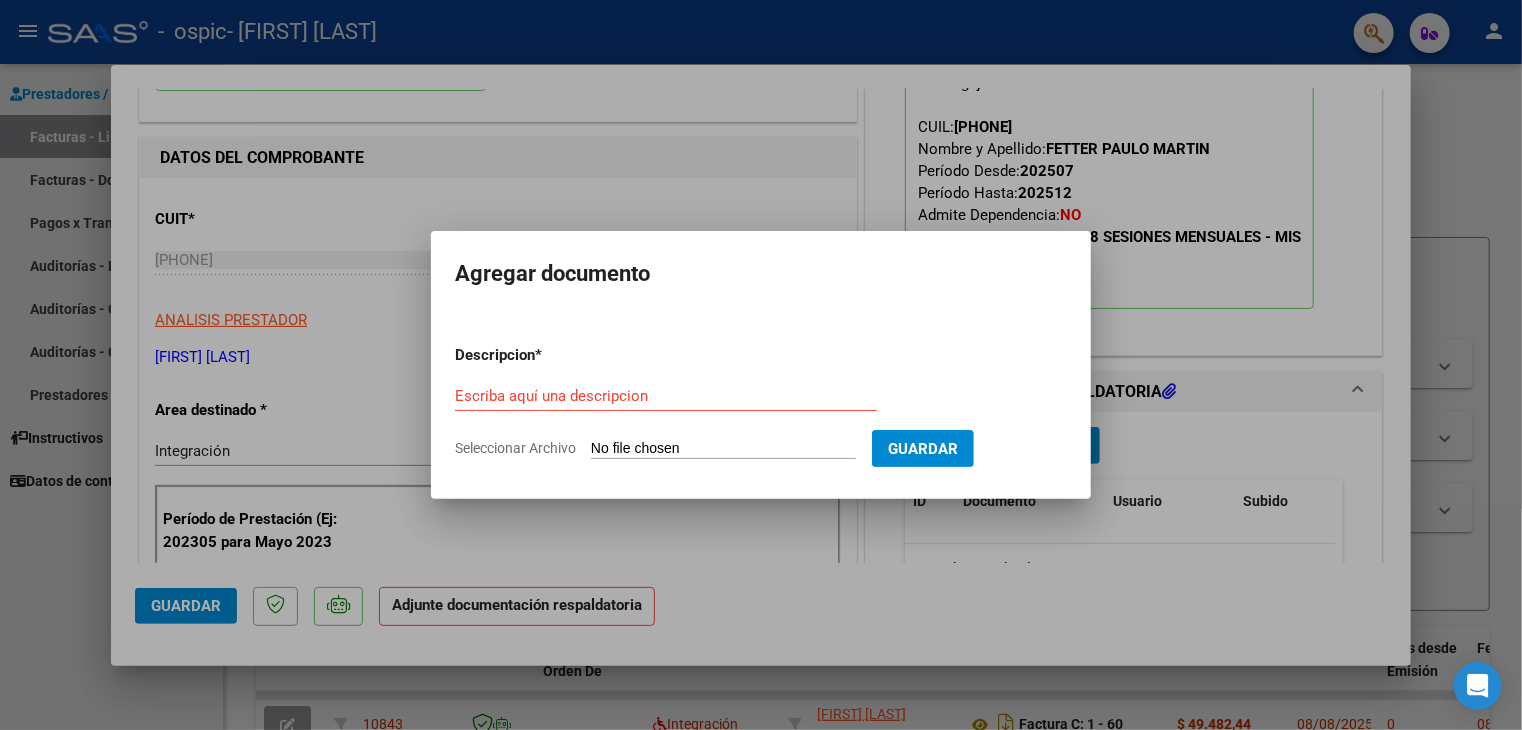 click on "Seleccionar Archivo" at bounding box center [723, 449] 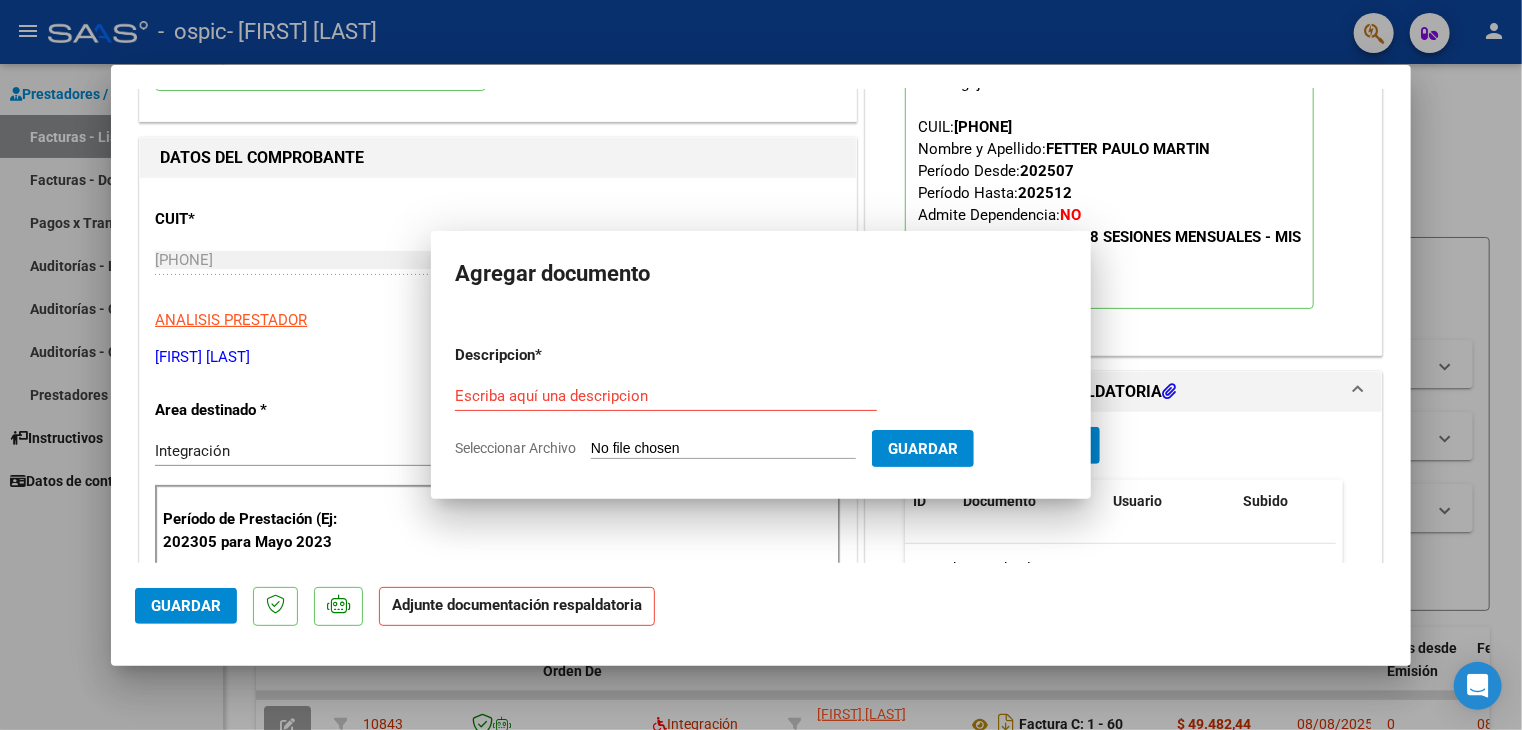 type 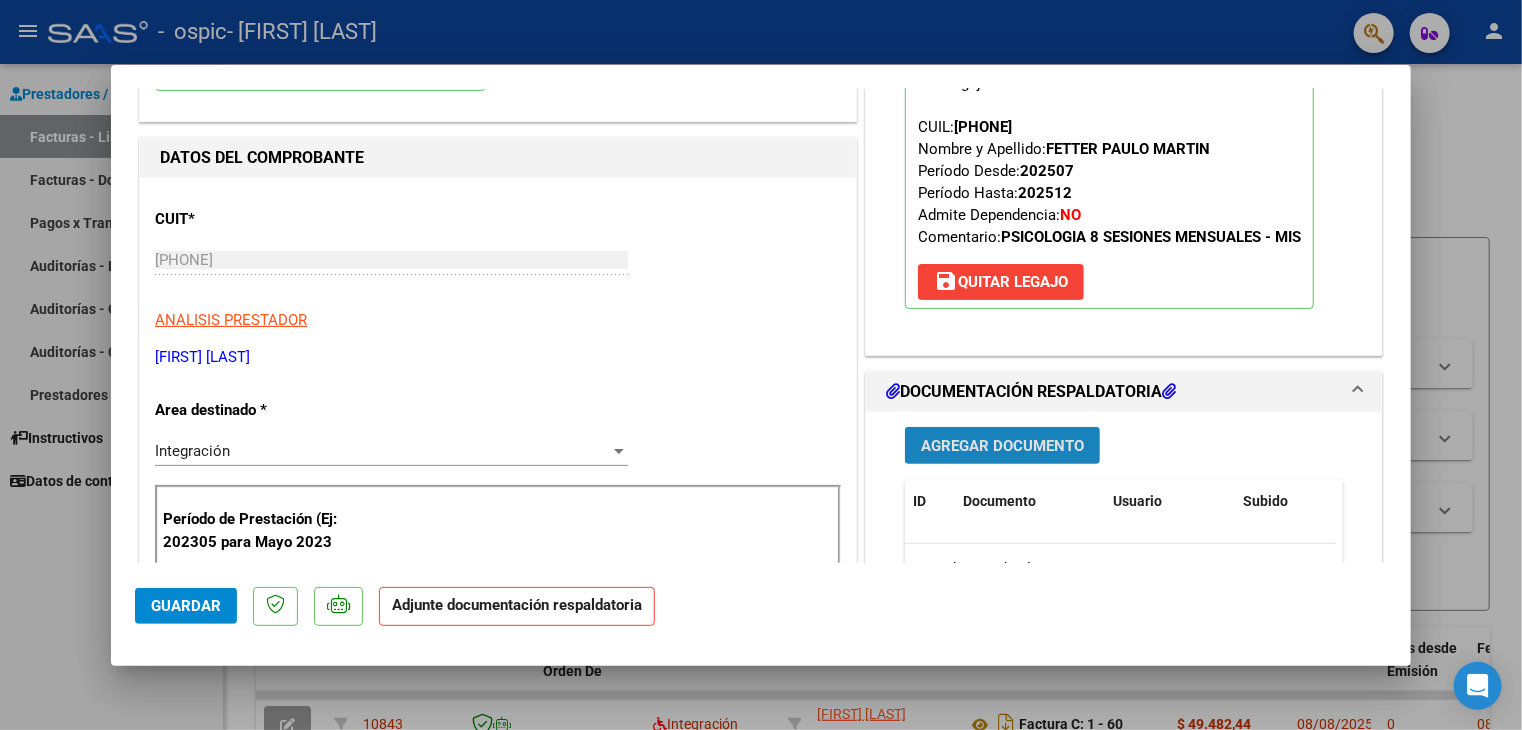 click on "Agregar Documento" at bounding box center [1002, 446] 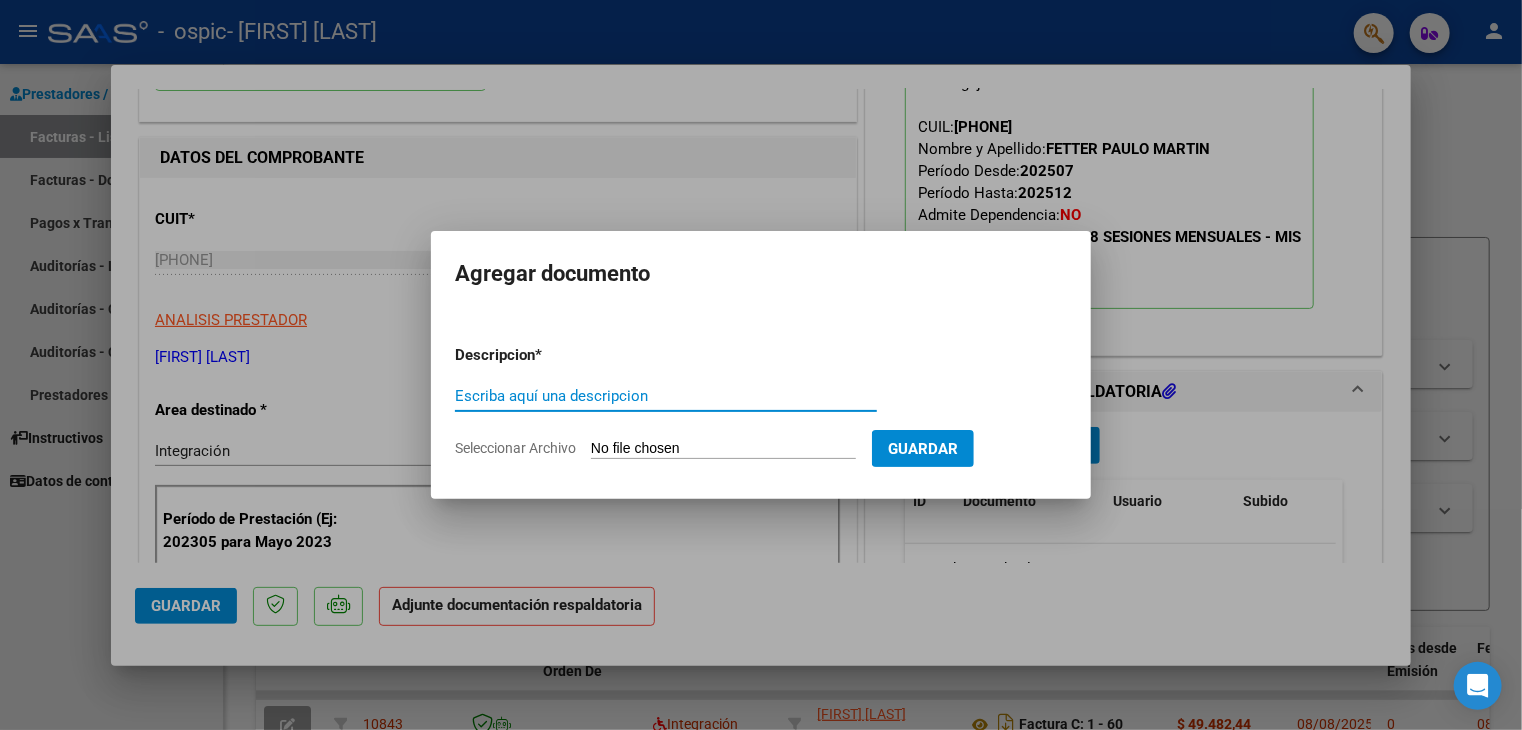 click on "Escriba aquí una descripcion" at bounding box center [666, 396] 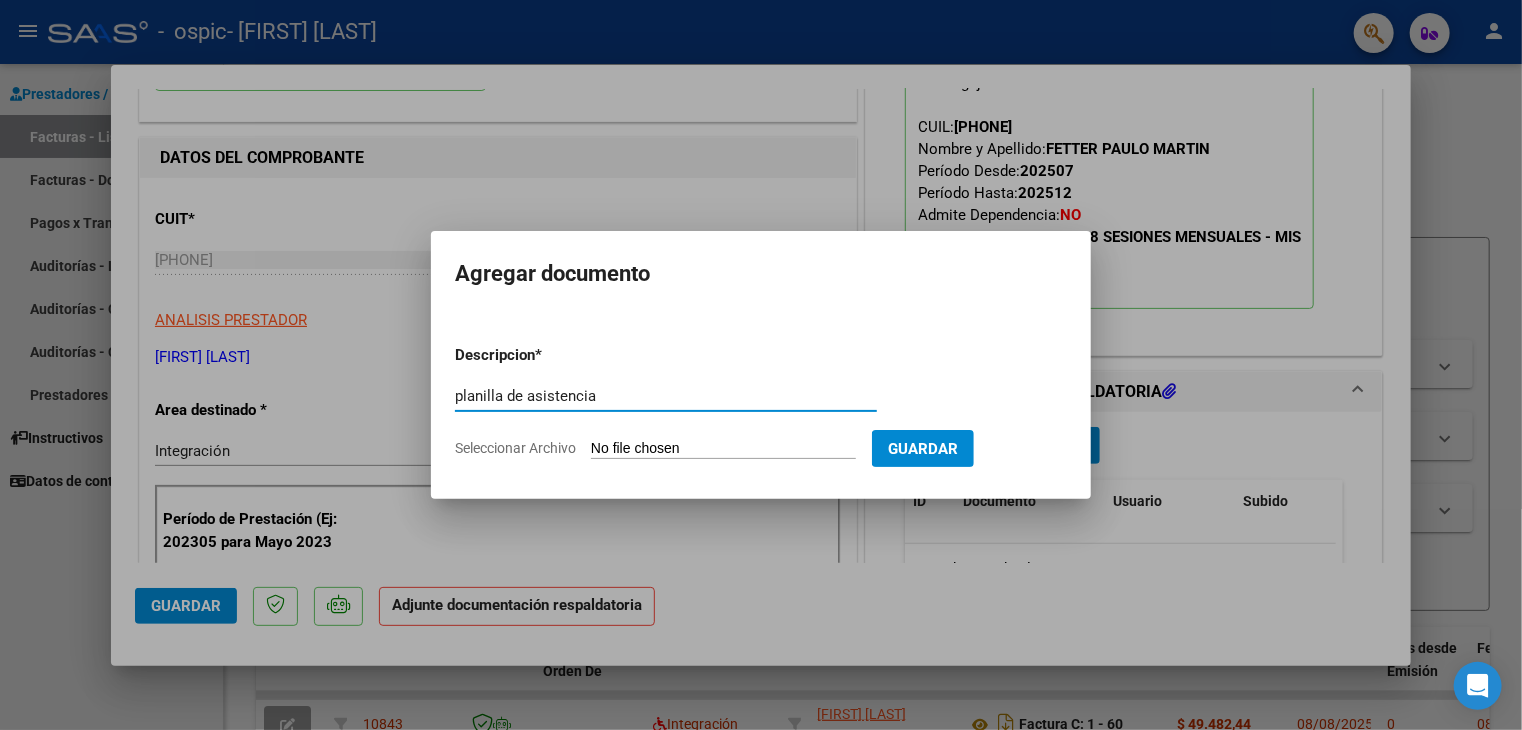 type on "planilla de asistencia" 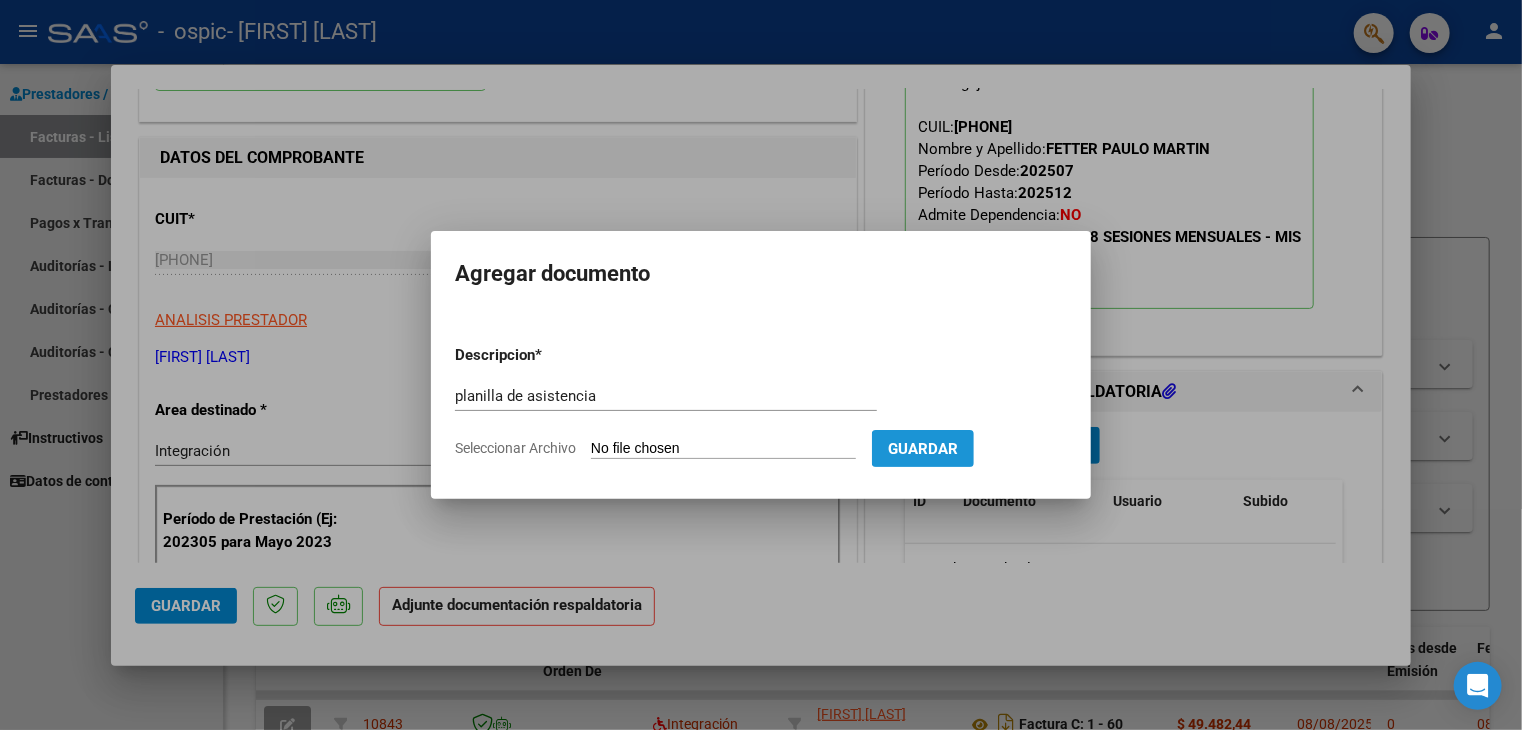 click on "Guardar" at bounding box center (923, 449) 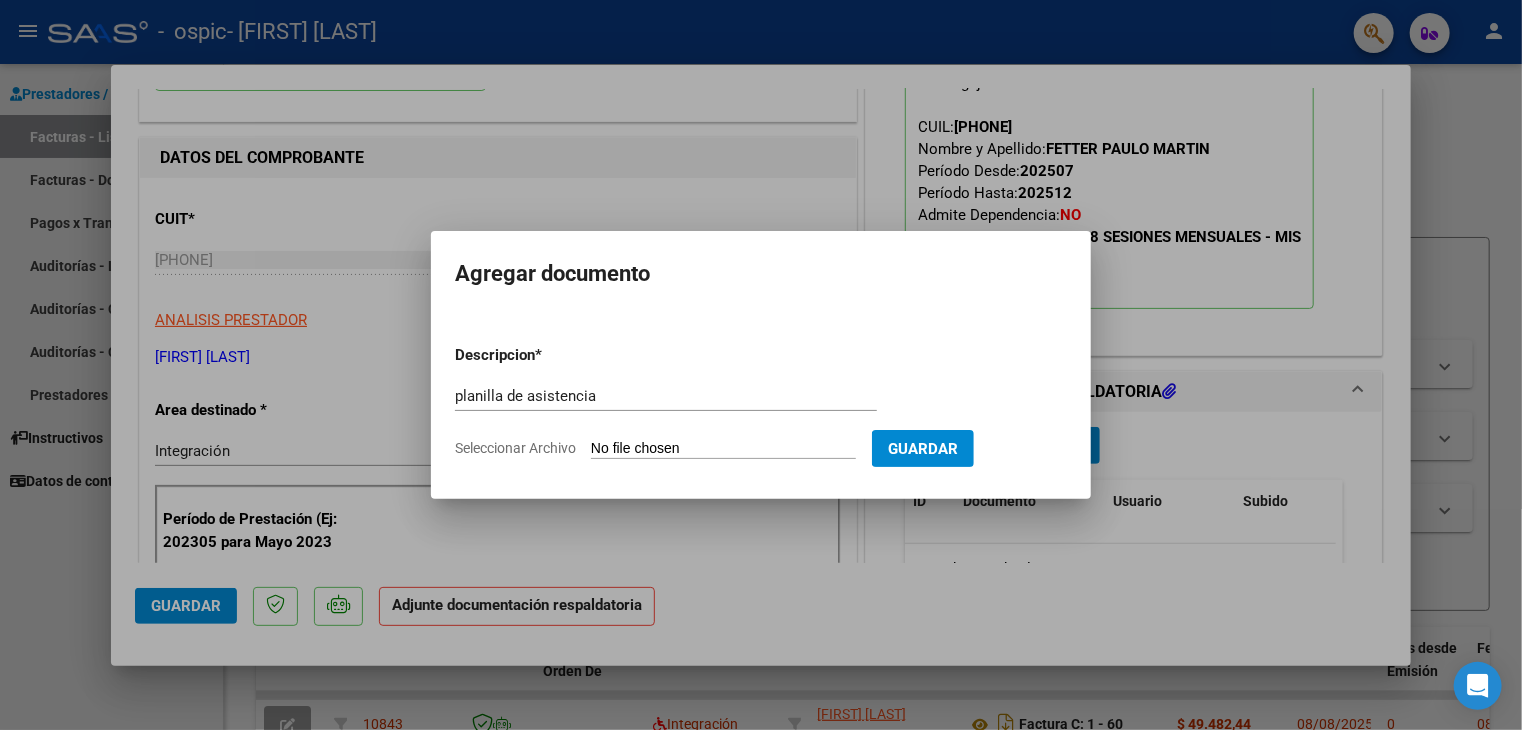 click on "Seleccionar Archivo" at bounding box center [723, 449] 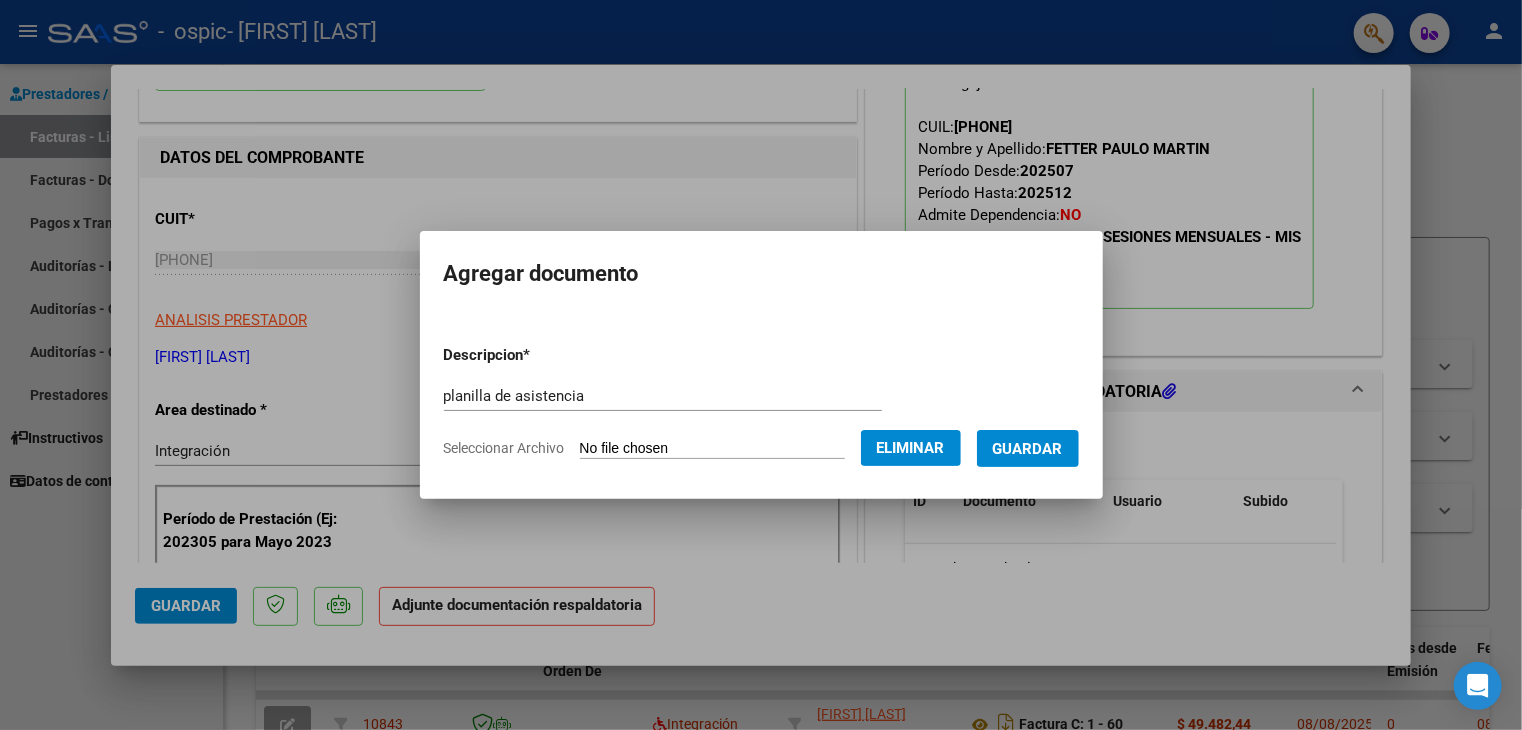click on "Guardar" at bounding box center [1028, 449] 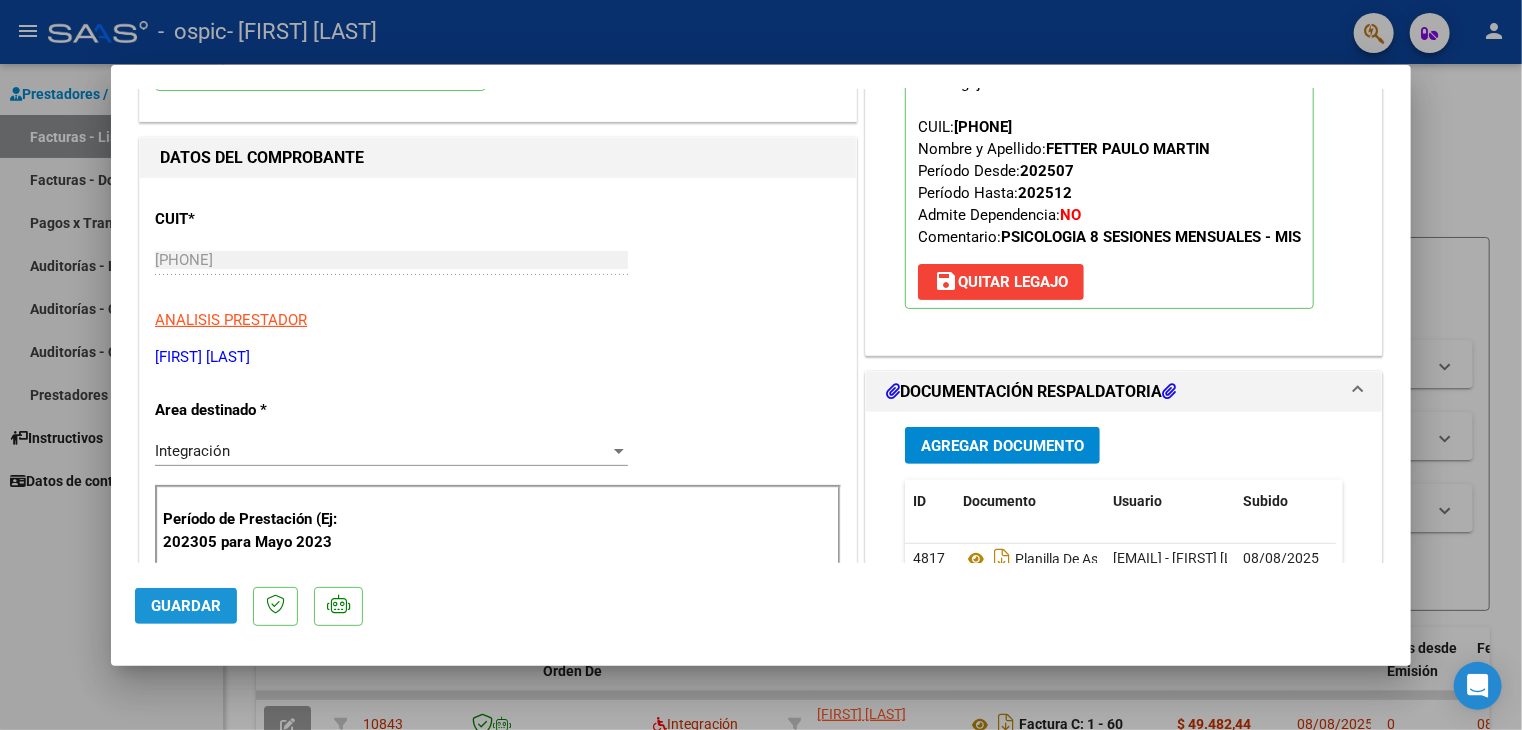 click on "Guardar" 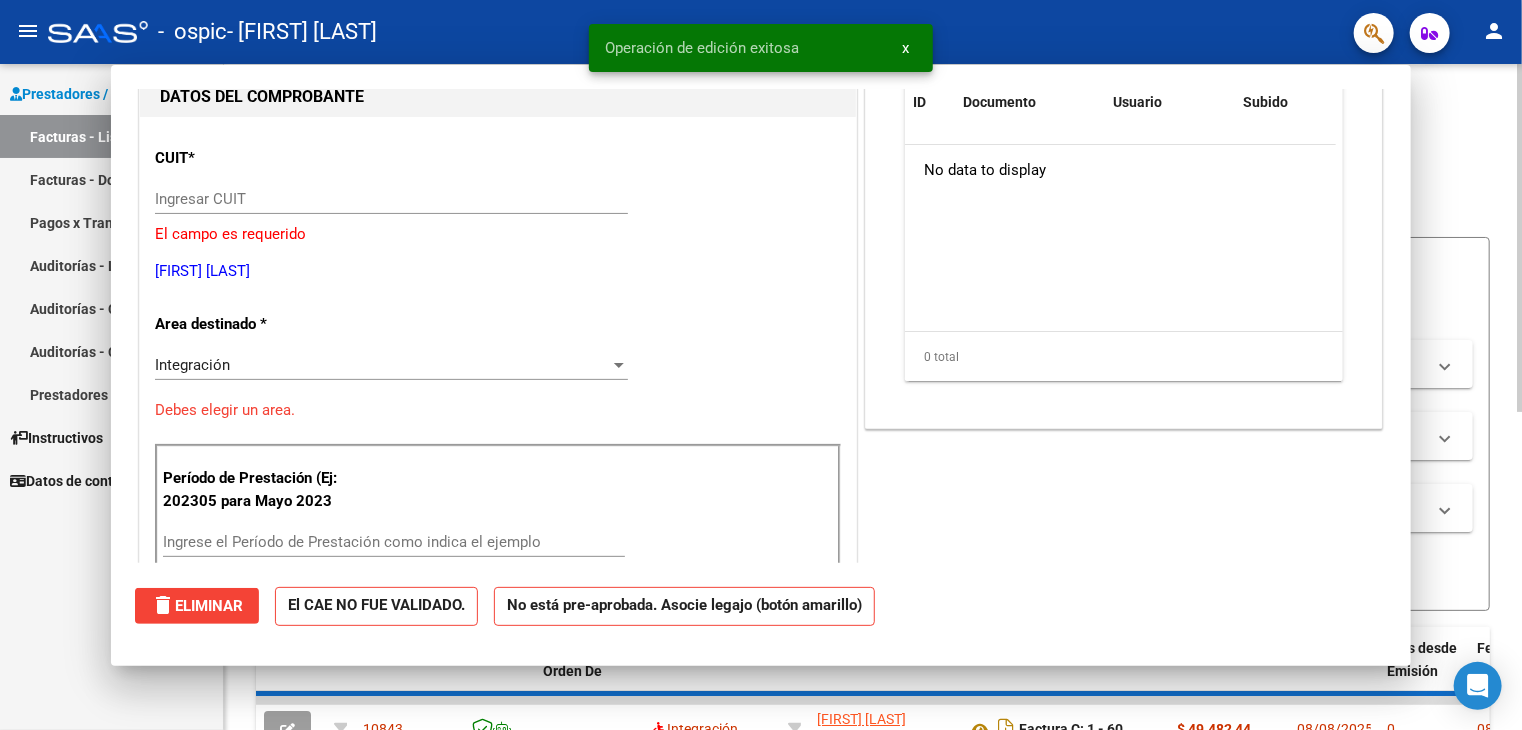 scroll, scrollTop: 0, scrollLeft: 0, axis: both 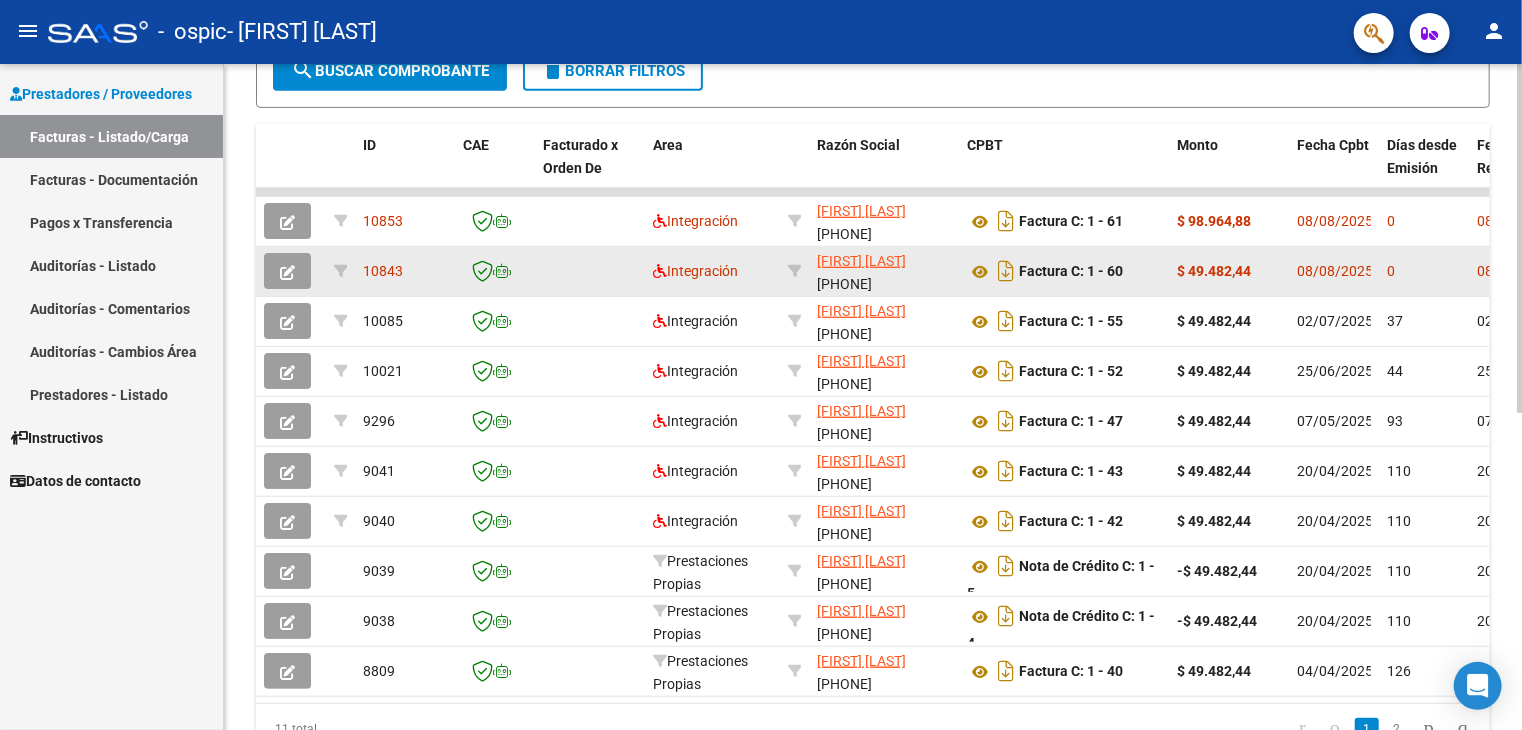 click 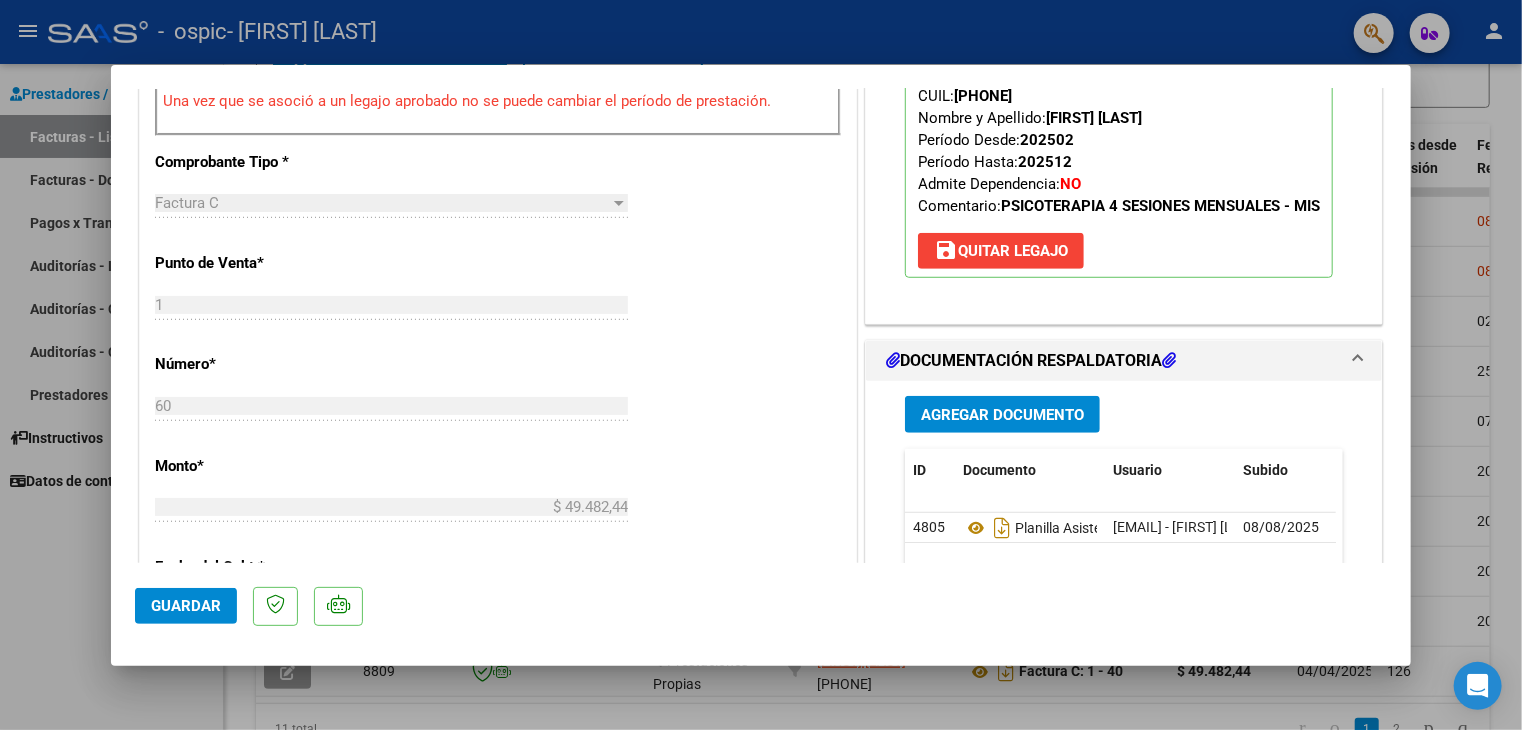 scroll, scrollTop: 800, scrollLeft: 0, axis: vertical 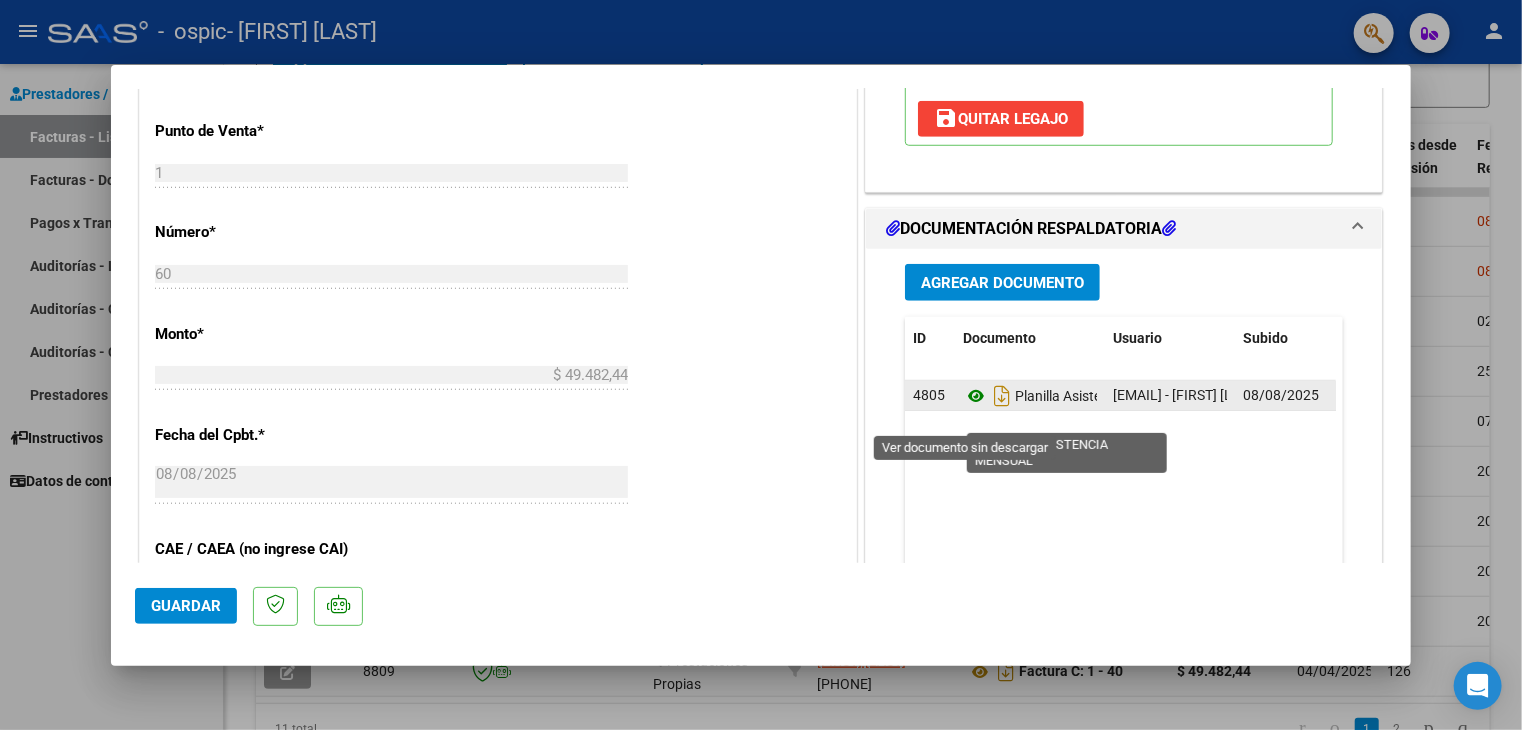 click 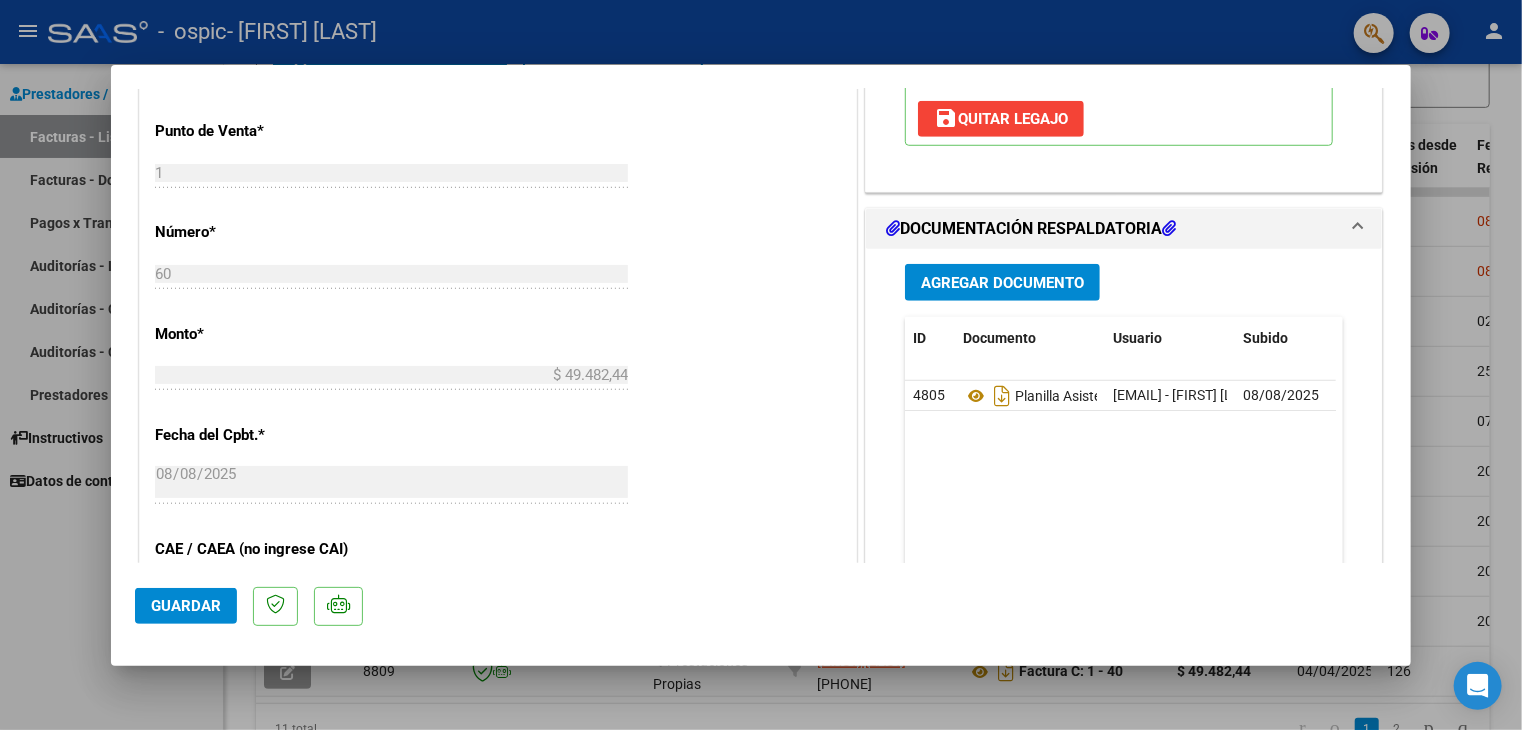 click on "DOCUMENTACIÓN RESPALDATORIA" at bounding box center (1031, 229) 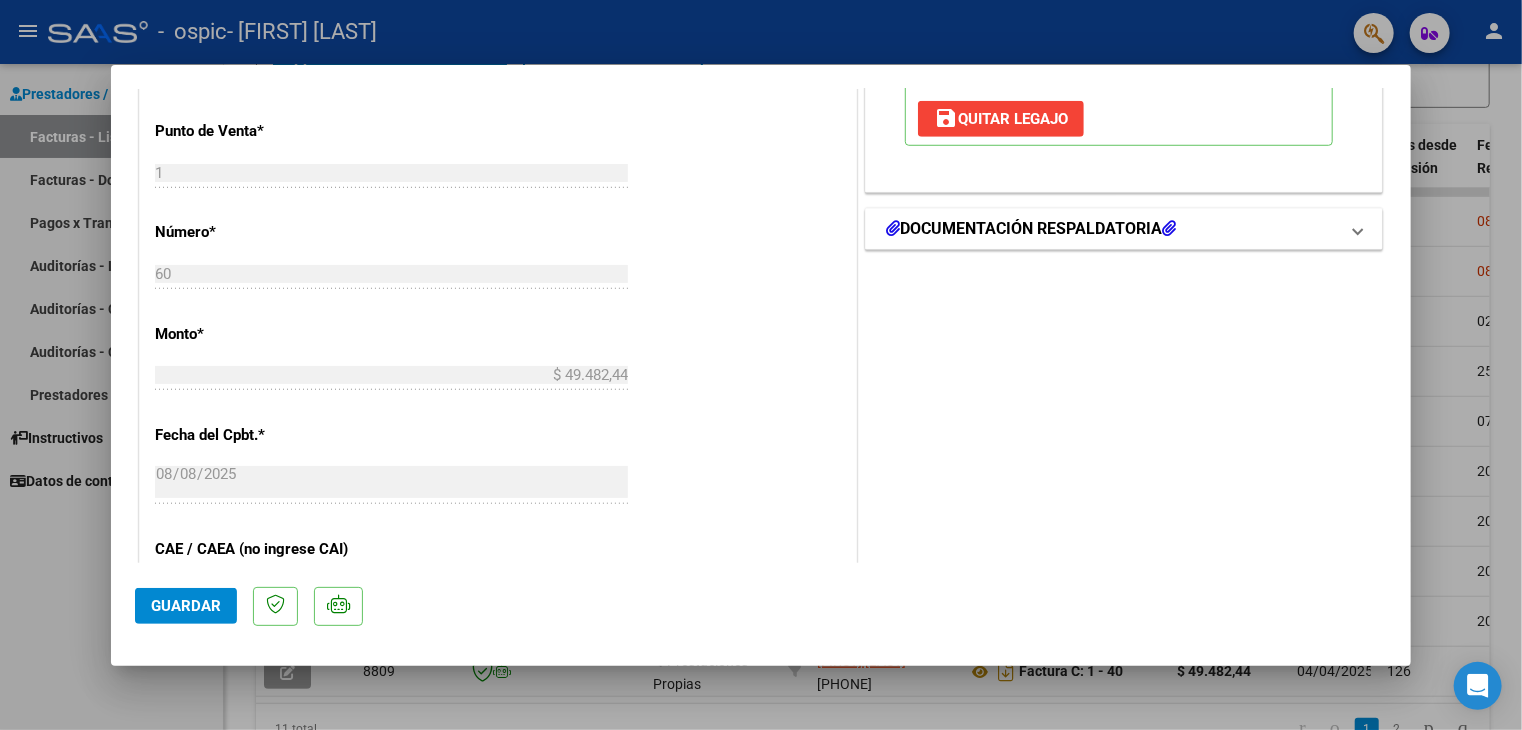 click at bounding box center (893, 228) 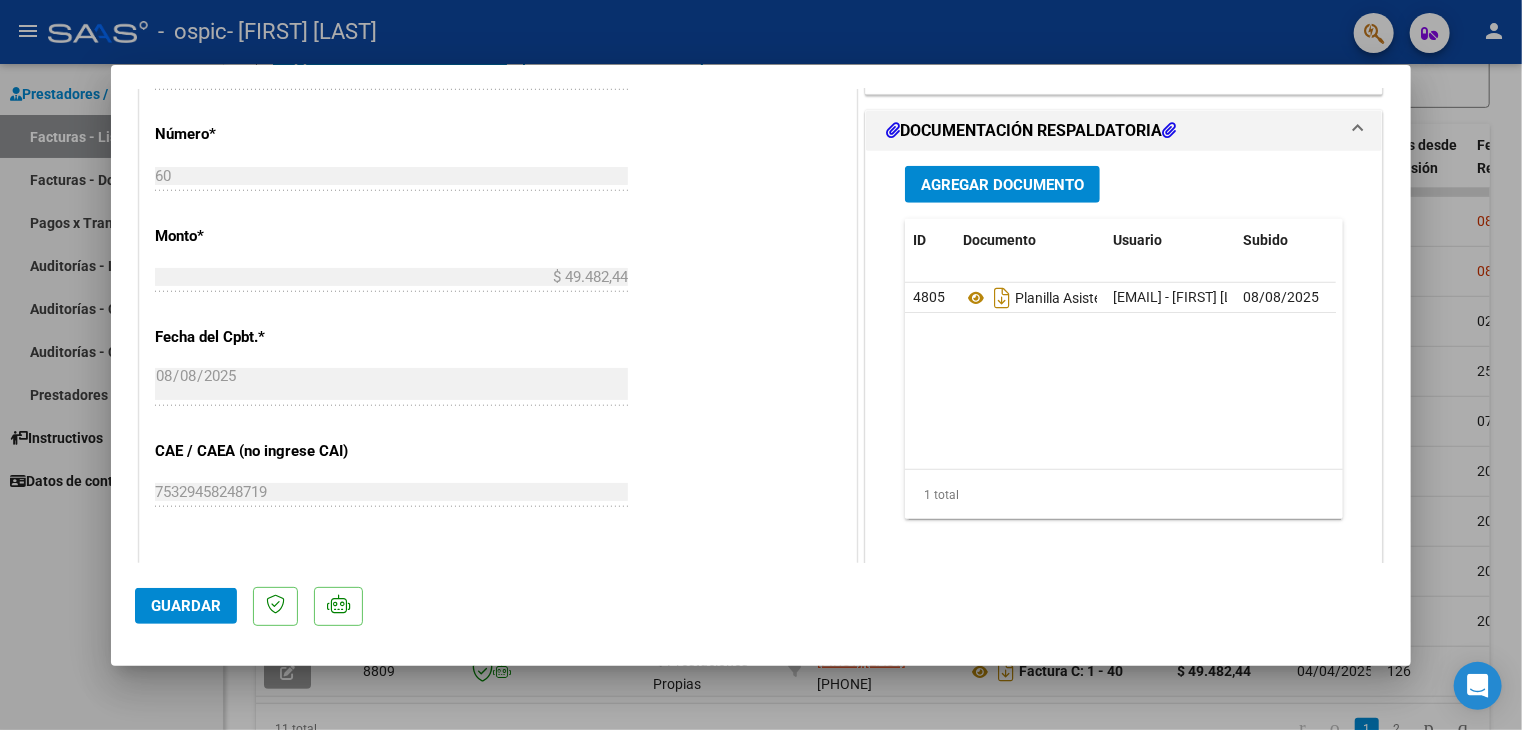 scroll, scrollTop: 800, scrollLeft: 0, axis: vertical 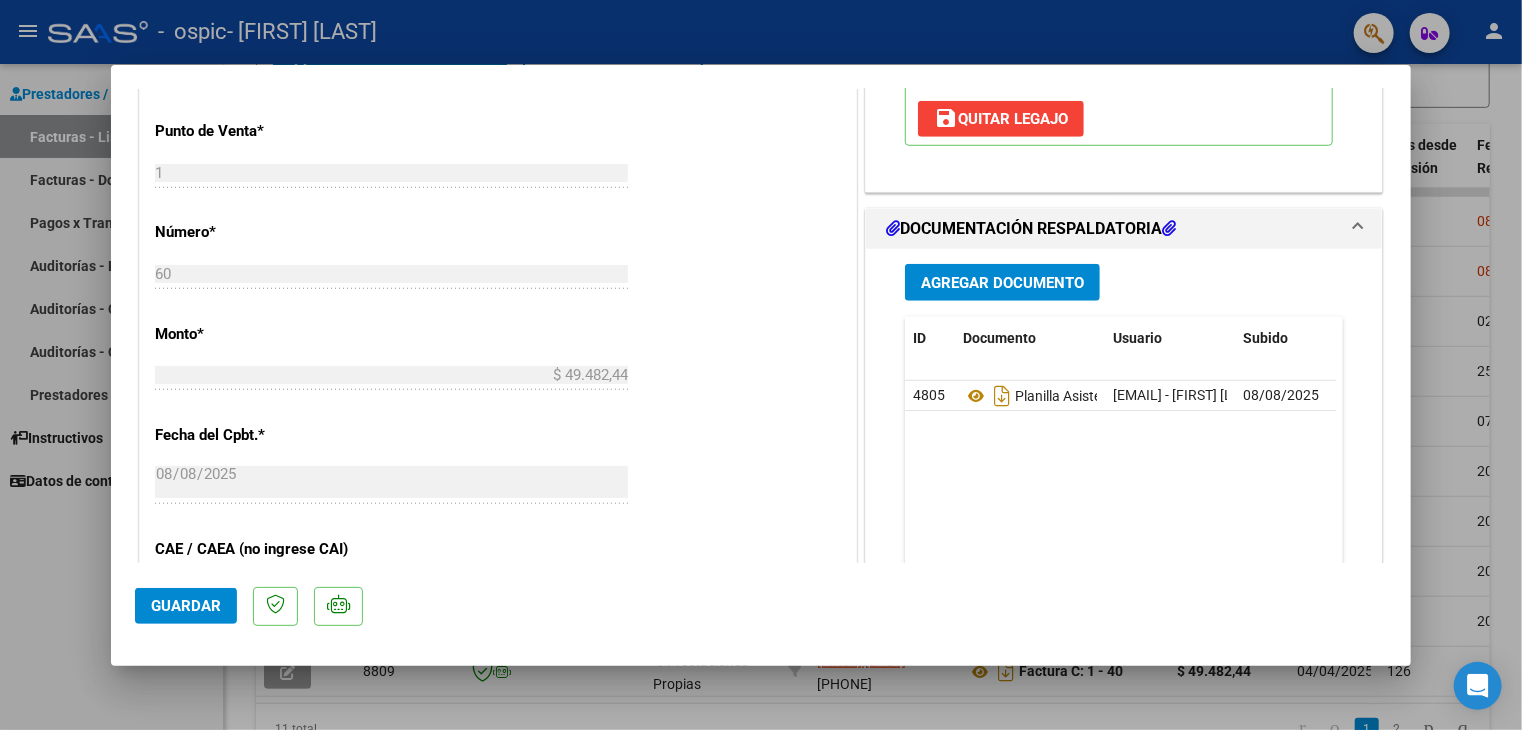 click on "Agregar Documento" at bounding box center [1002, 282] 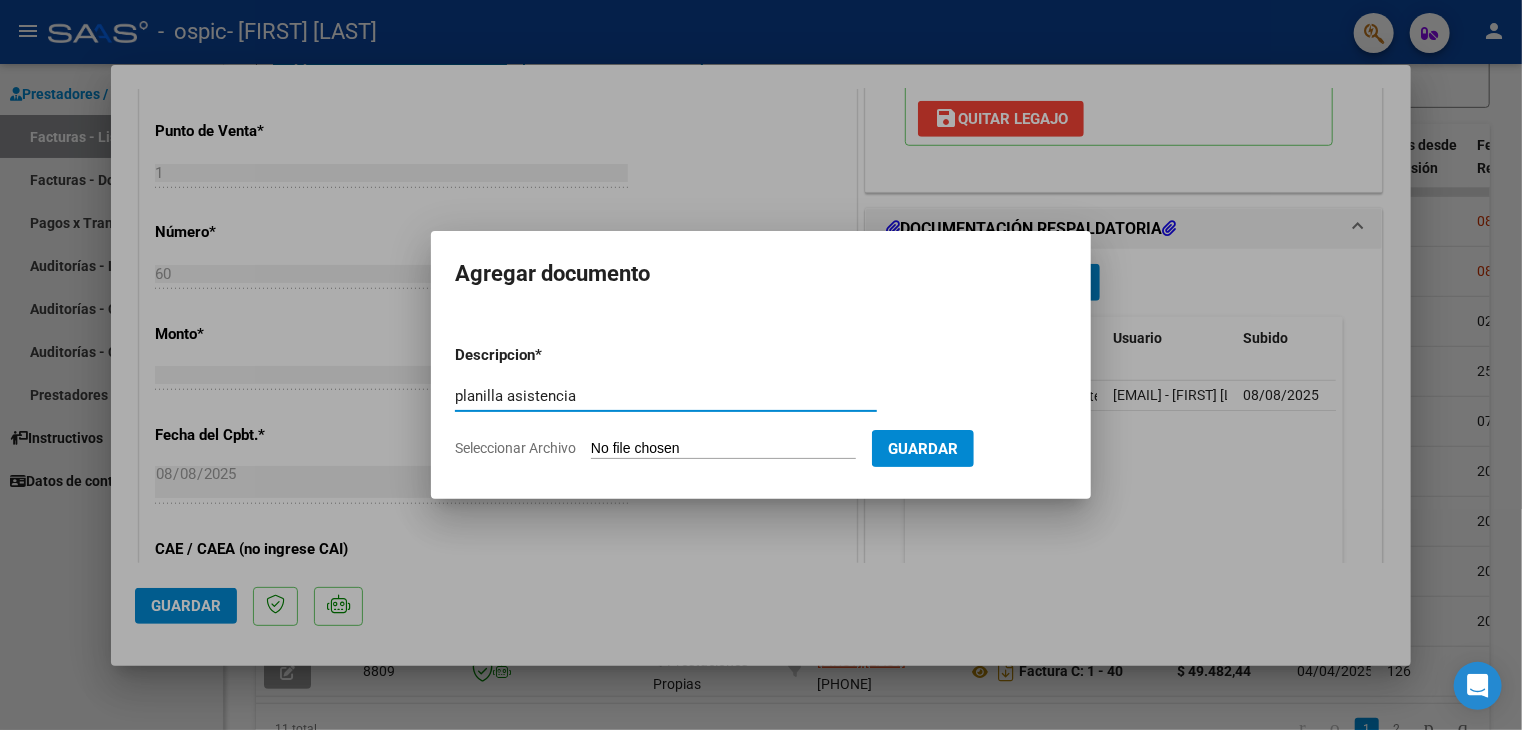 type on "planilla asistencia" 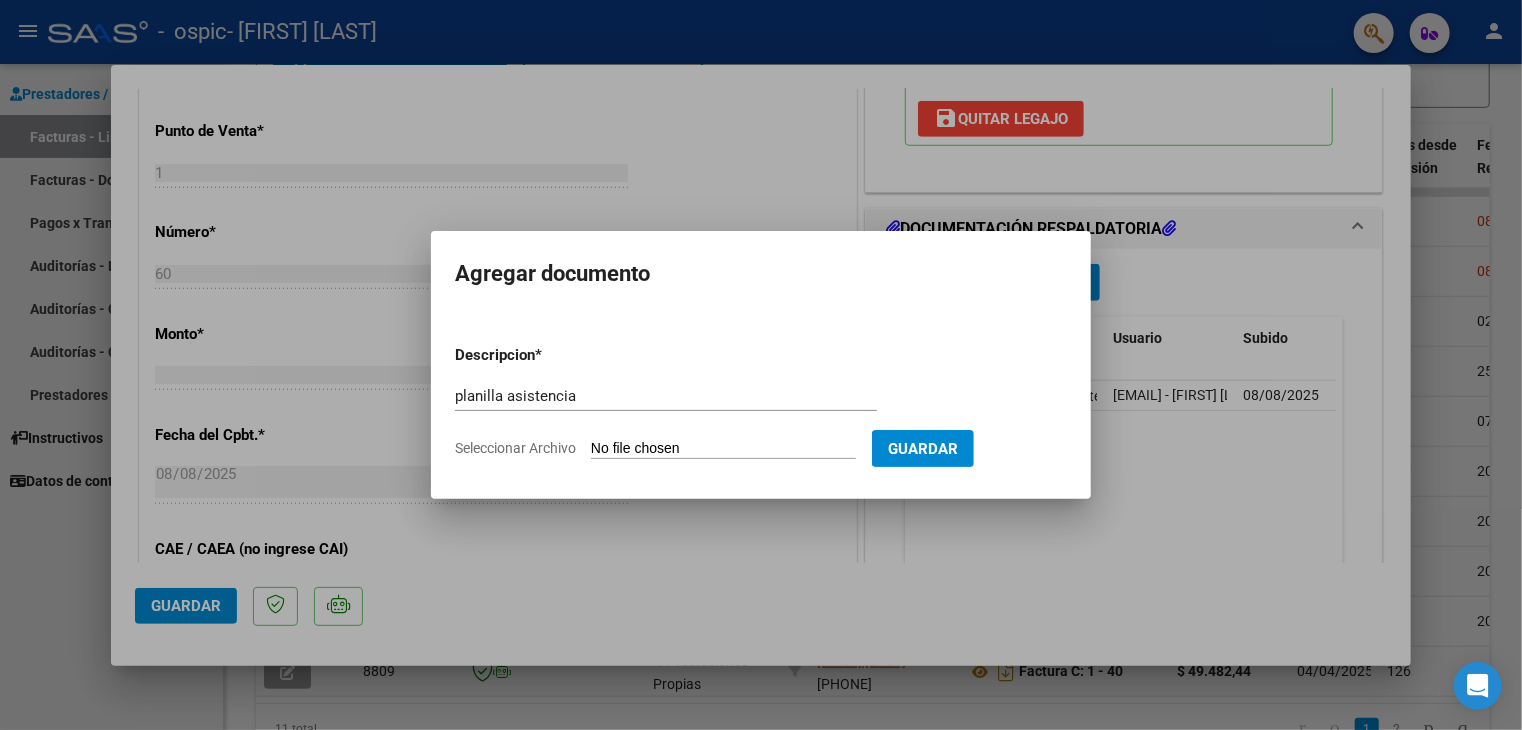 type on "C:\fakepath\CamScanner 08-08-2025 08.28.pdf" 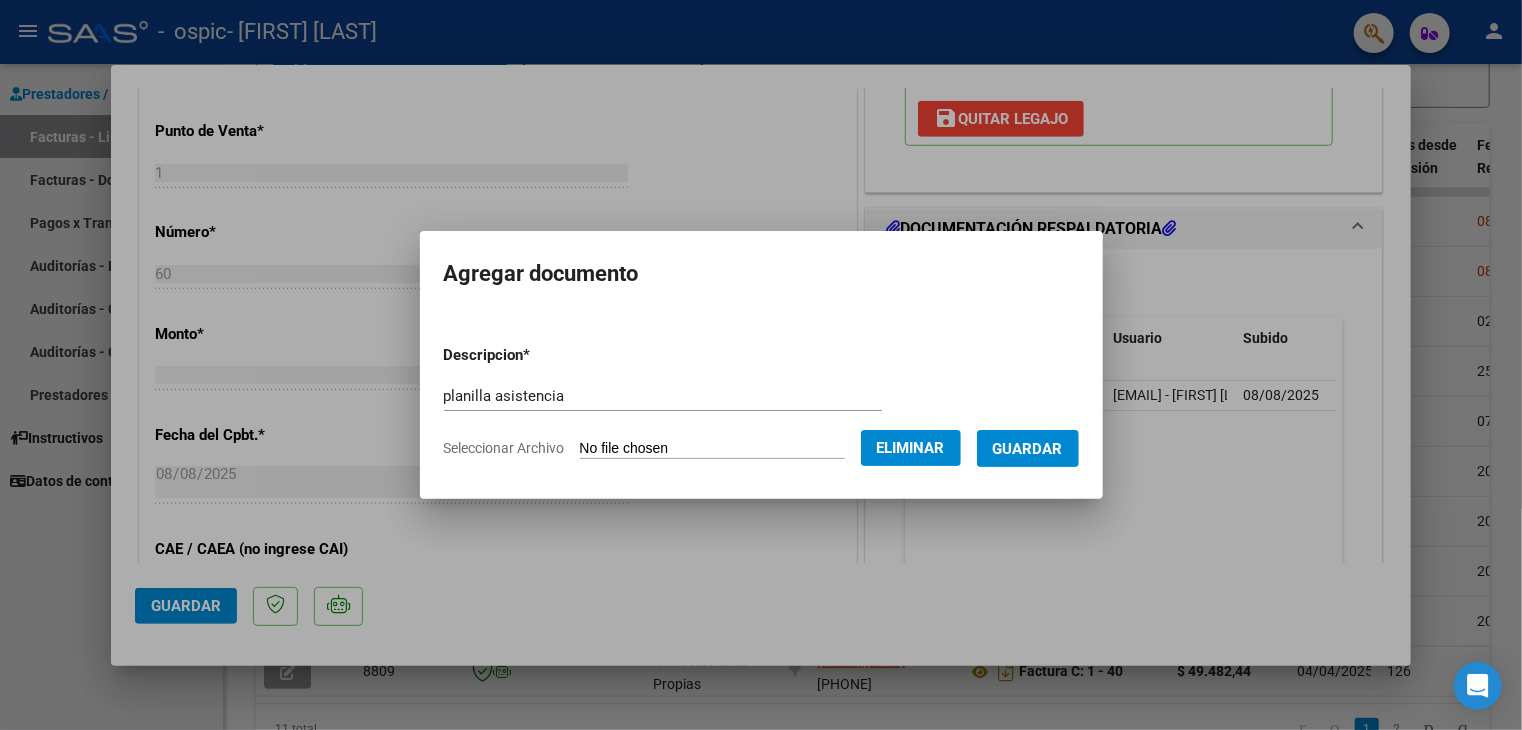 click on "Guardar" at bounding box center [1028, 449] 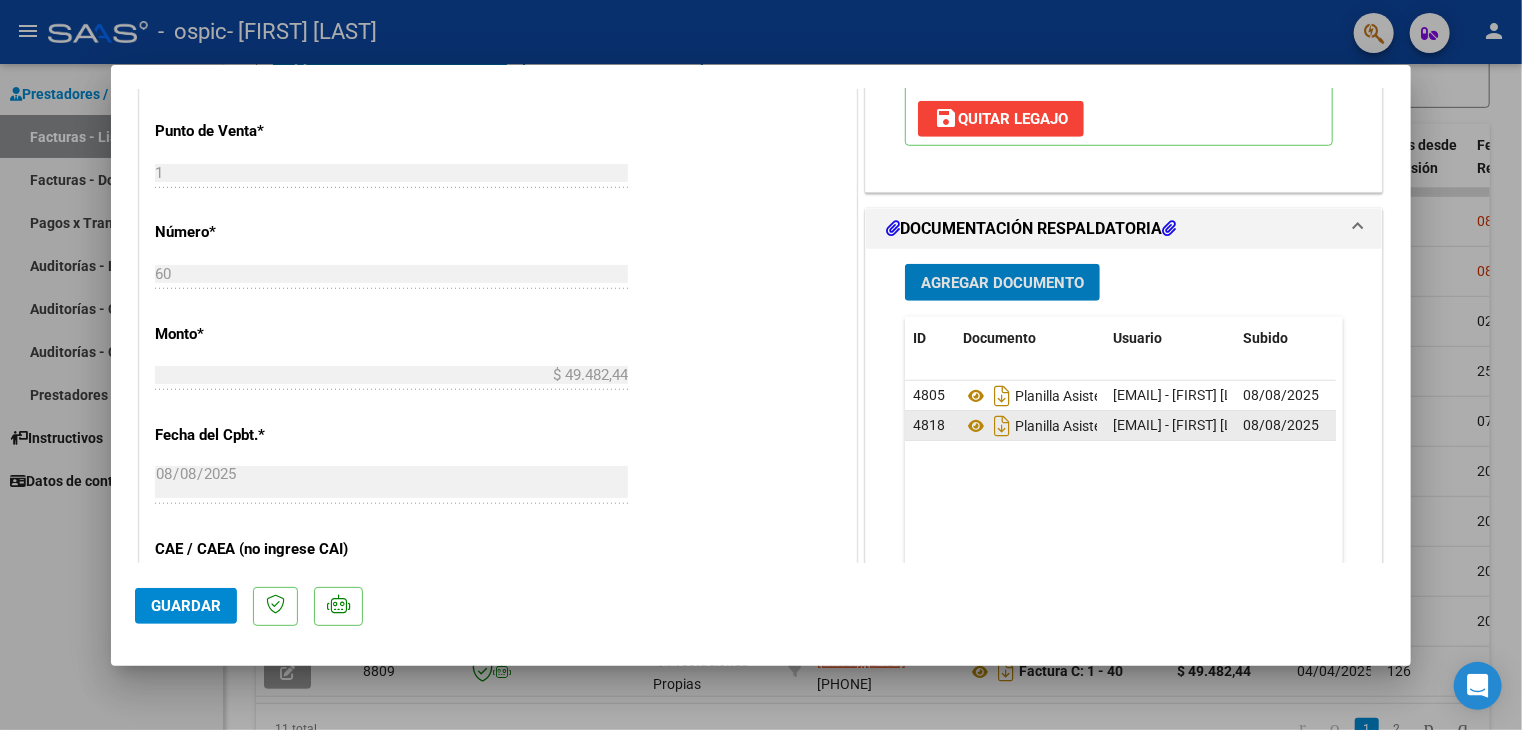 scroll, scrollTop: 1240, scrollLeft: 0, axis: vertical 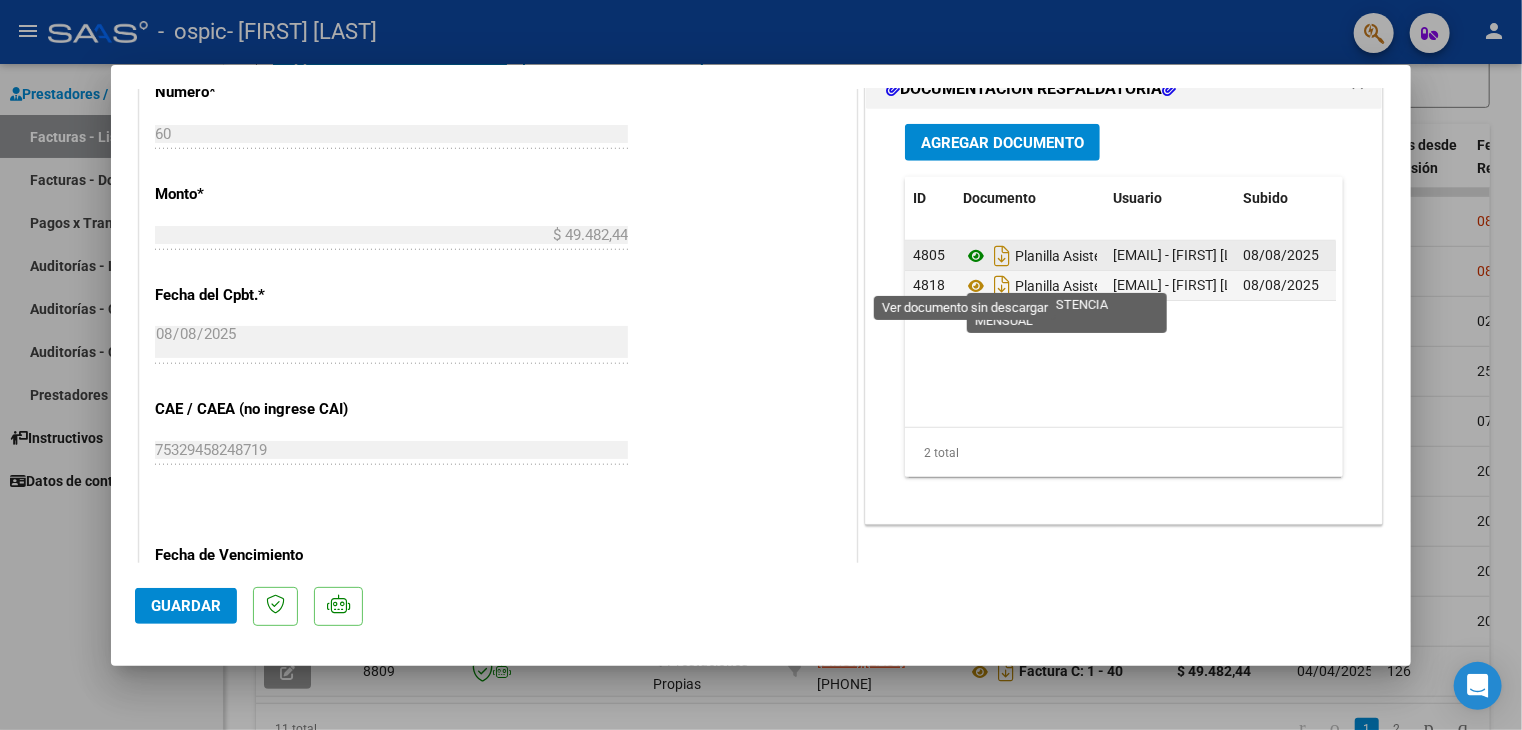 click 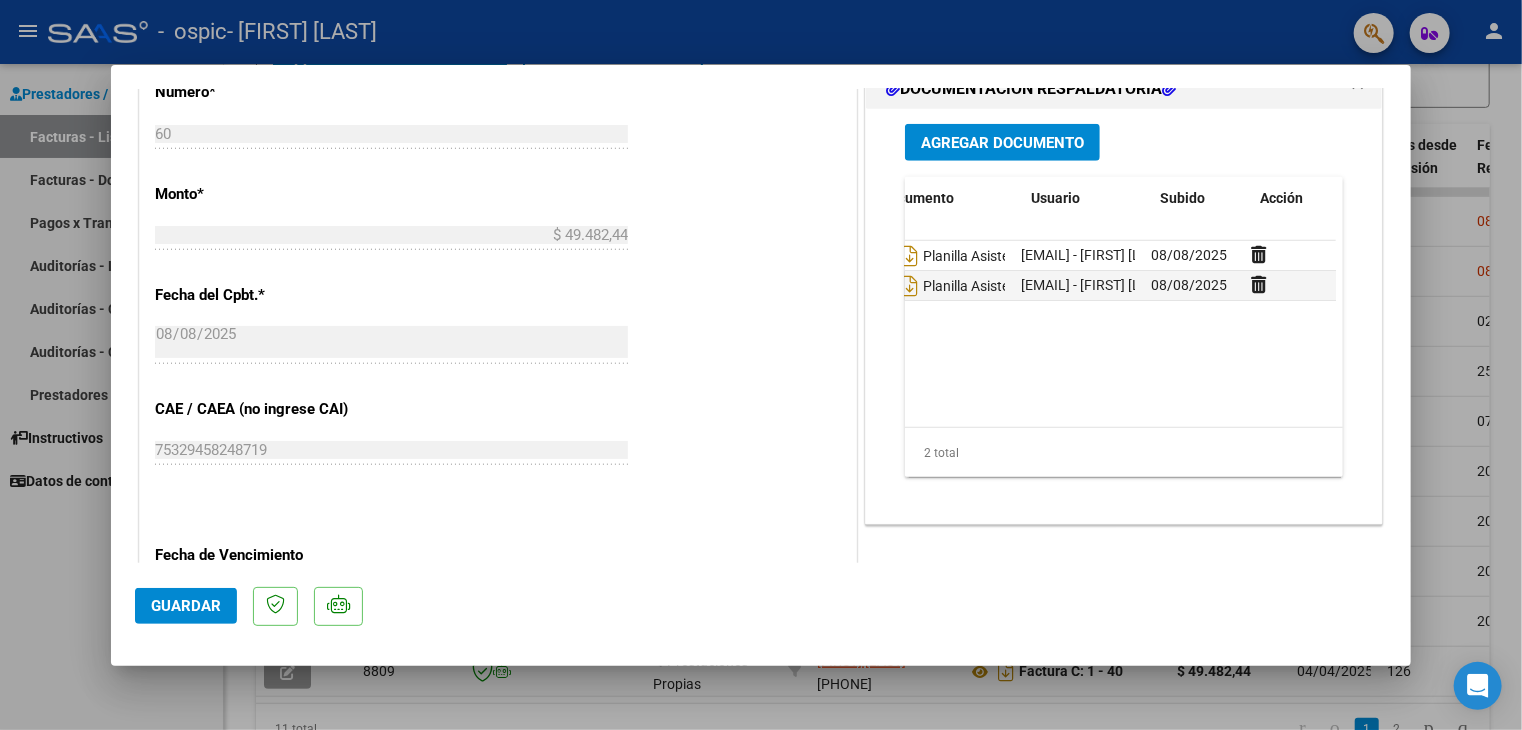 scroll, scrollTop: 0, scrollLeft: 99, axis: horizontal 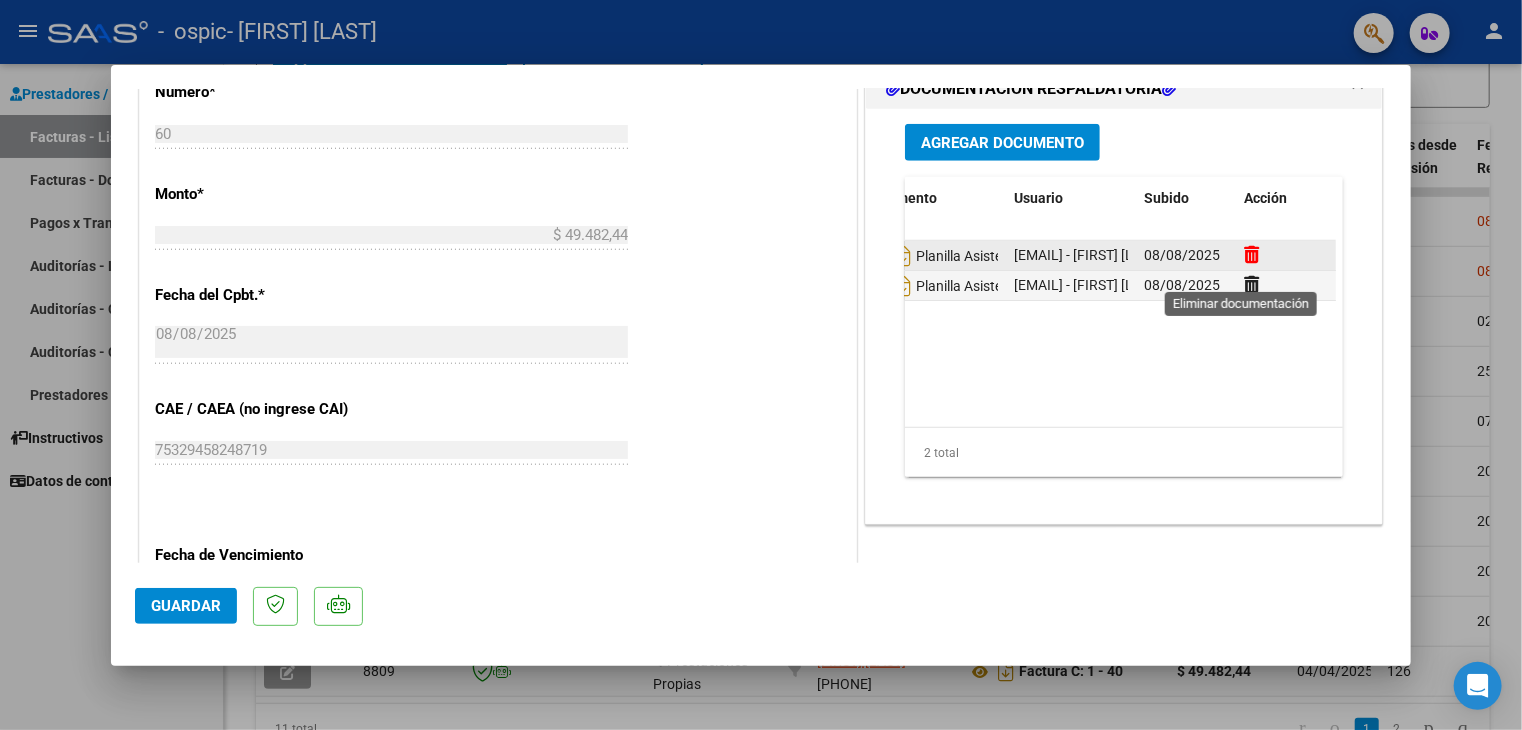 click 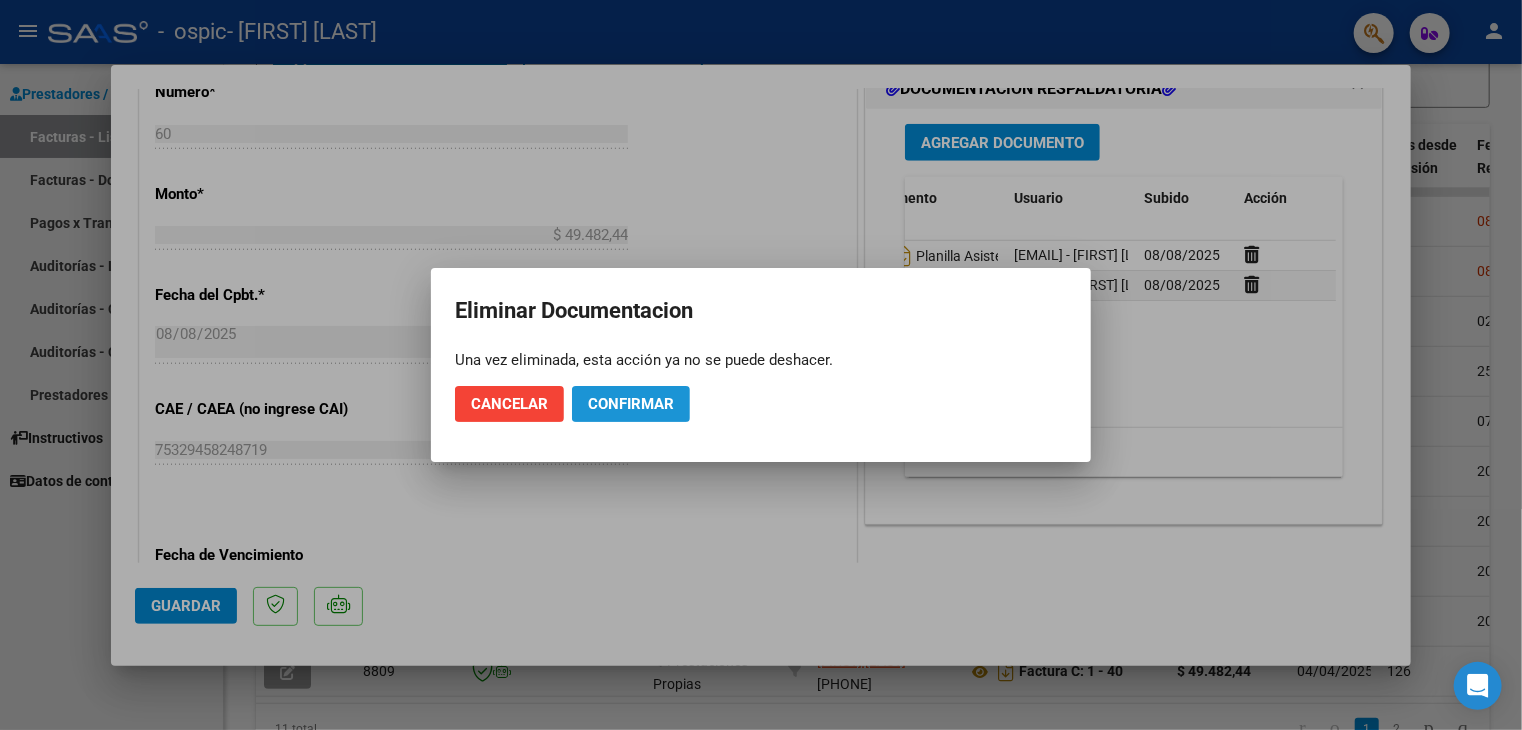 click on "Confirmar" 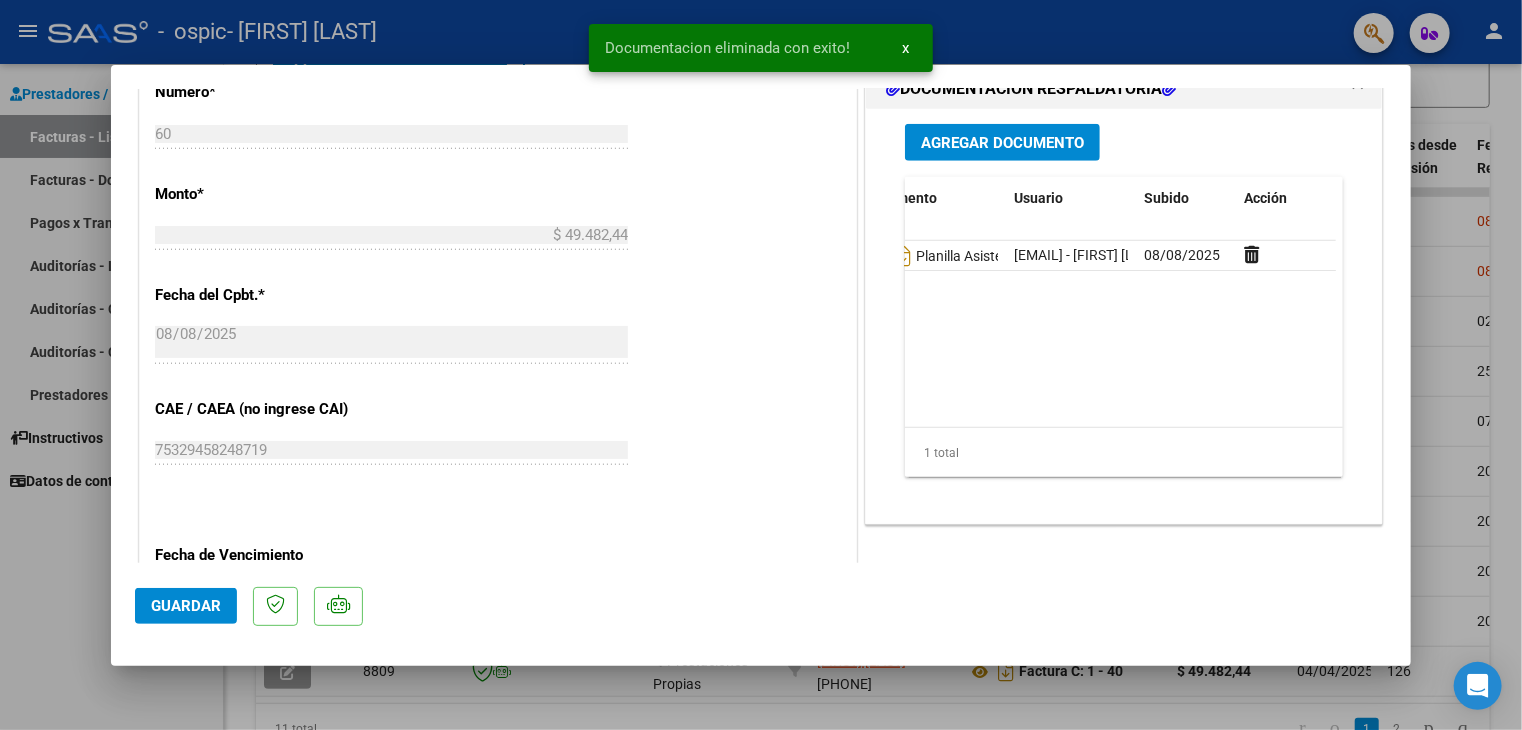 scroll, scrollTop: 0, scrollLeft: 0, axis: both 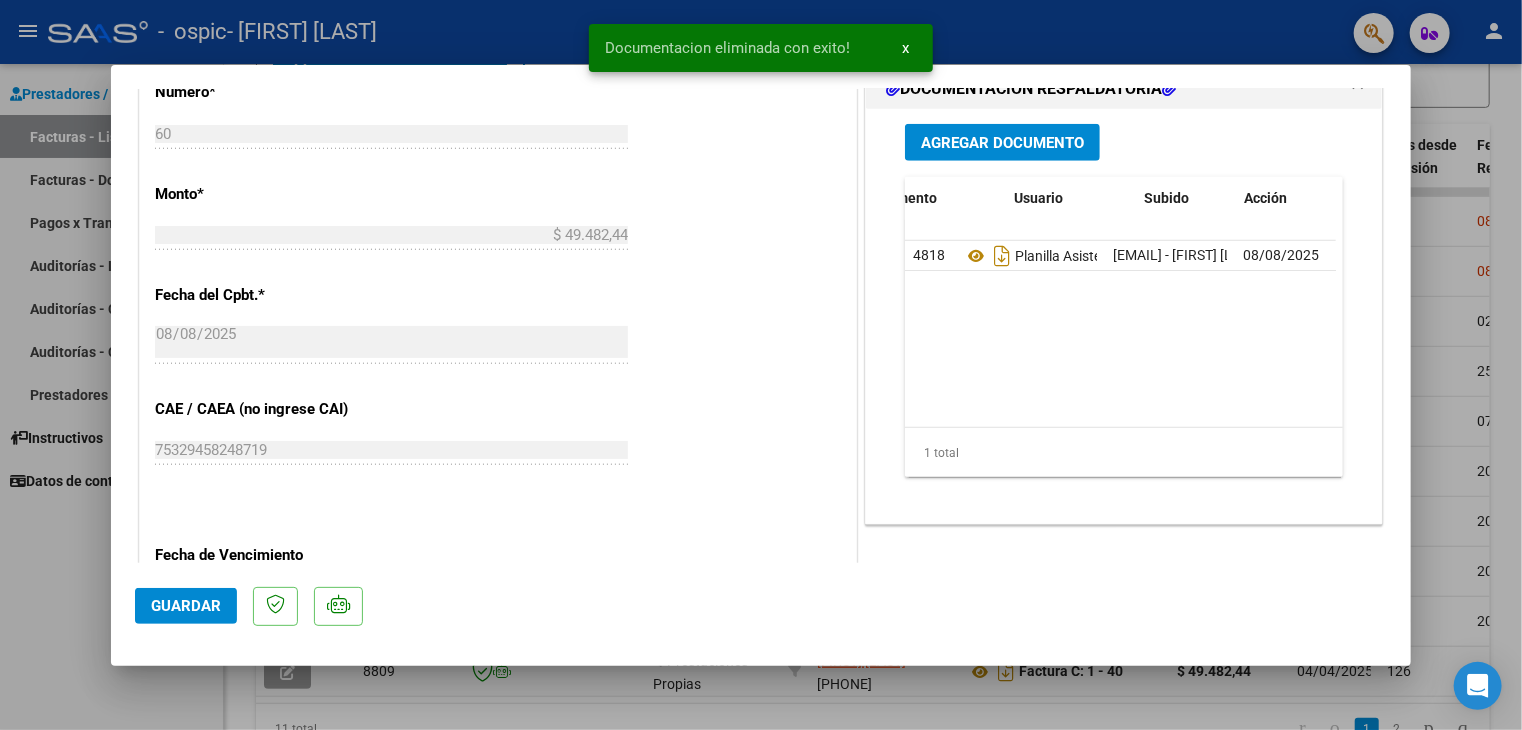 click on "1 total" 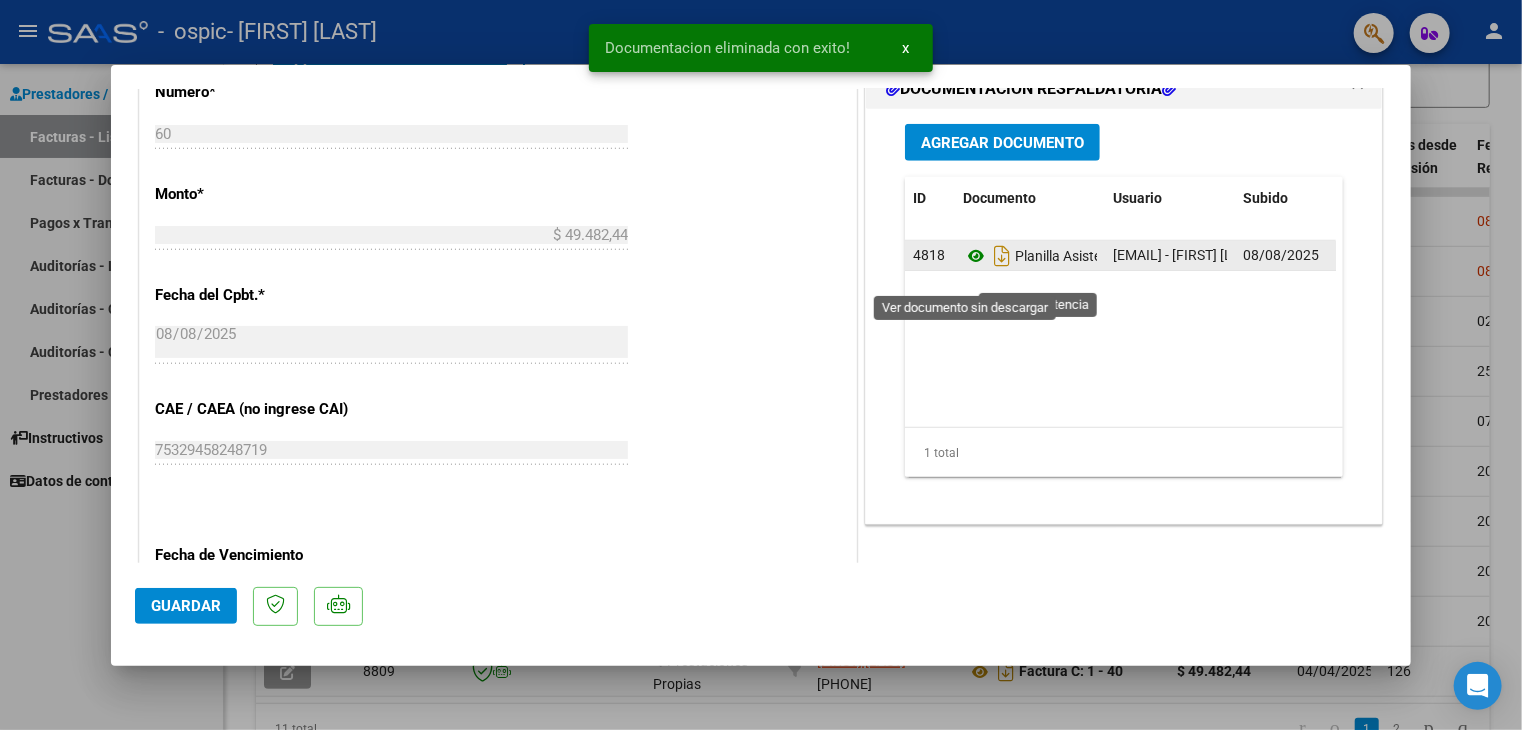 click 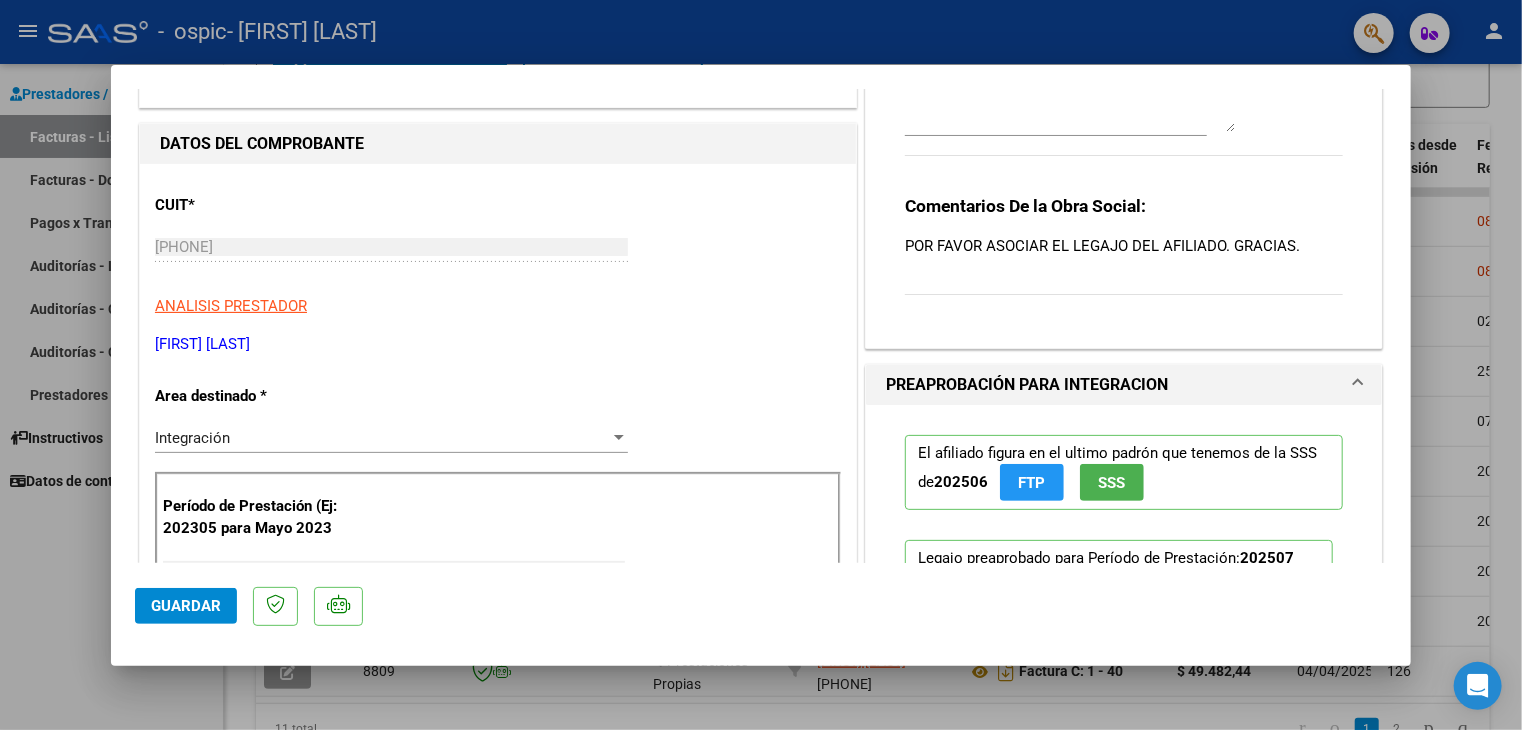 scroll, scrollTop: 140, scrollLeft: 0, axis: vertical 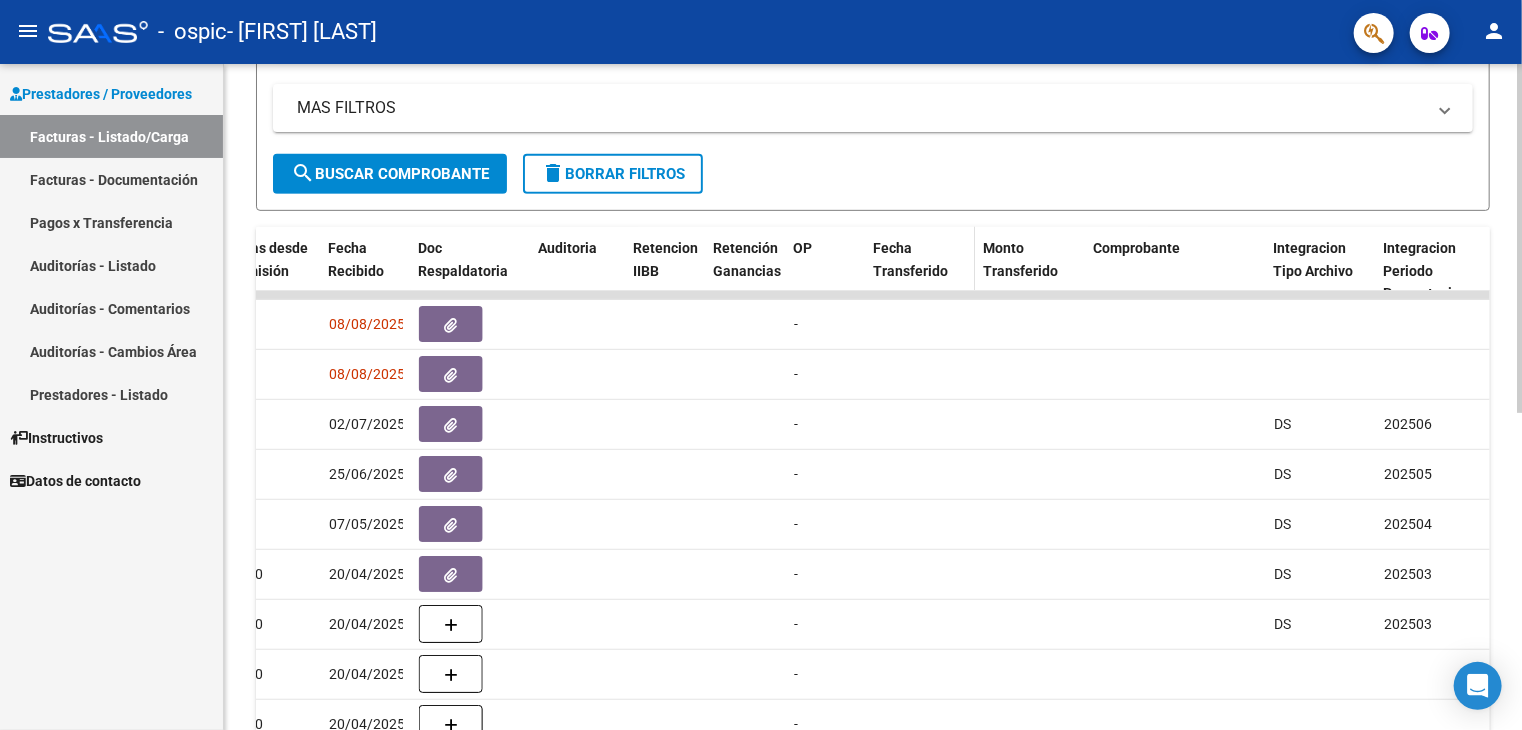 click on "Fecha Transferido" 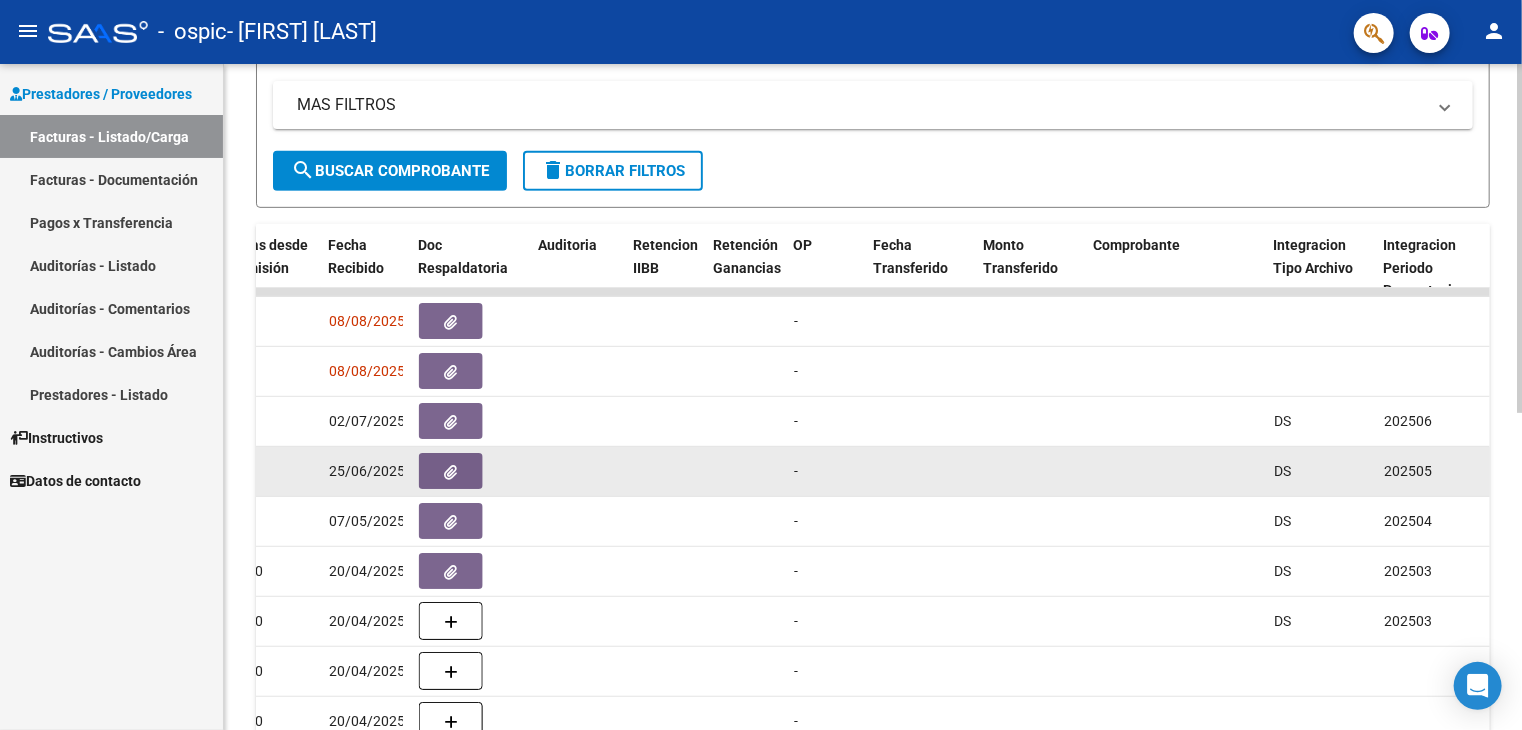 scroll, scrollTop: 603, scrollLeft: 0, axis: vertical 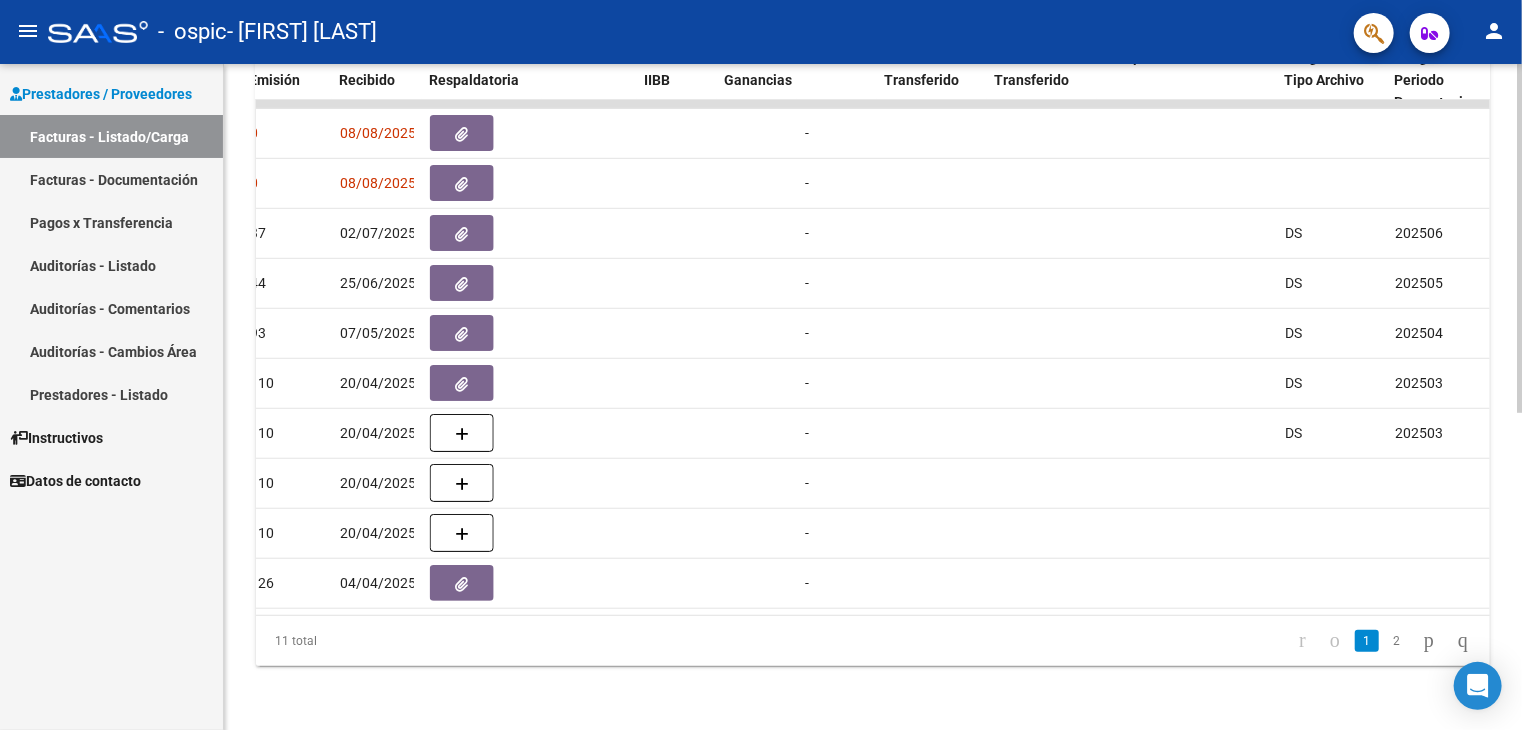 drag, startPoint x: 435, startPoint y: 621, endPoint x: 378, endPoint y: 626, distance: 57.21888 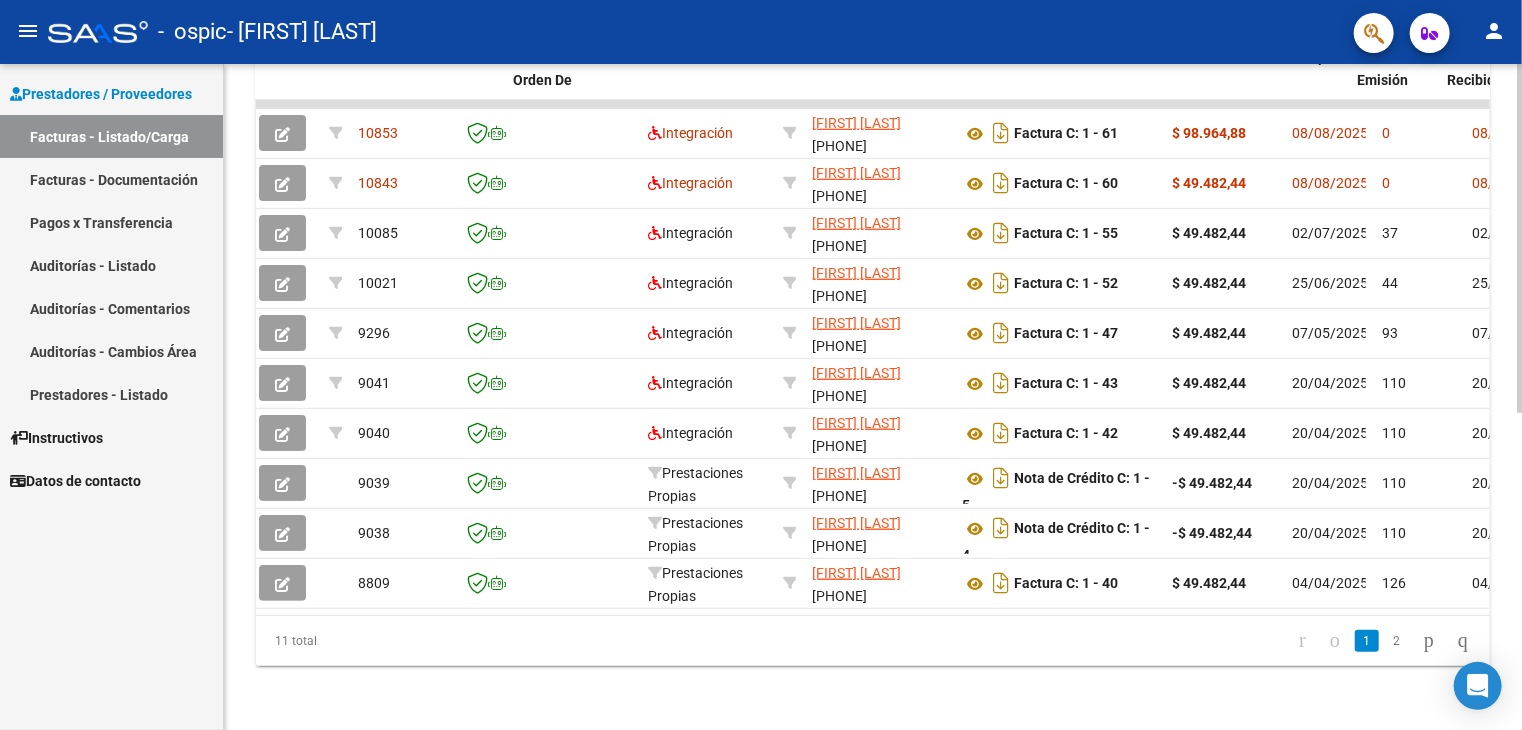 scroll, scrollTop: 0, scrollLeft: 0, axis: both 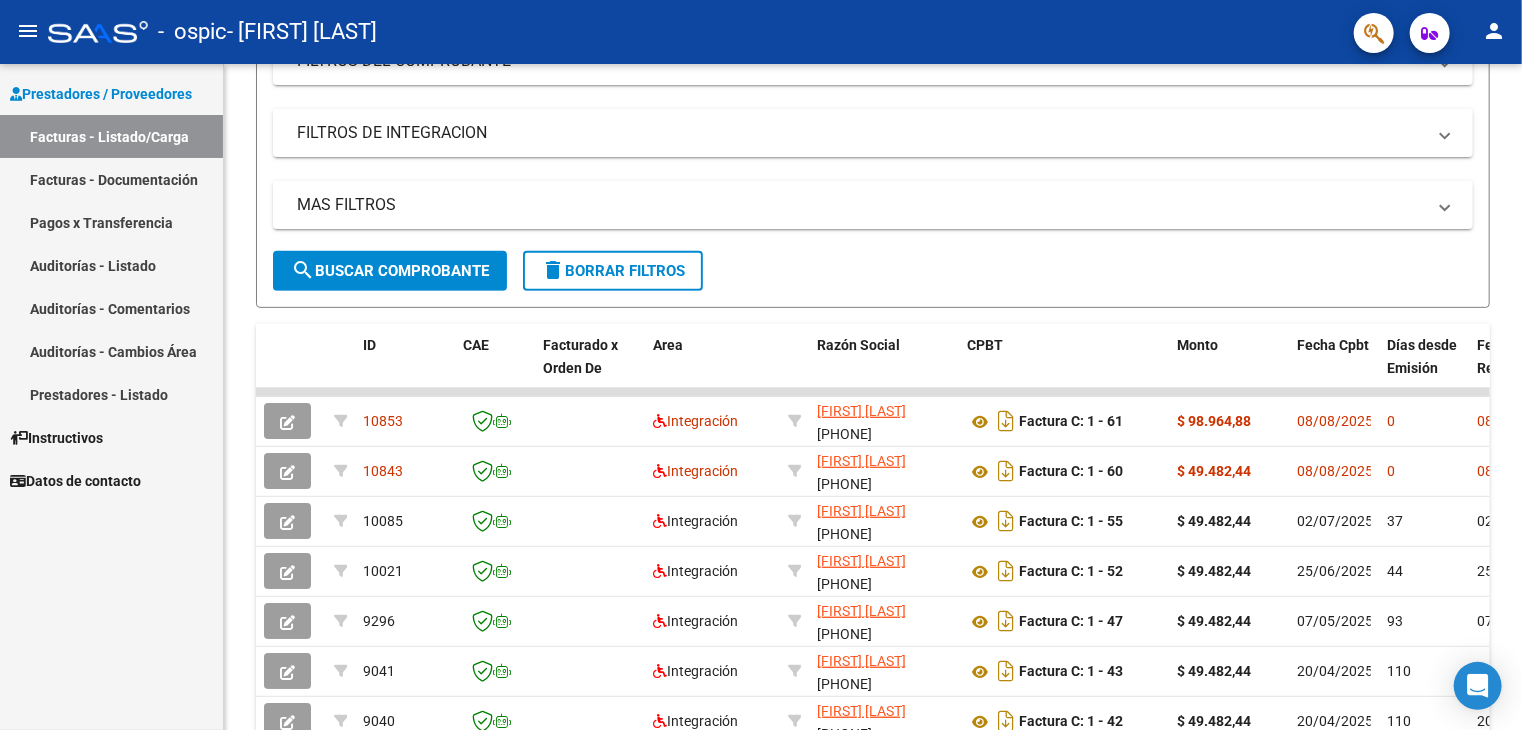 click on "Pagos x Transferencia" at bounding box center (111, 222) 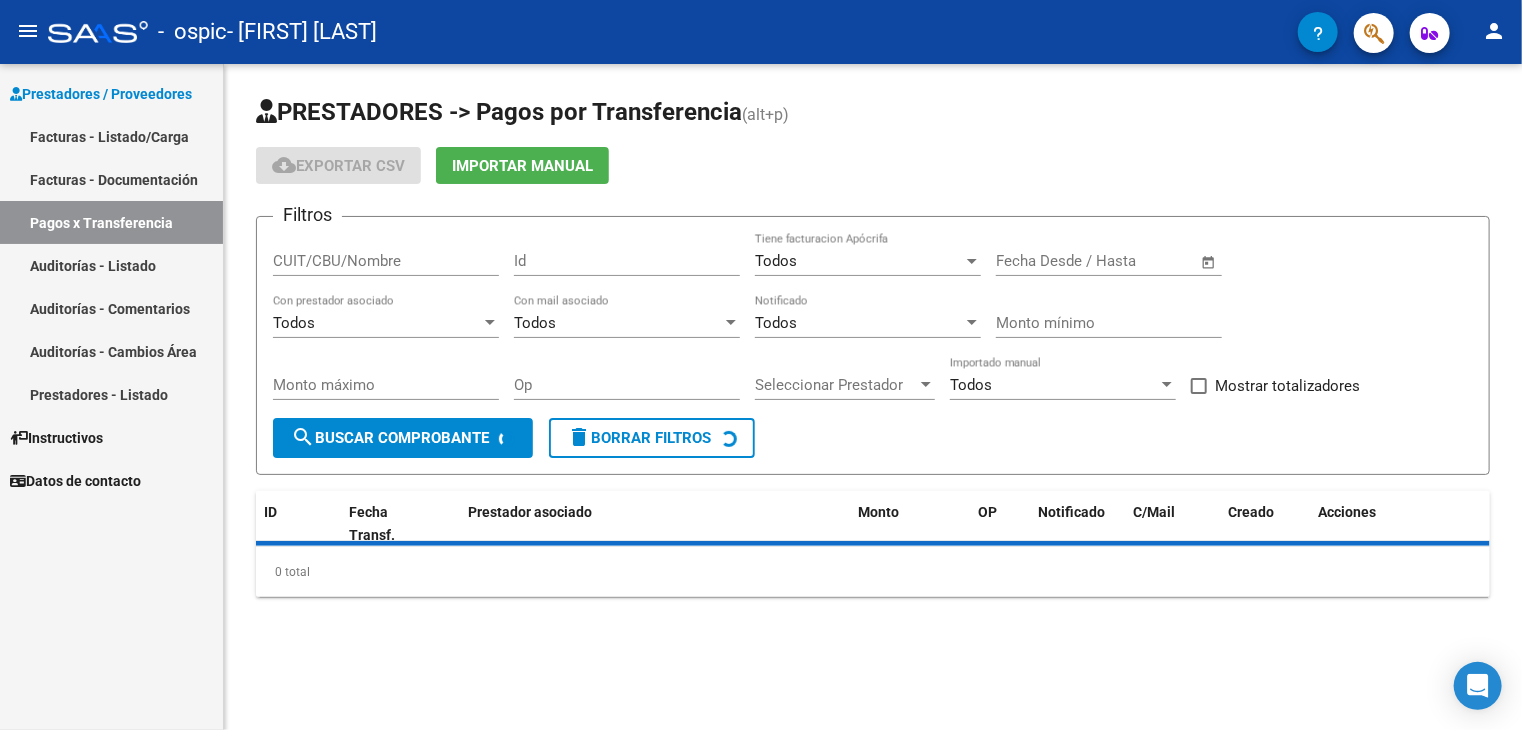 scroll, scrollTop: 0, scrollLeft: 0, axis: both 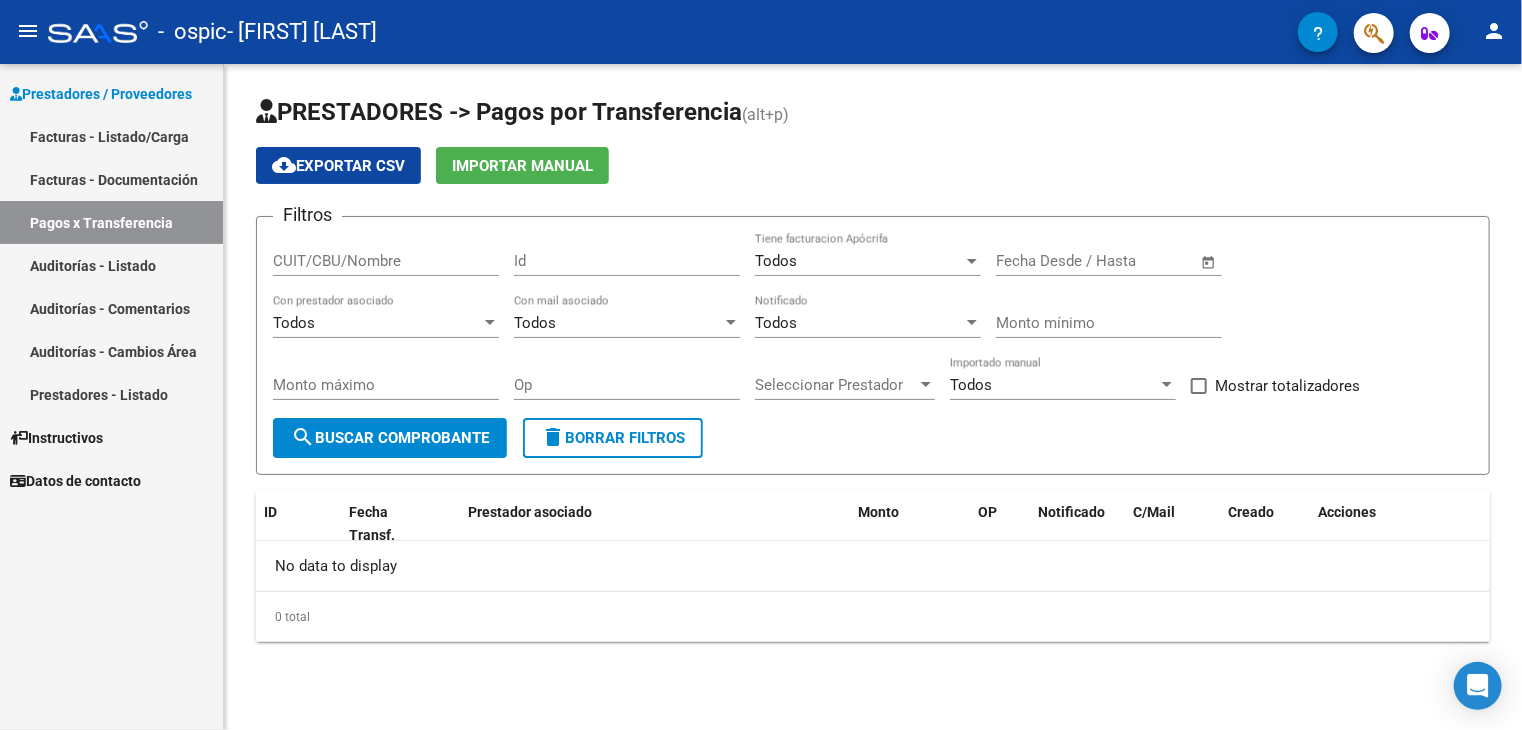 click on "cloud_download  Exportar CSV" 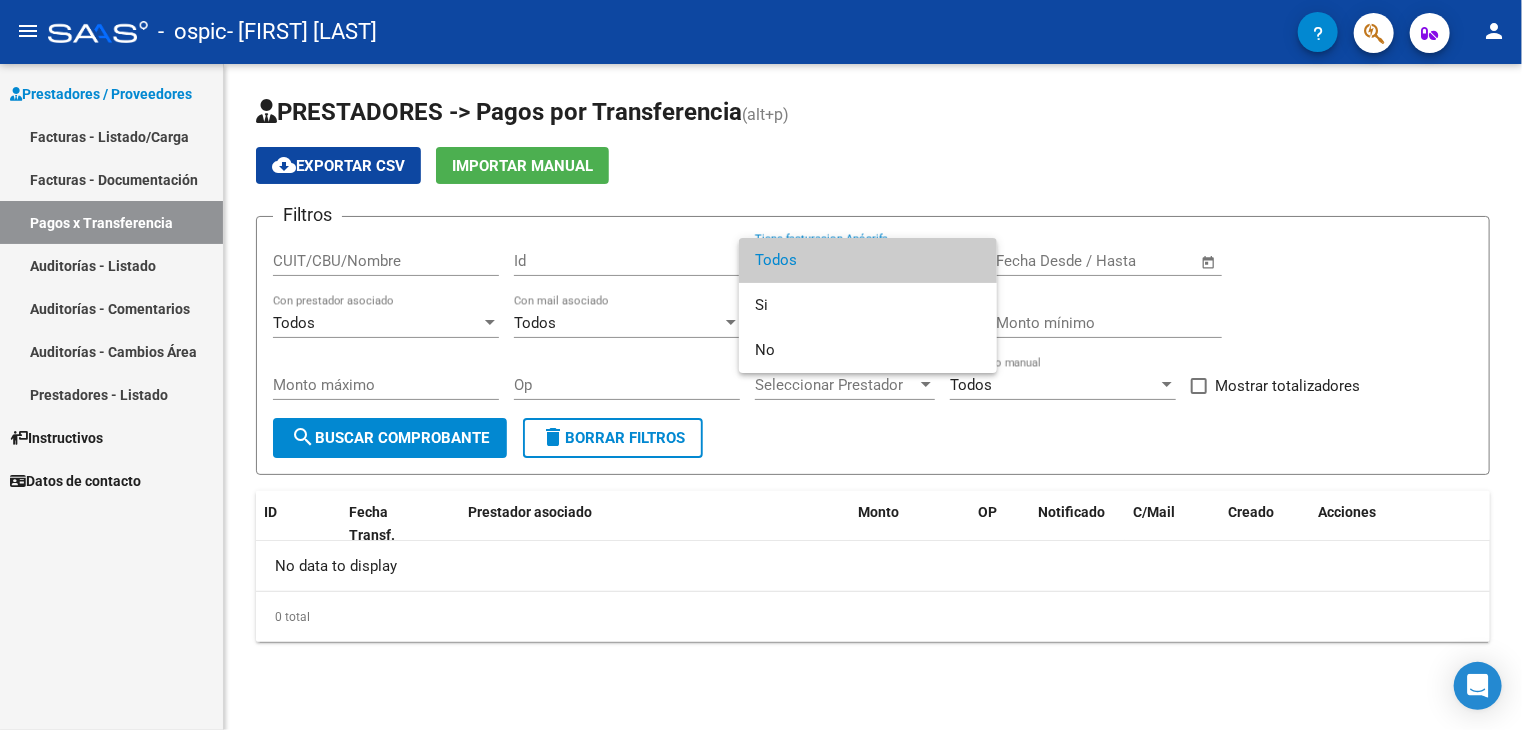 click at bounding box center (761, 365) 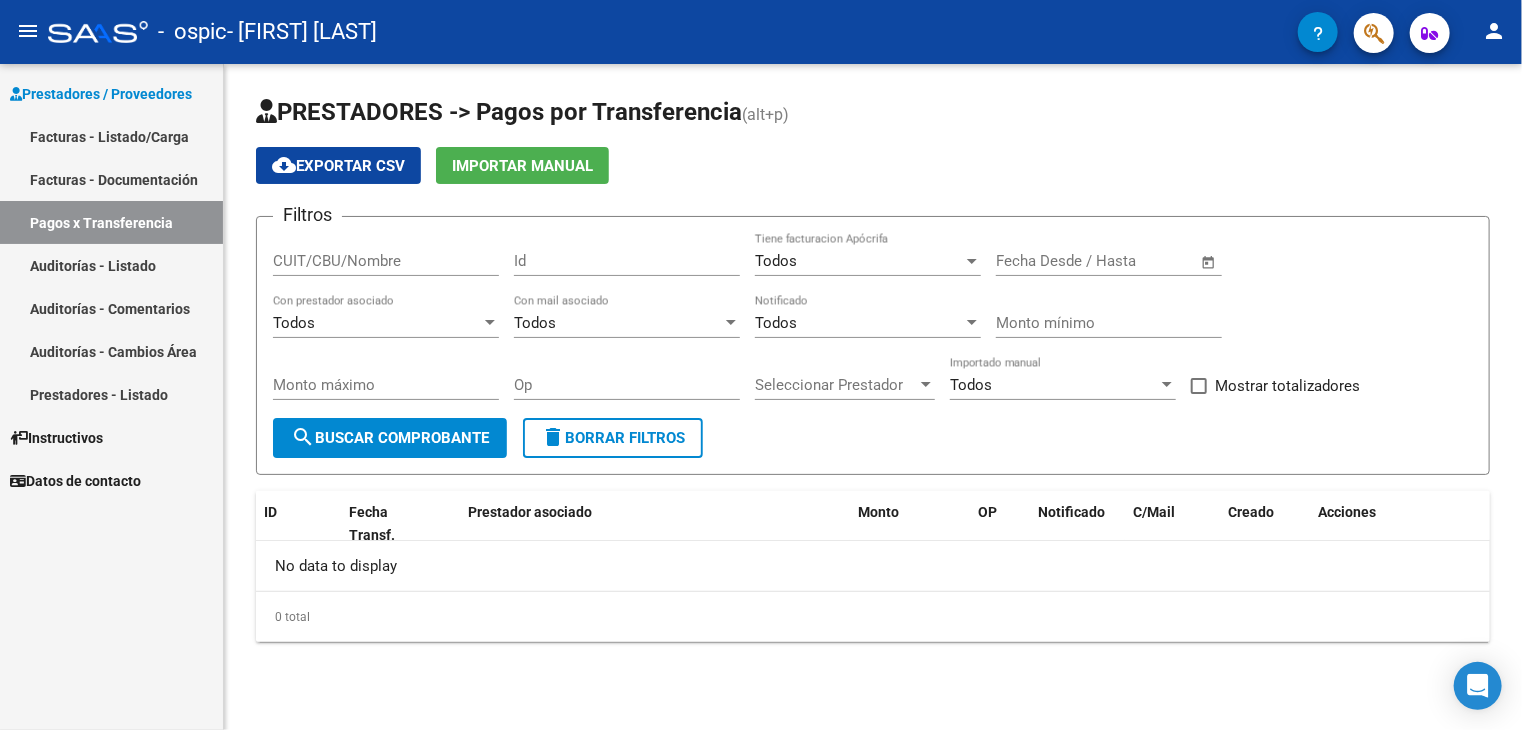 click on "CUIT/CBU/Nombre" 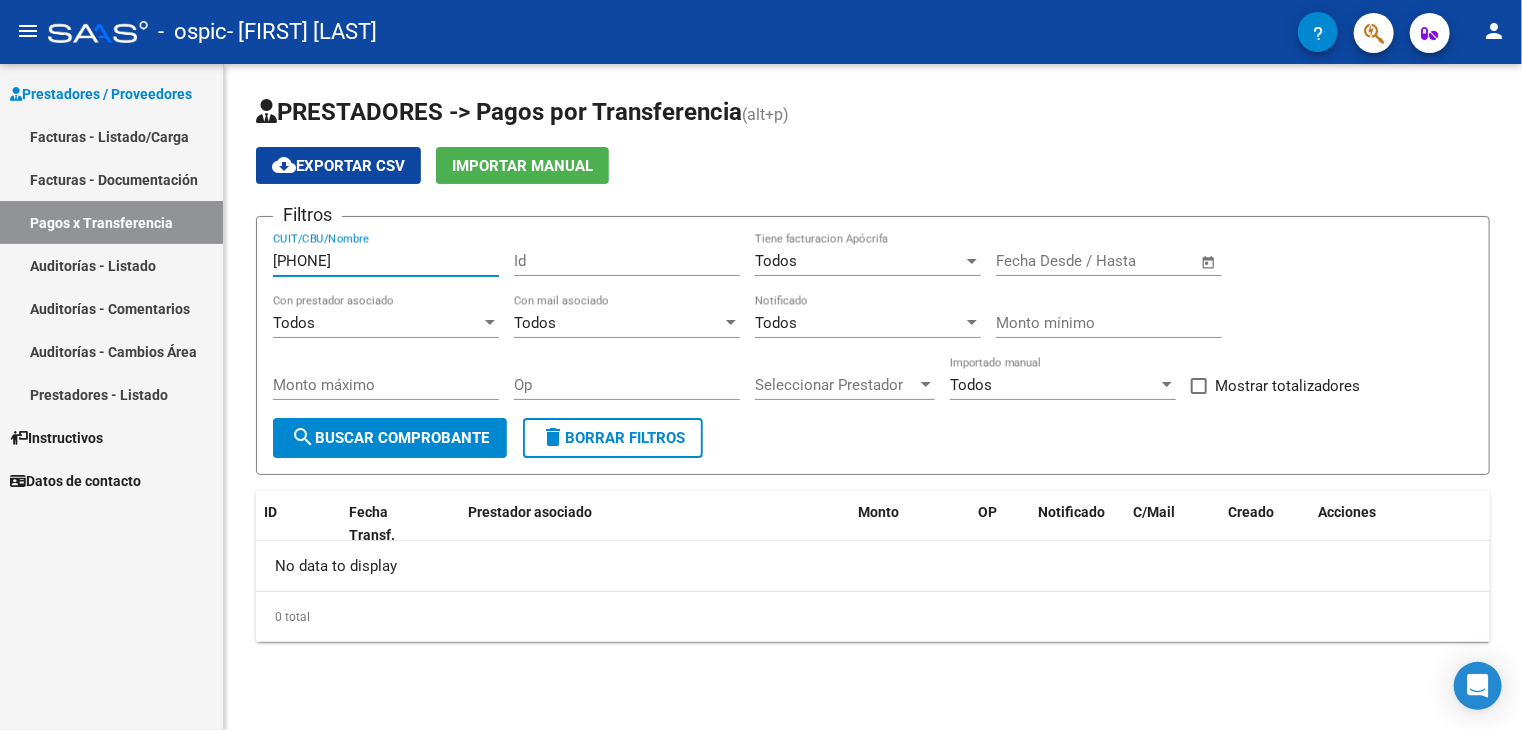type on "[PHONE]" 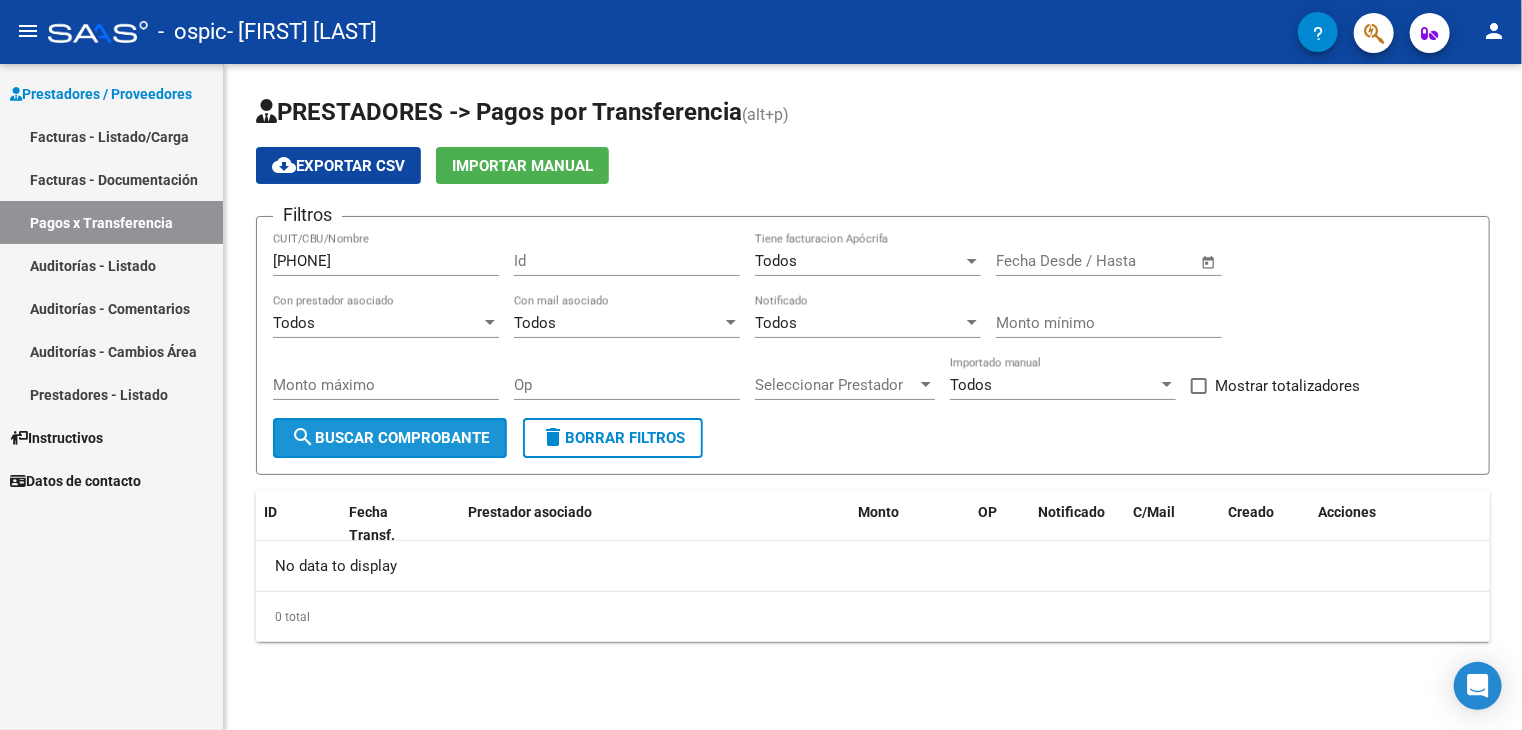 click on "search  Buscar Comprobante" 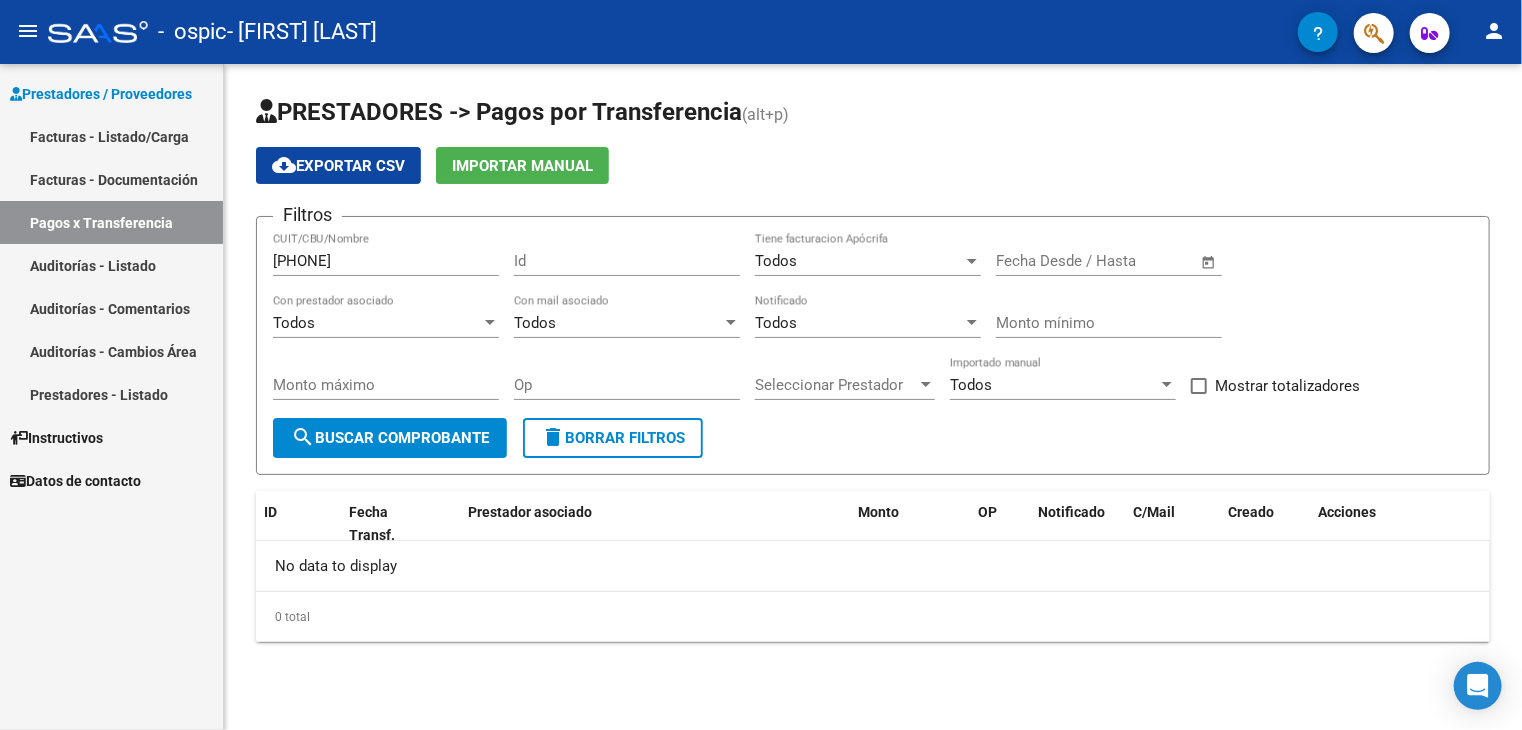 click at bounding box center (972, 261) 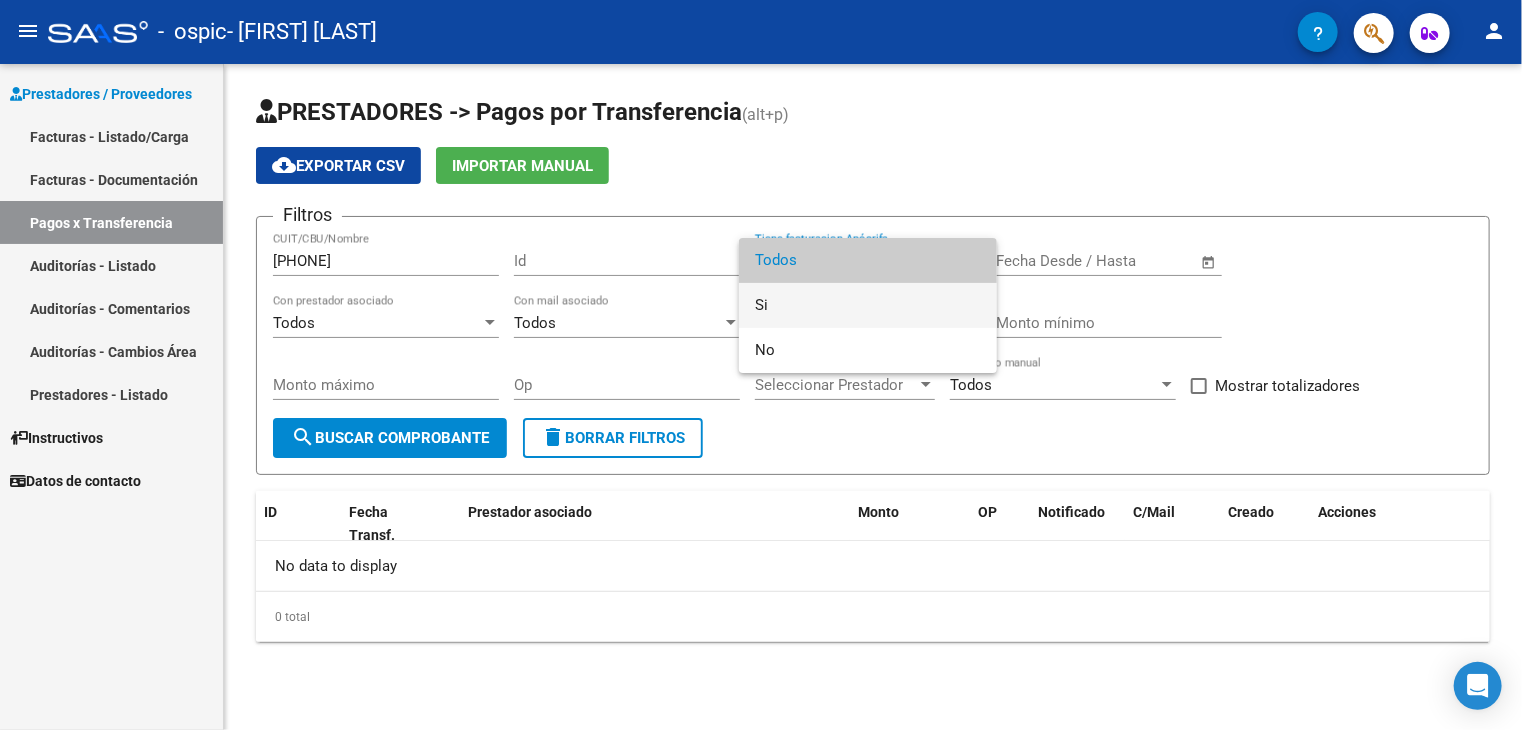click on "Si" at bounding box center (868, 305) 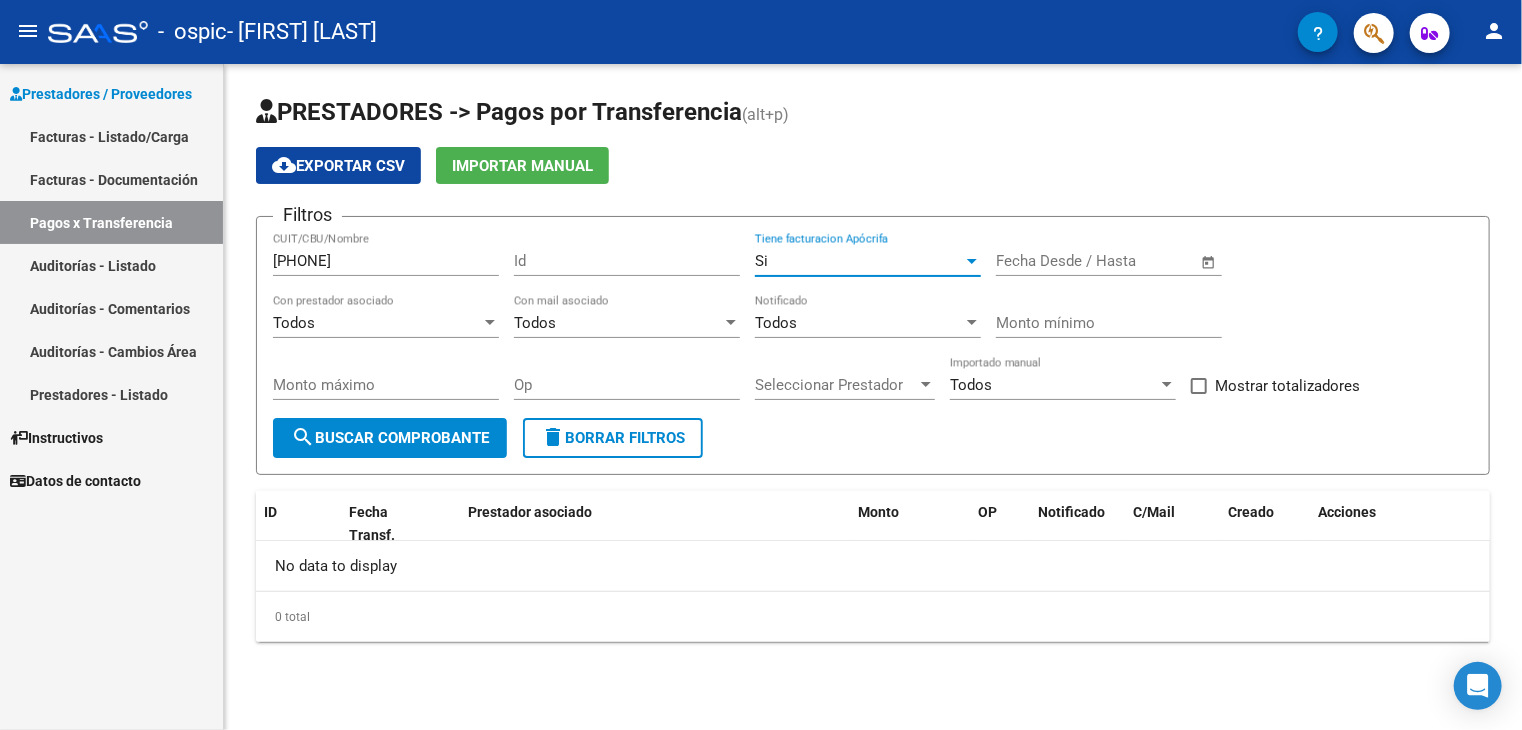 click at bounding box center [972, 261] 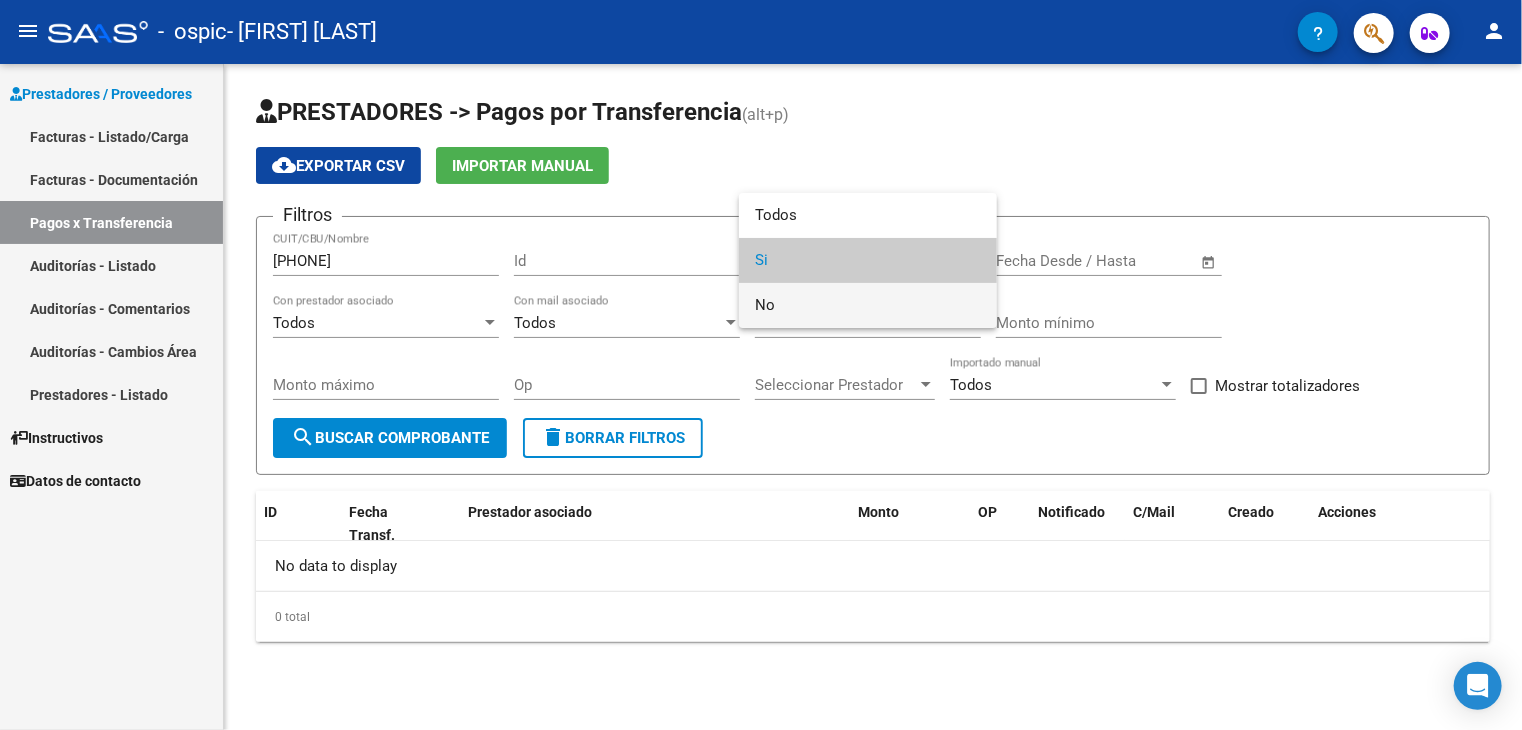 click on "No" at bounding box center (868, 305) 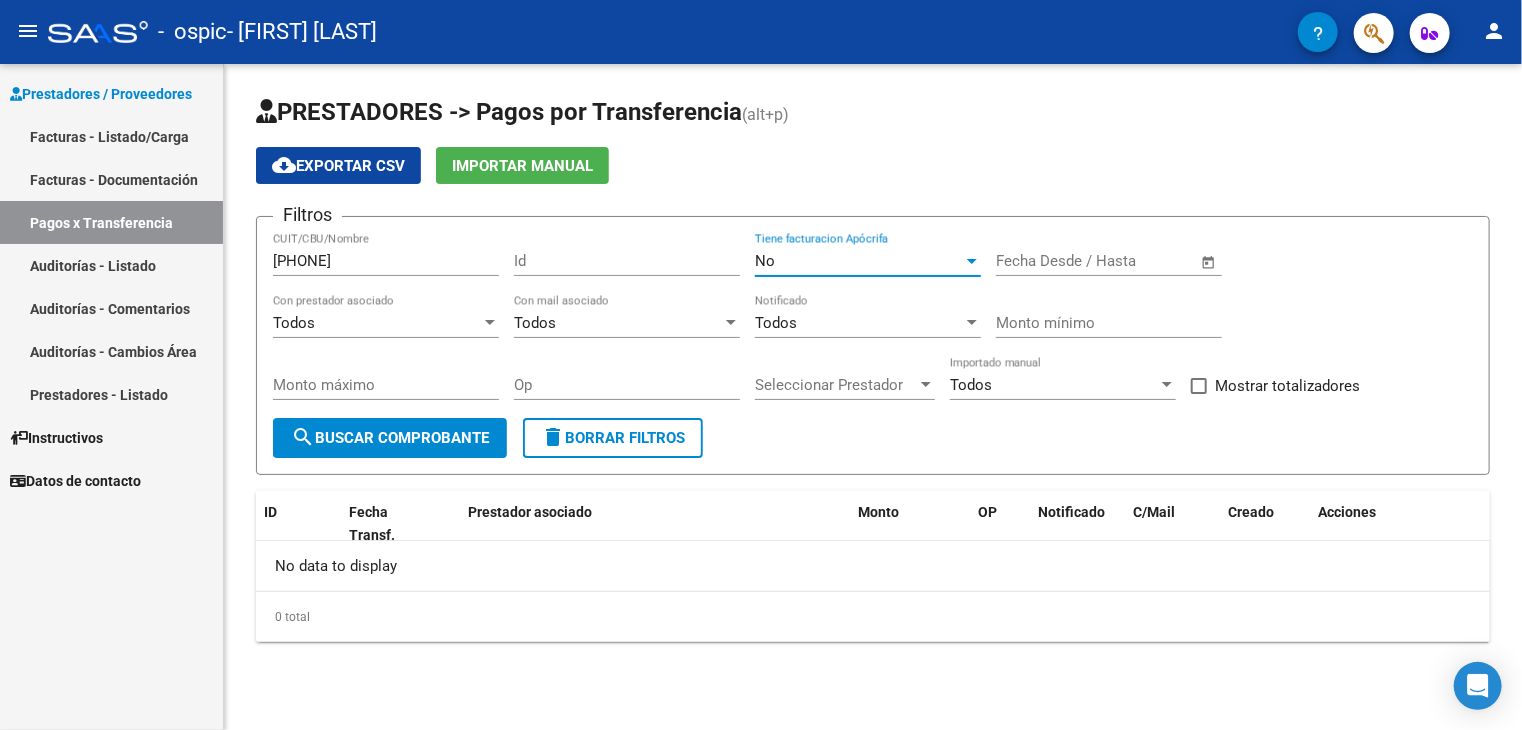 click at bounding box center [1199, 386] 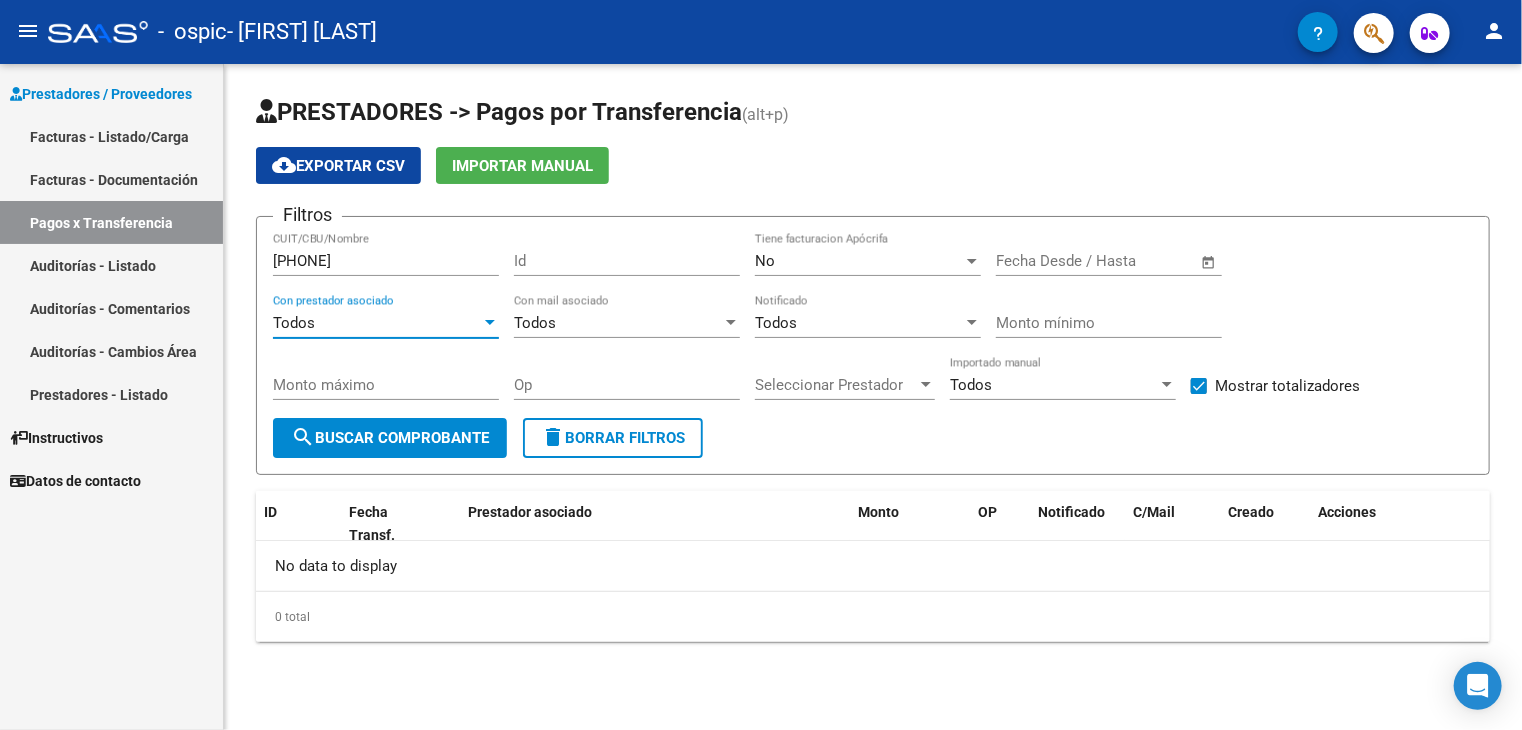 click on "Todos" at bounding box center [386, 323] 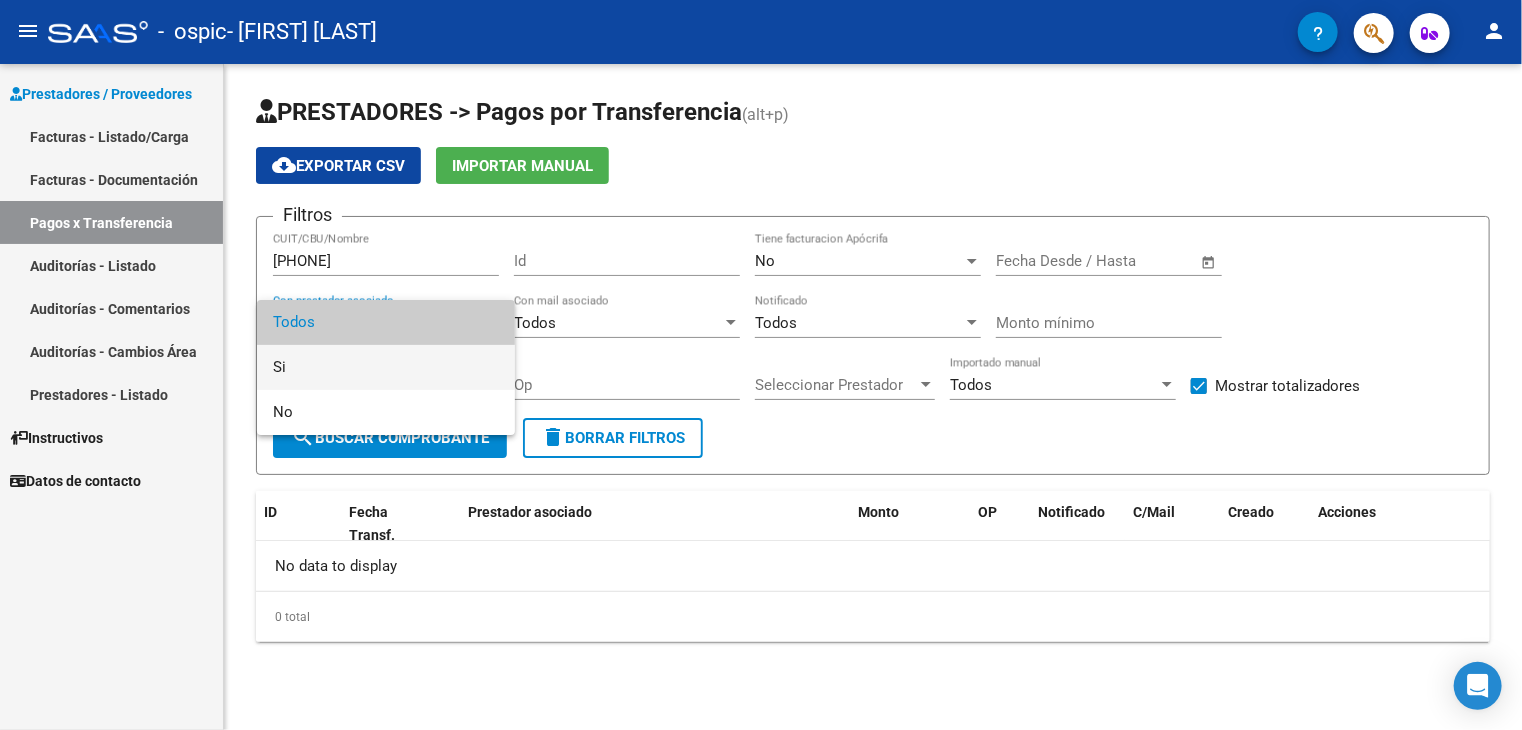 click on "Si" at bounding box center [386, 367] 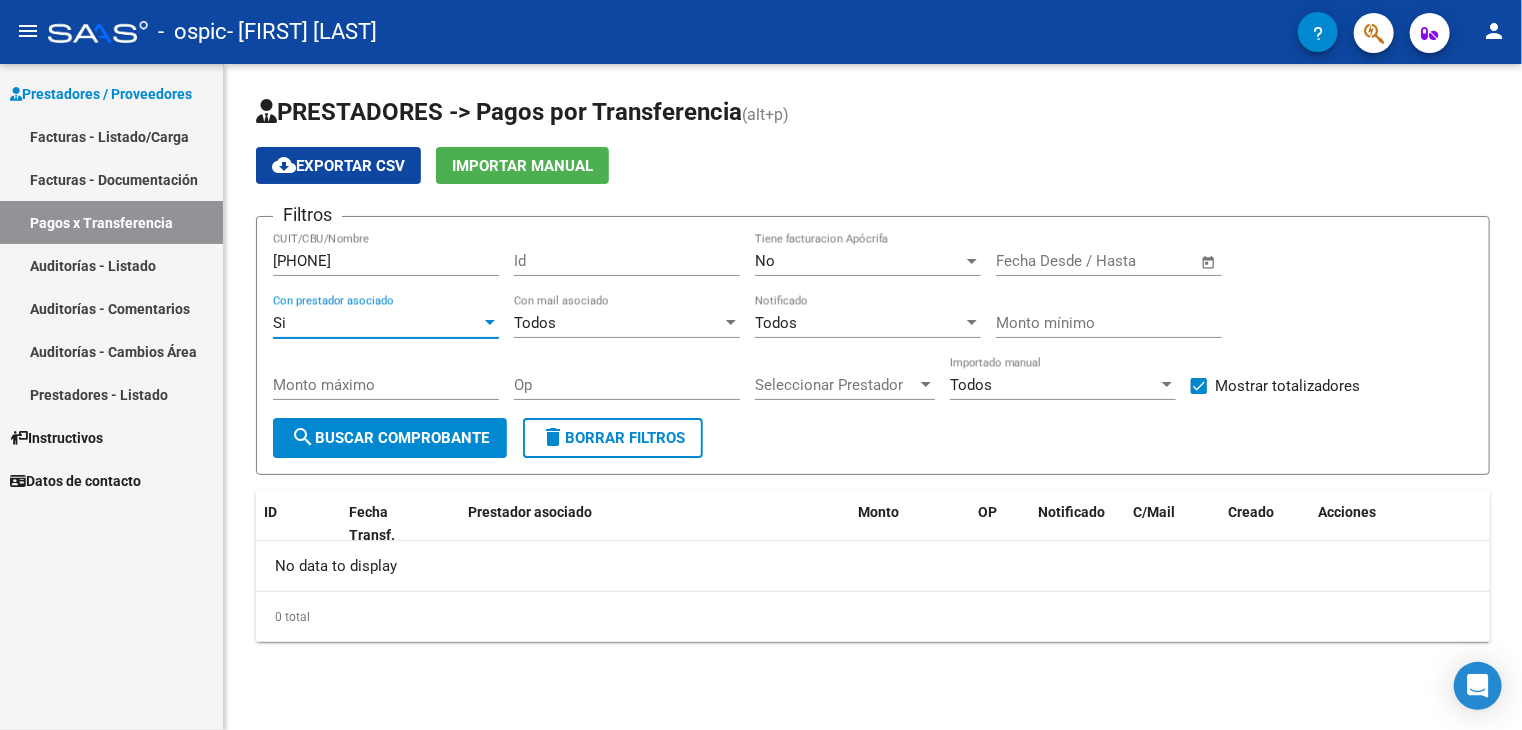 click at bounding box center (731, 323) 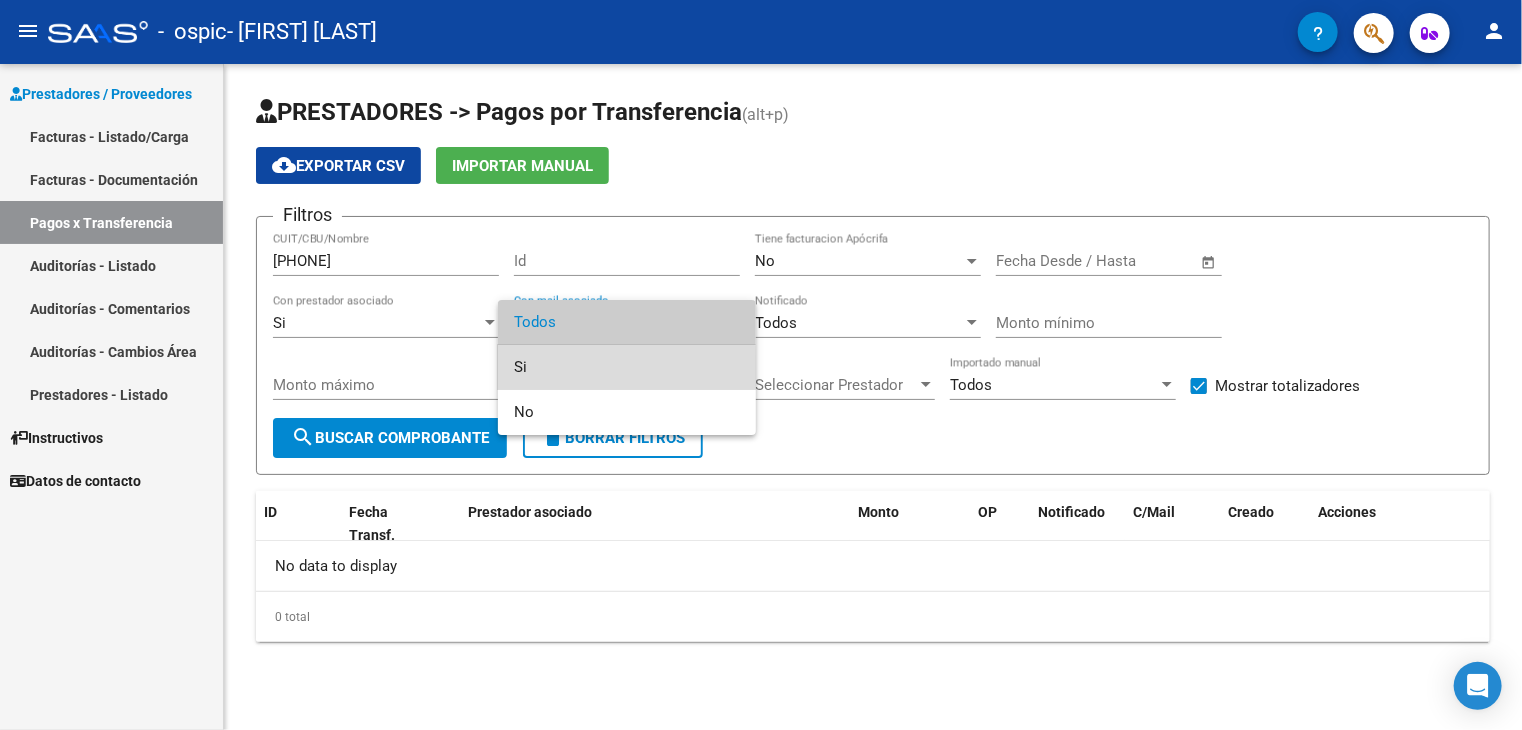 click on "Si" at bounding box center [627, 367] 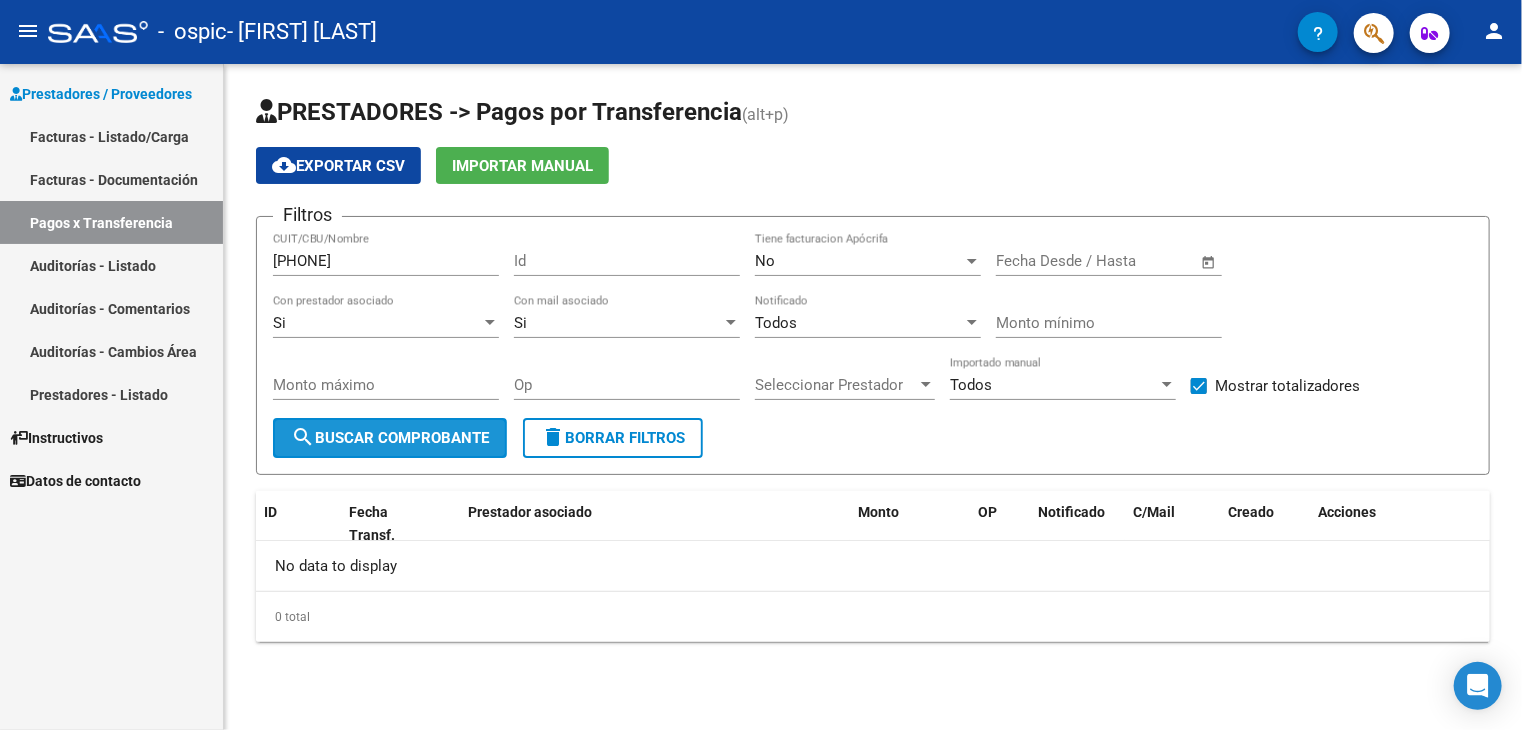 click on "search  Buscar Comprobante" 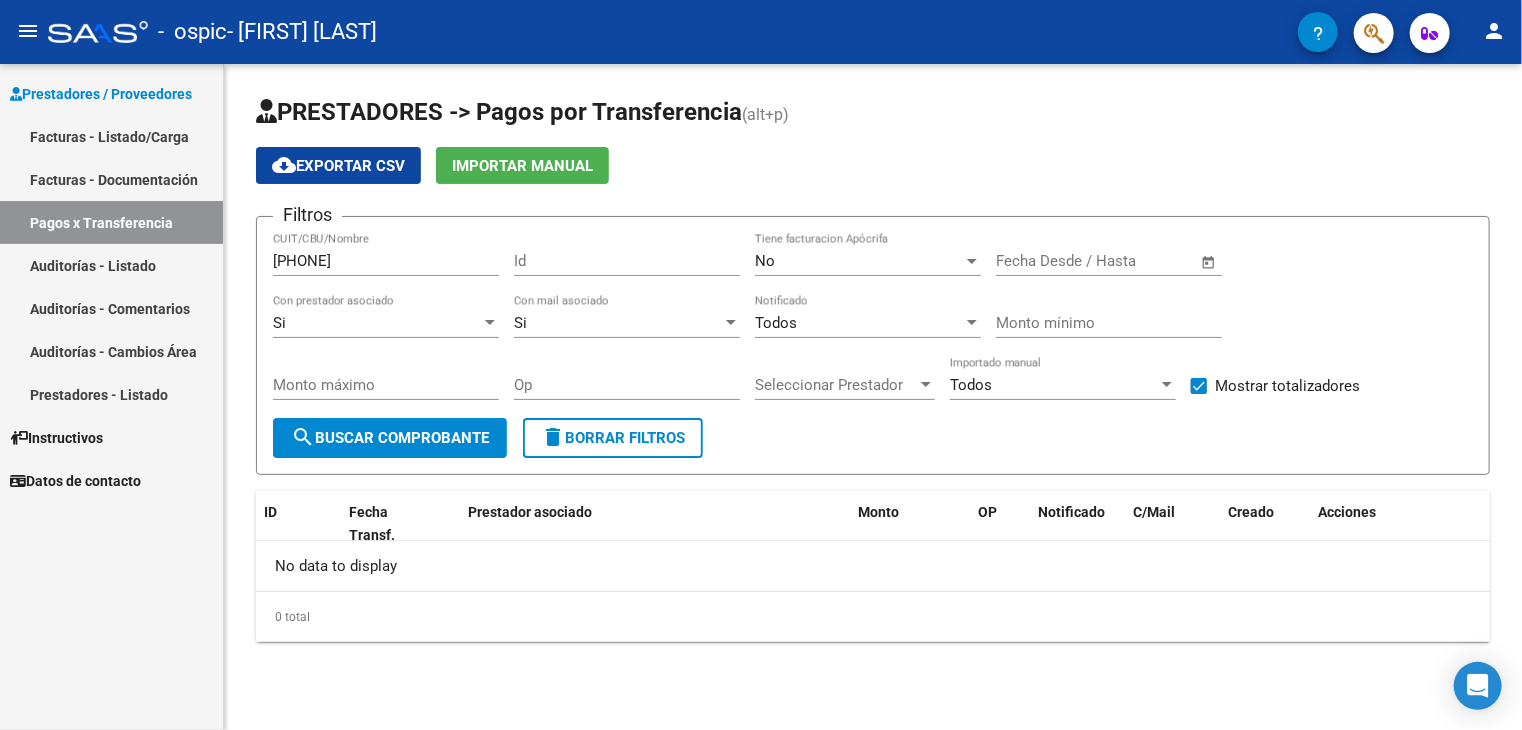 click on "Id" at bounding box center (627, 261) 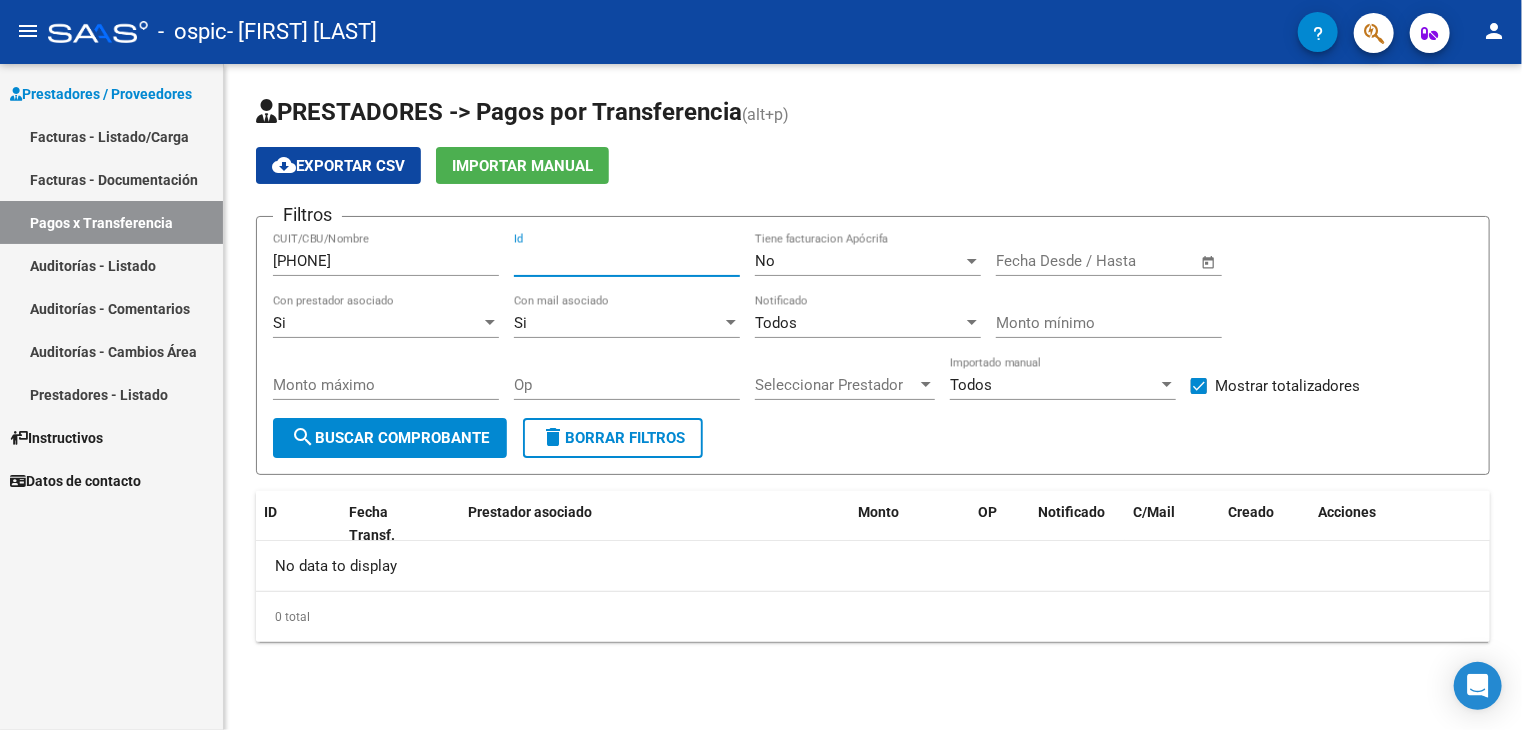 click on "Facturas - Listado/Carga" at bounding box center (111, 136) 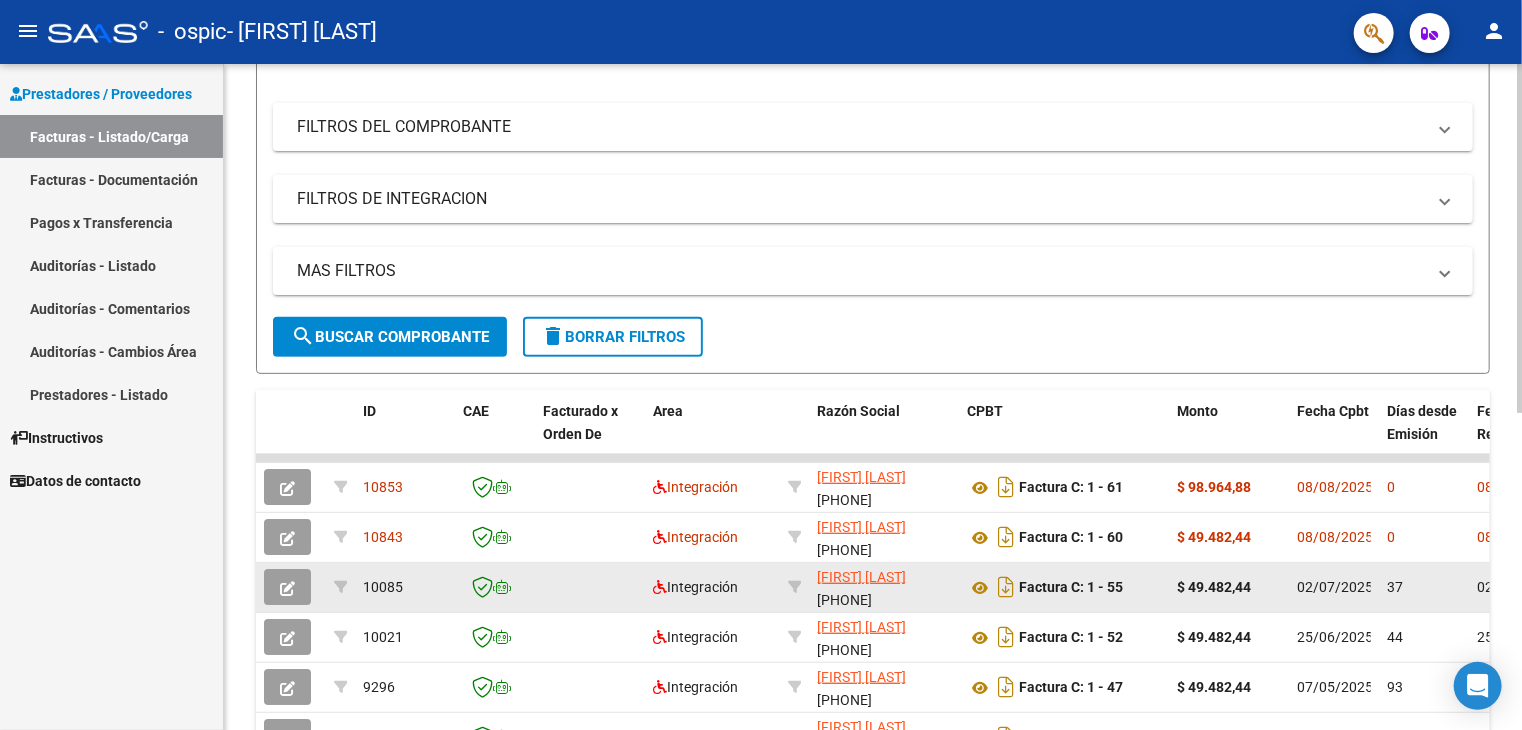scroll, scrollTop: 200, scrollLeft: 0, axis: vertical 